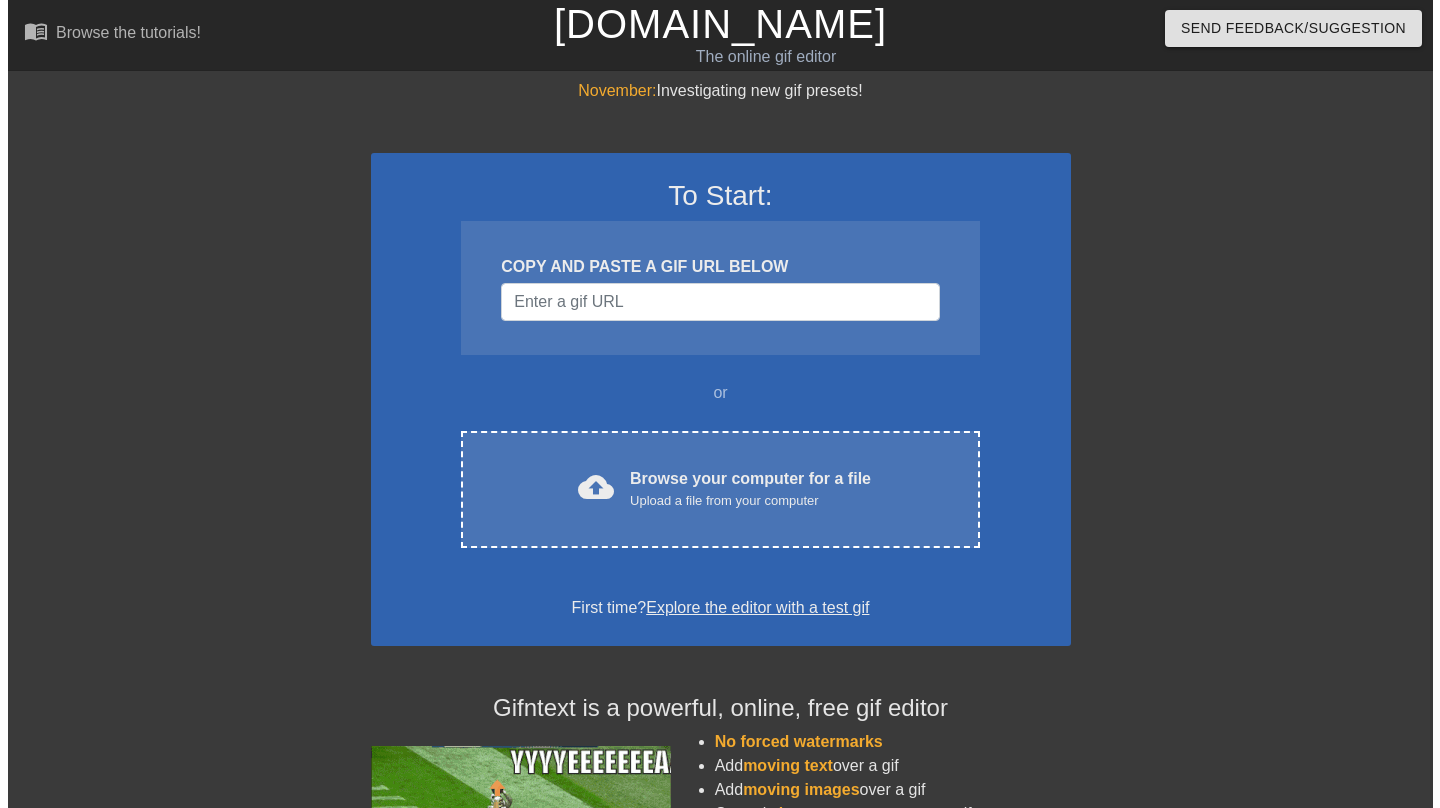scroll, scrollTop: 0, scrollLeft: 0, axis: both 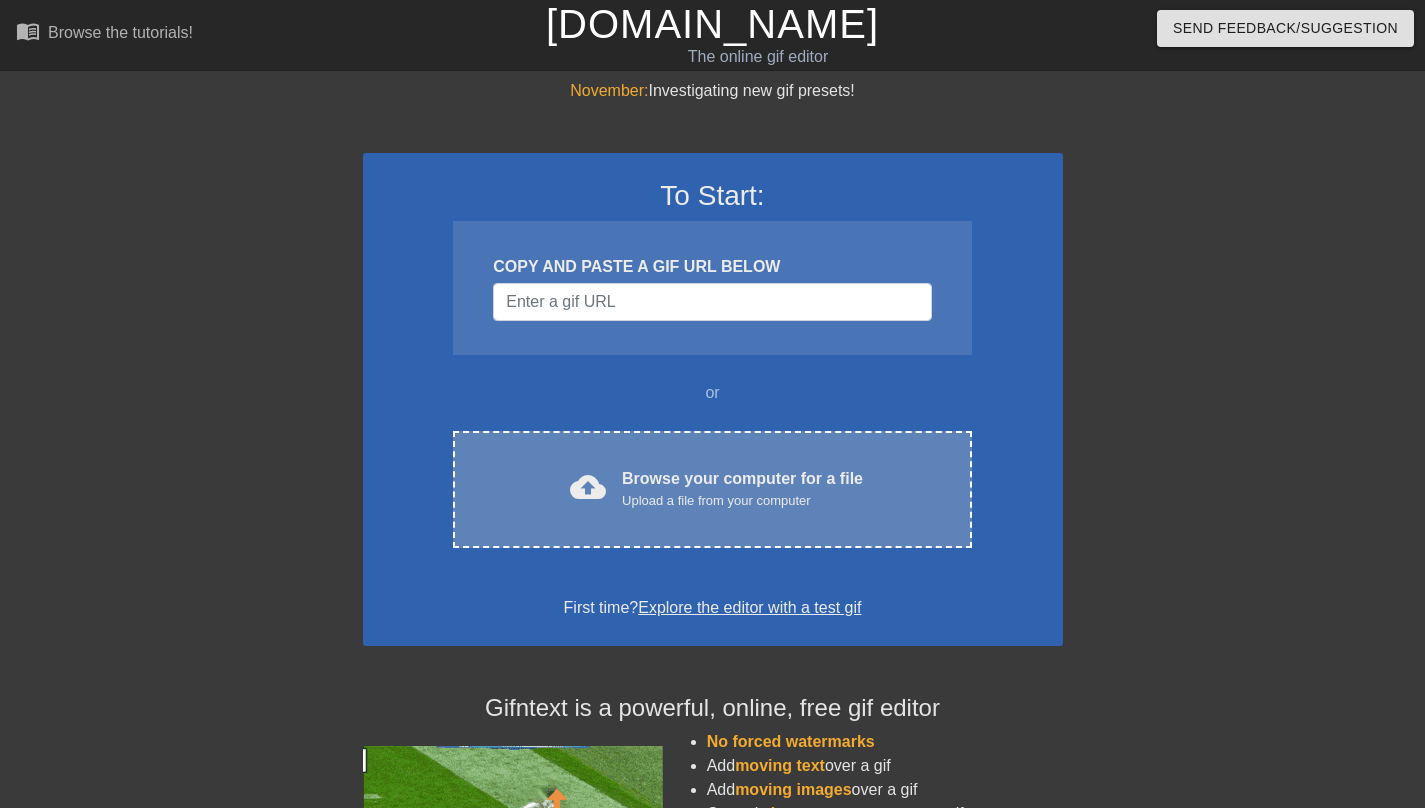 click on "cloud_upload Browse your computer for a file Upload a file from your computer Choose files" at bounding box center (712, 489) 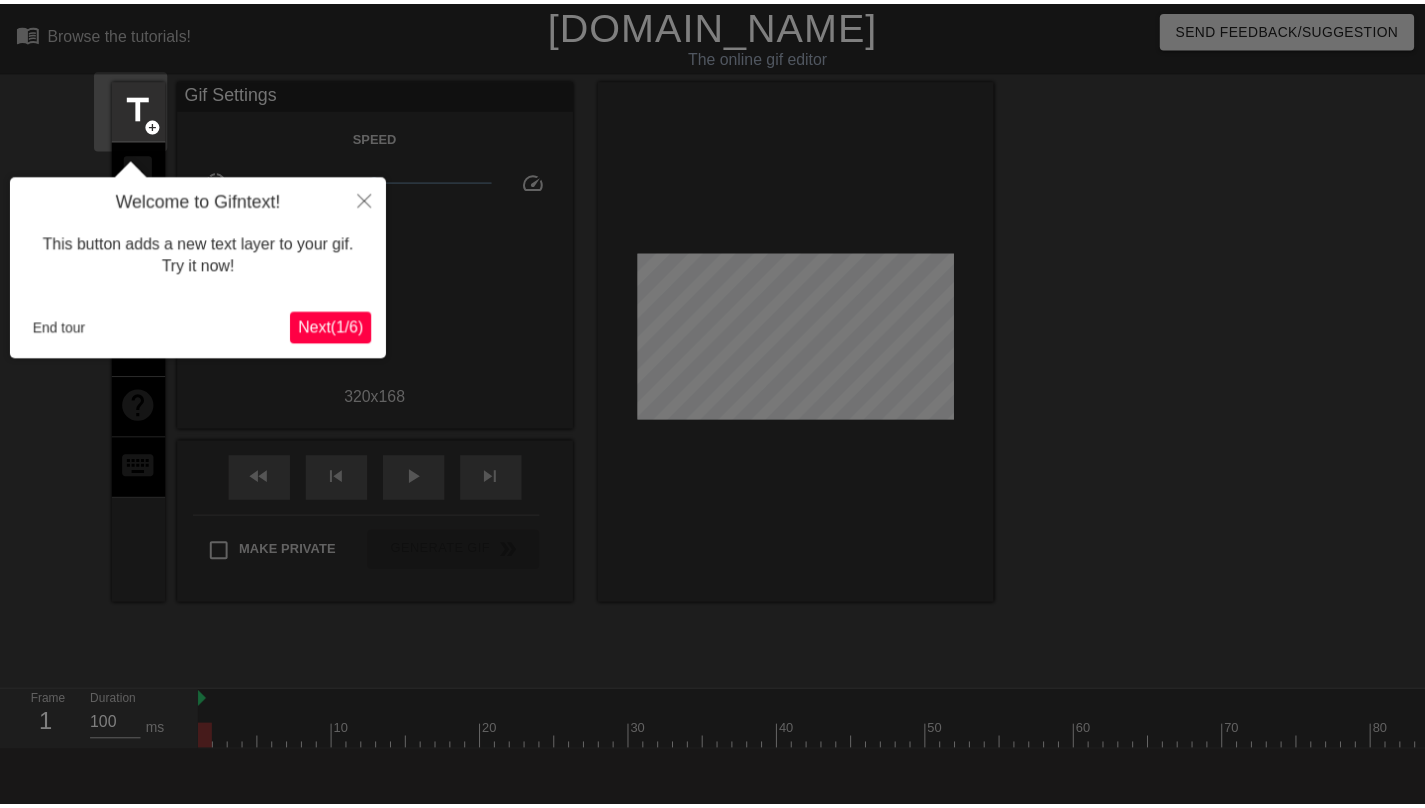 scroll, scrollTop: 49, scrollLeft: 0, axis: vertical 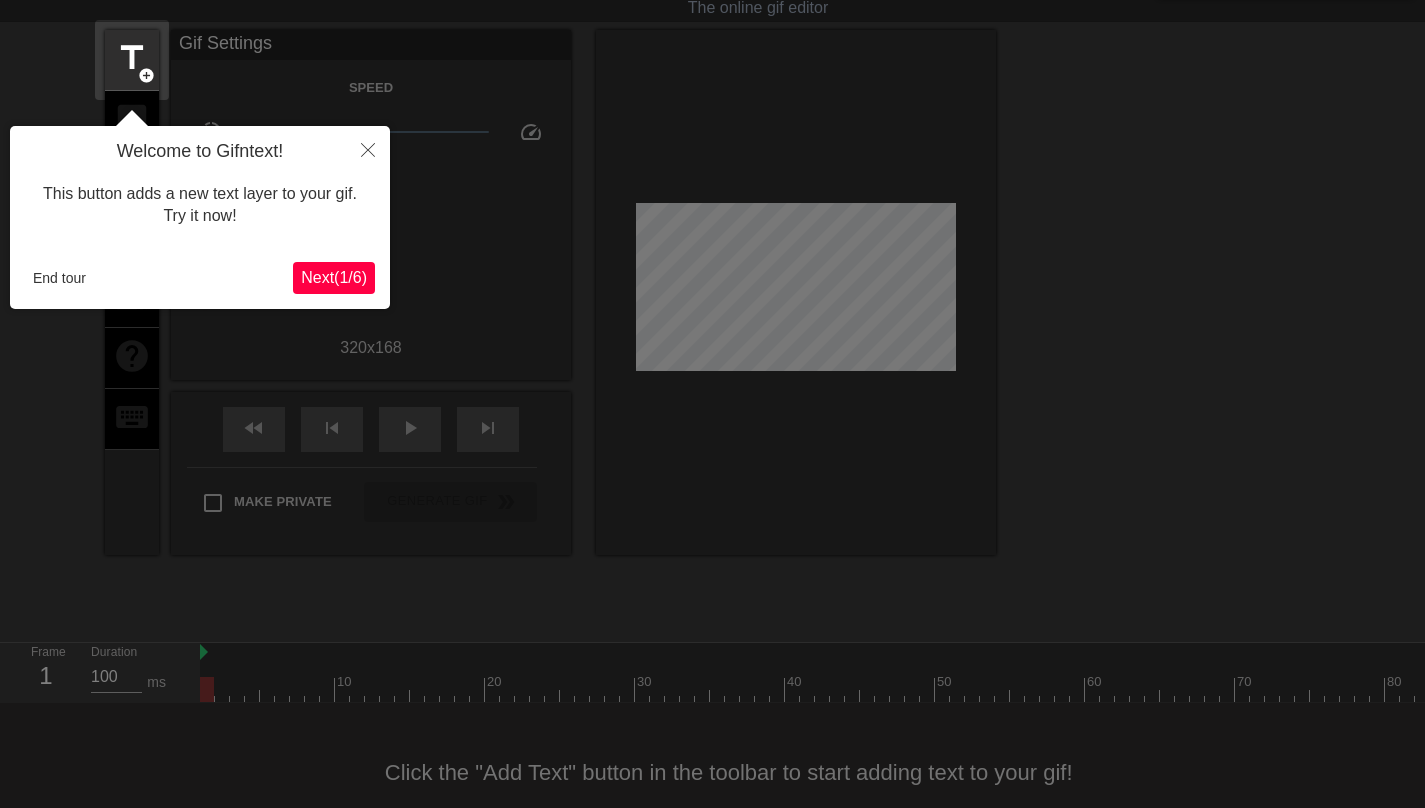 click on "Next  ( 1 / 6 )" at bounding box center [334, 277] 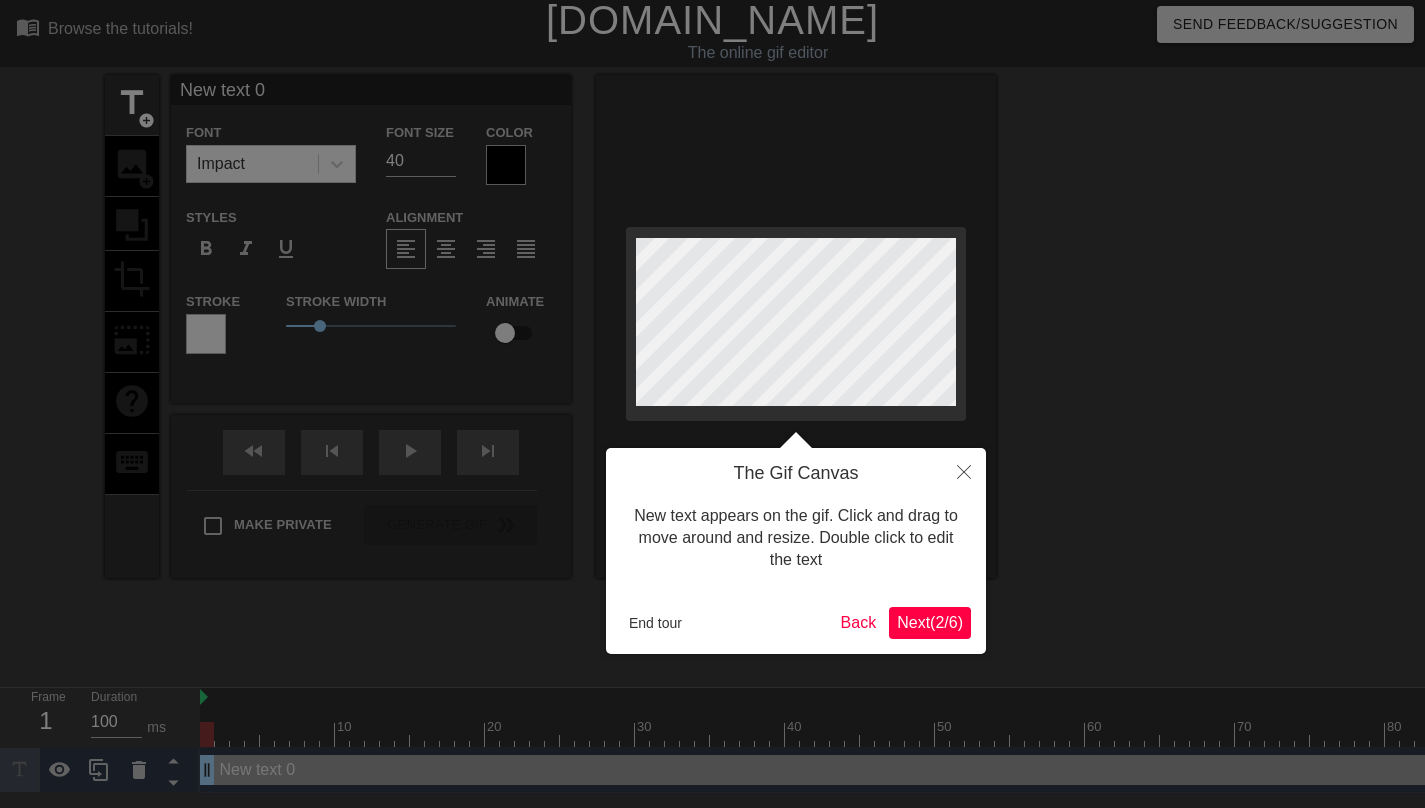 scroll, scrollTop: 0, scrollLeft: 0, axis: both 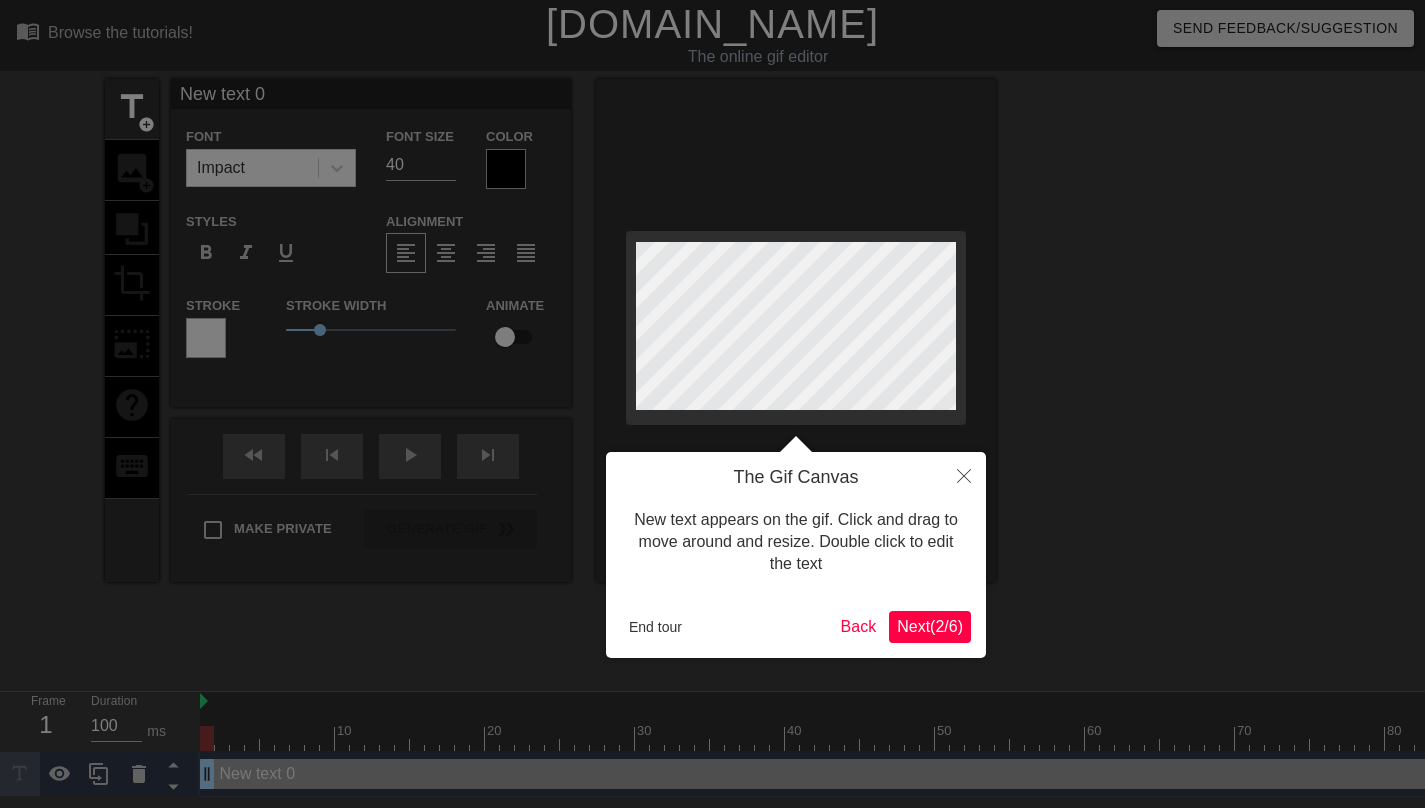 click on "Next  ( 2 / 6 )" at bounding box center [930, 626] 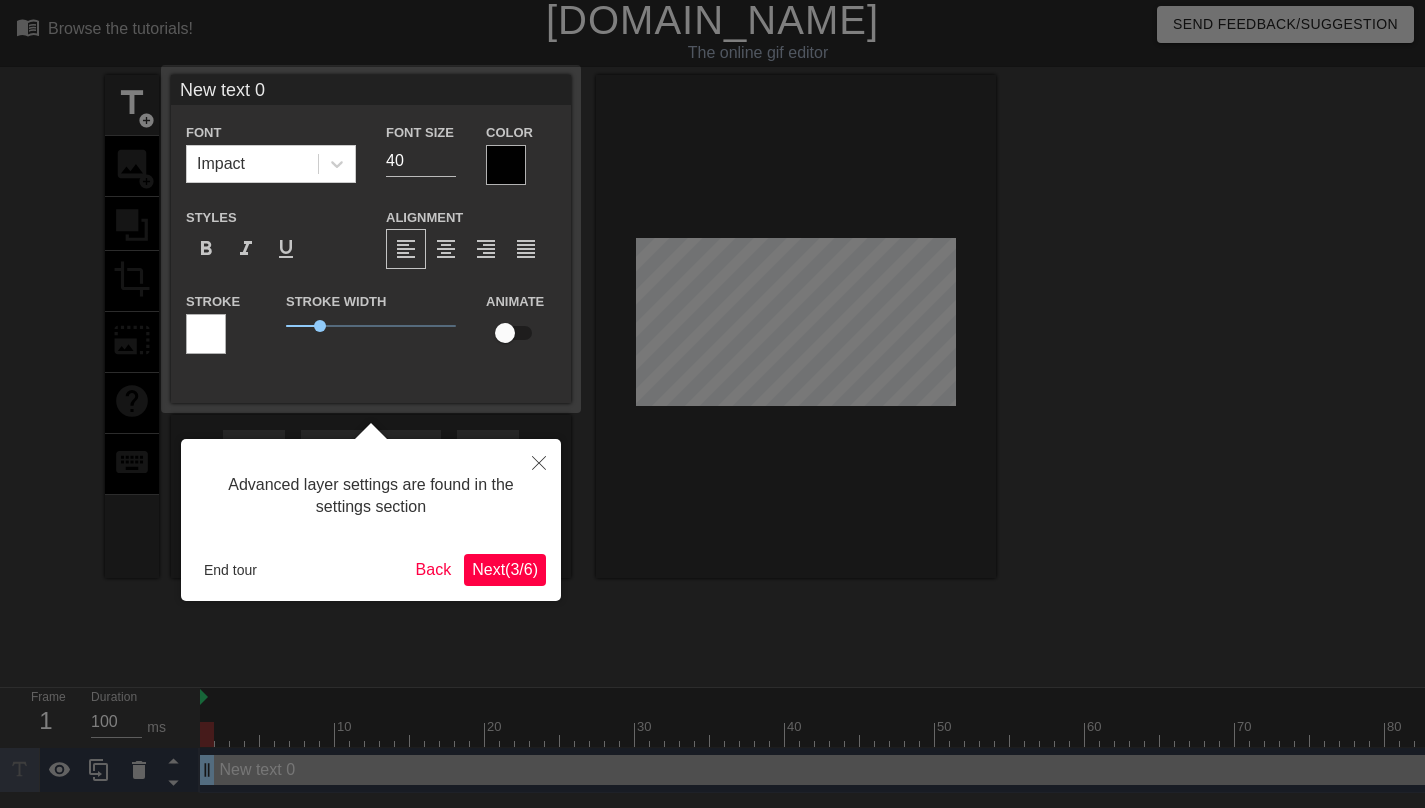 click on "Next  ( 3 / 6 )" at bounding box center [505, 570] 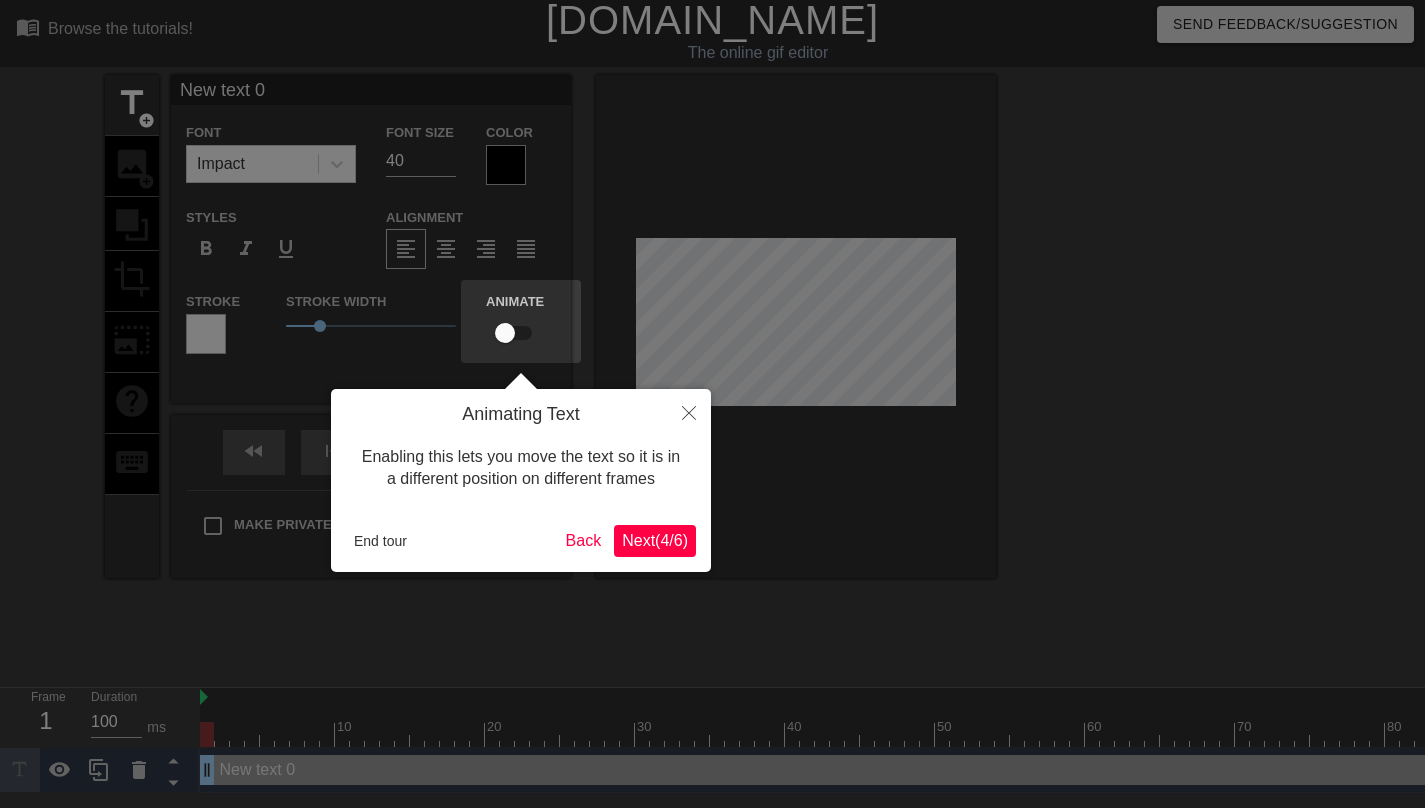 scroll, scrollTop: 0, scrollLeft: 0, axis: both 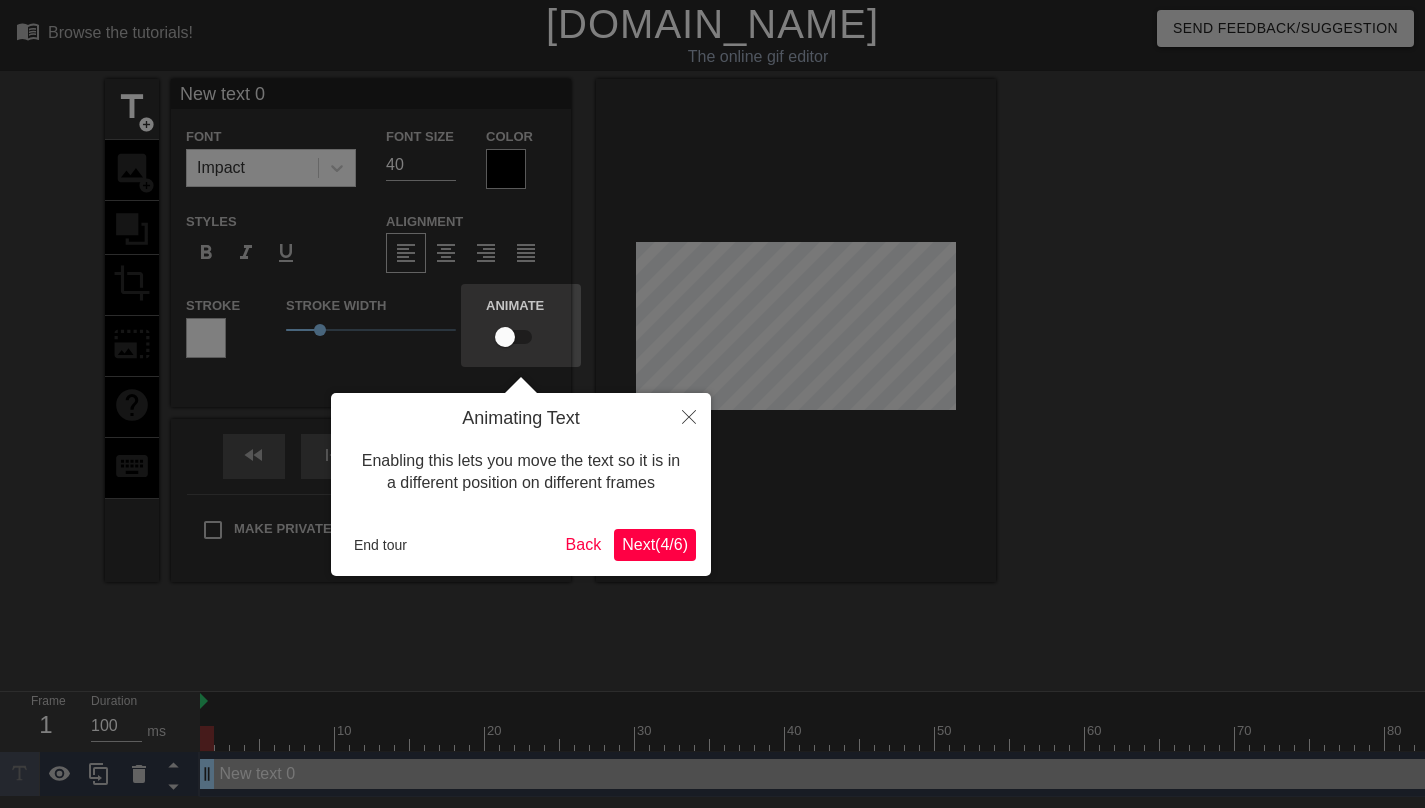 click on "Next  ( 4 / 6 )" at bounding box center [655, 544] 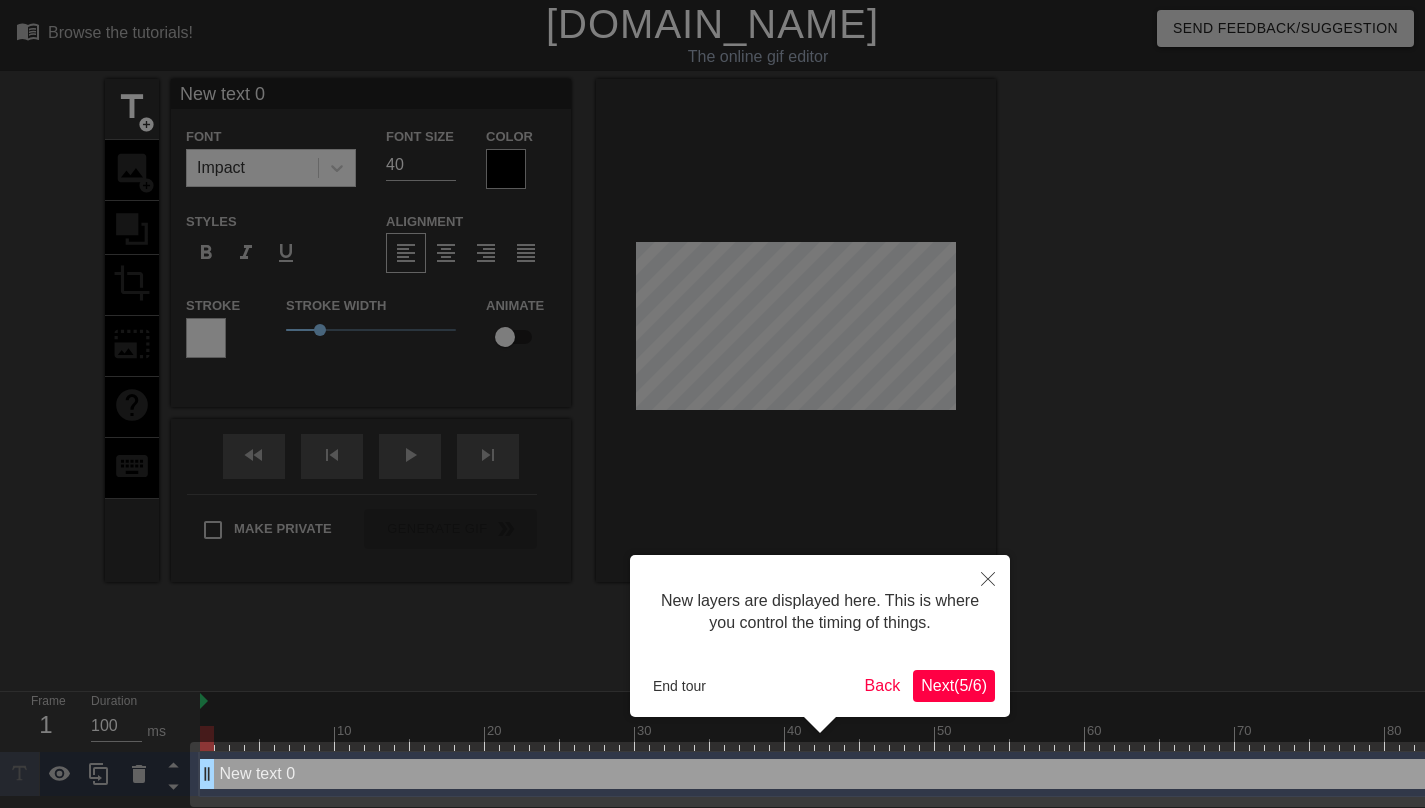 scroll, scrollTop: 7, scrollLeft: 0, axis: vertical 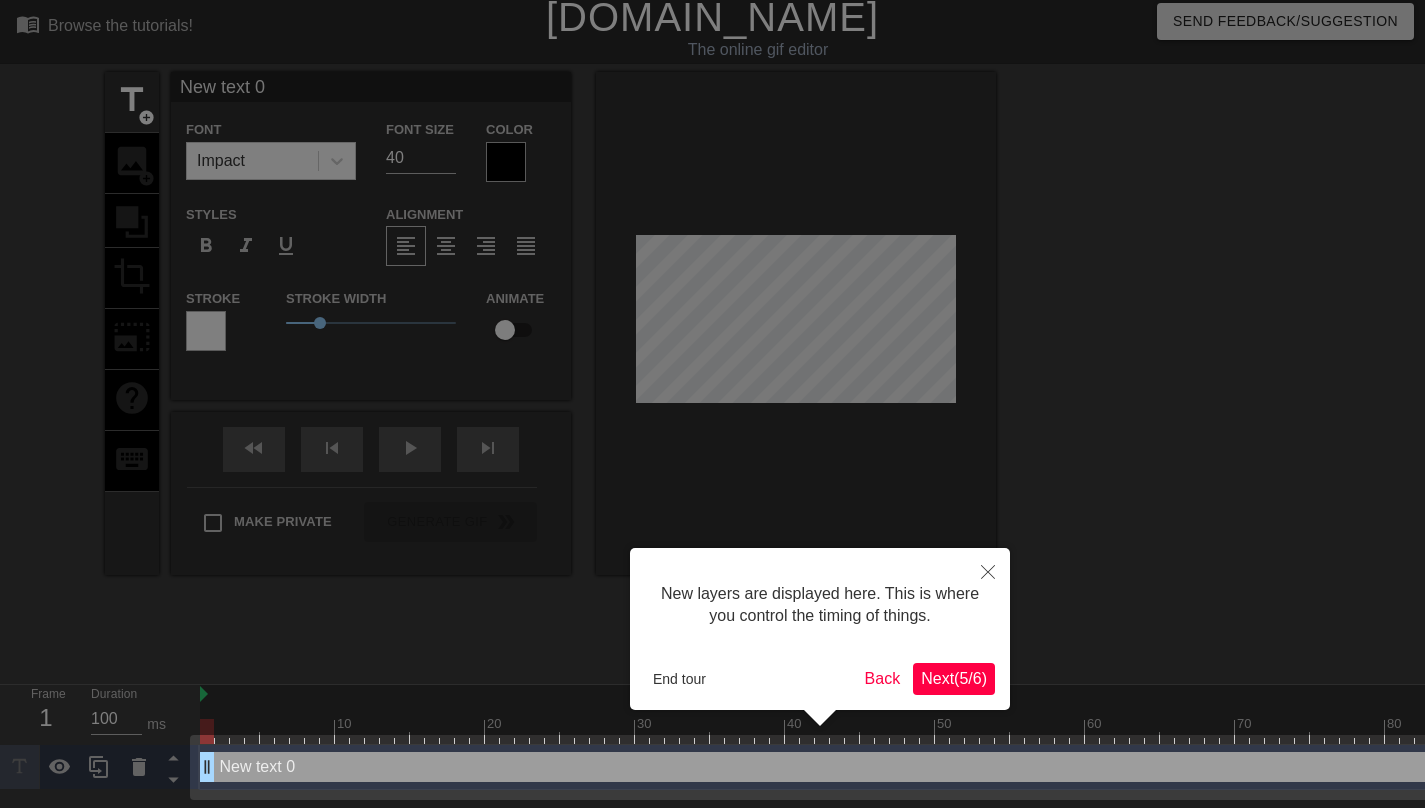 click on "Next  ( 5 / 6 )" at bounding box center (954, 678) 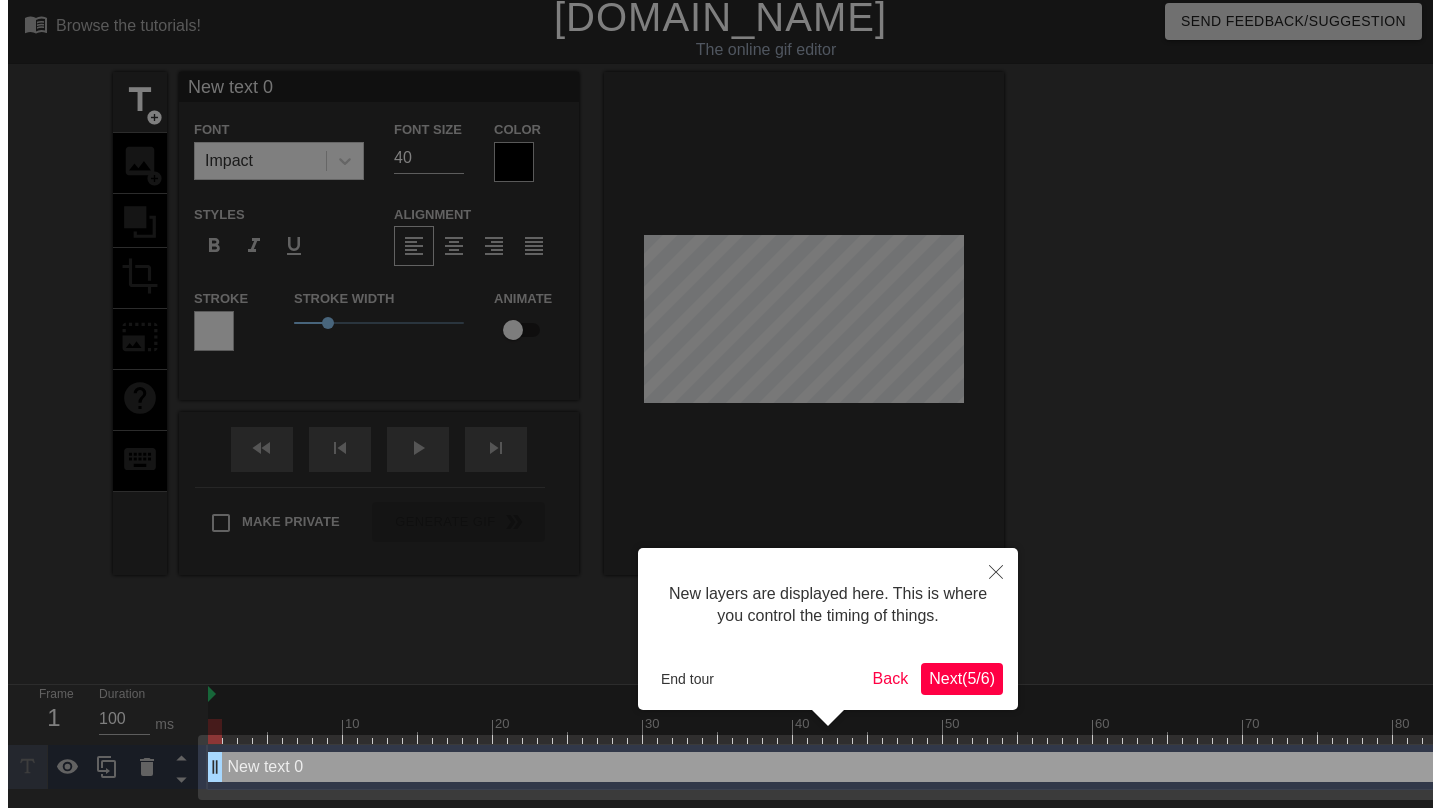 scroll, scrollTop: 0, scrollLeft: 0, axis: both 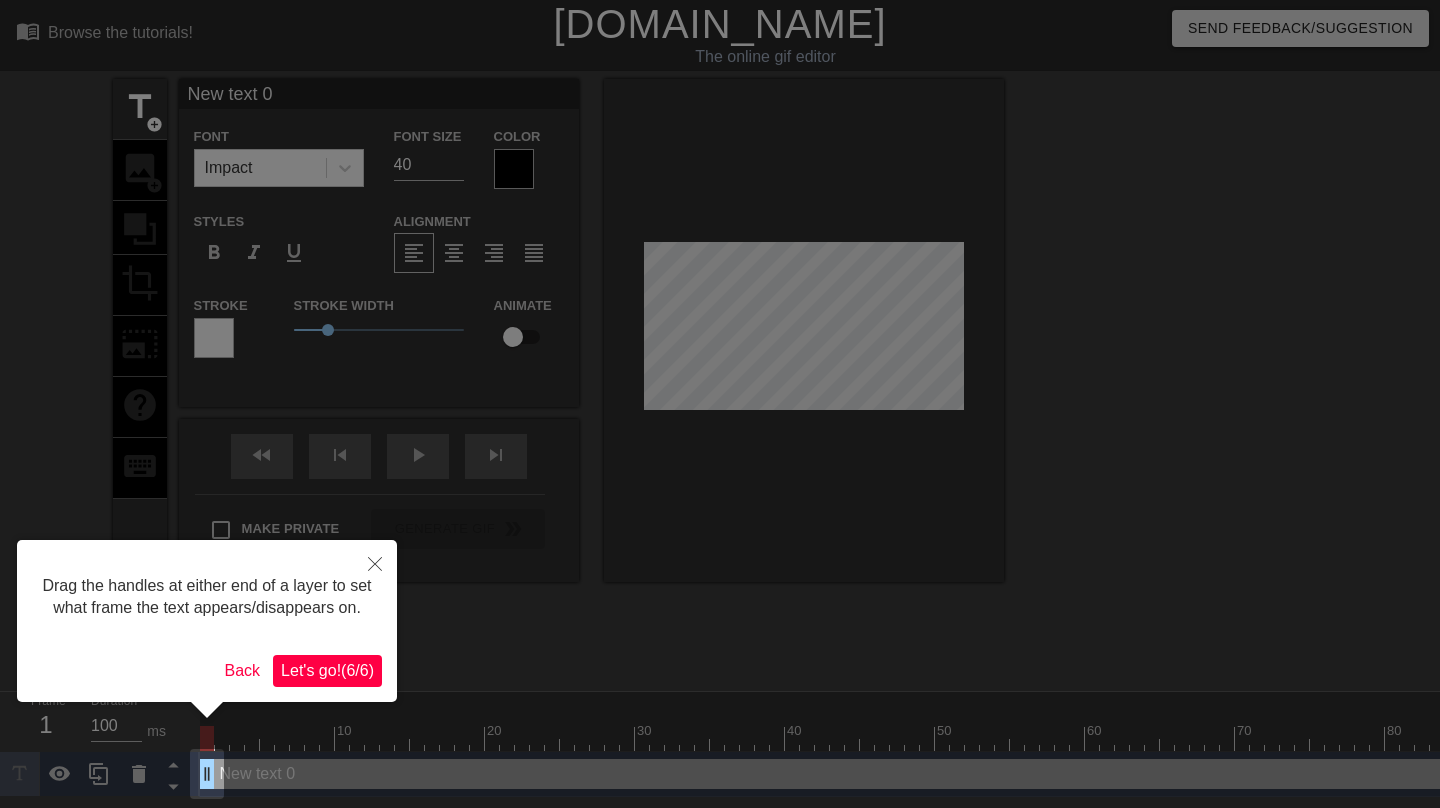 click on "Let's go!  ( 6 / 6 )" at bounding box center (327, 670) 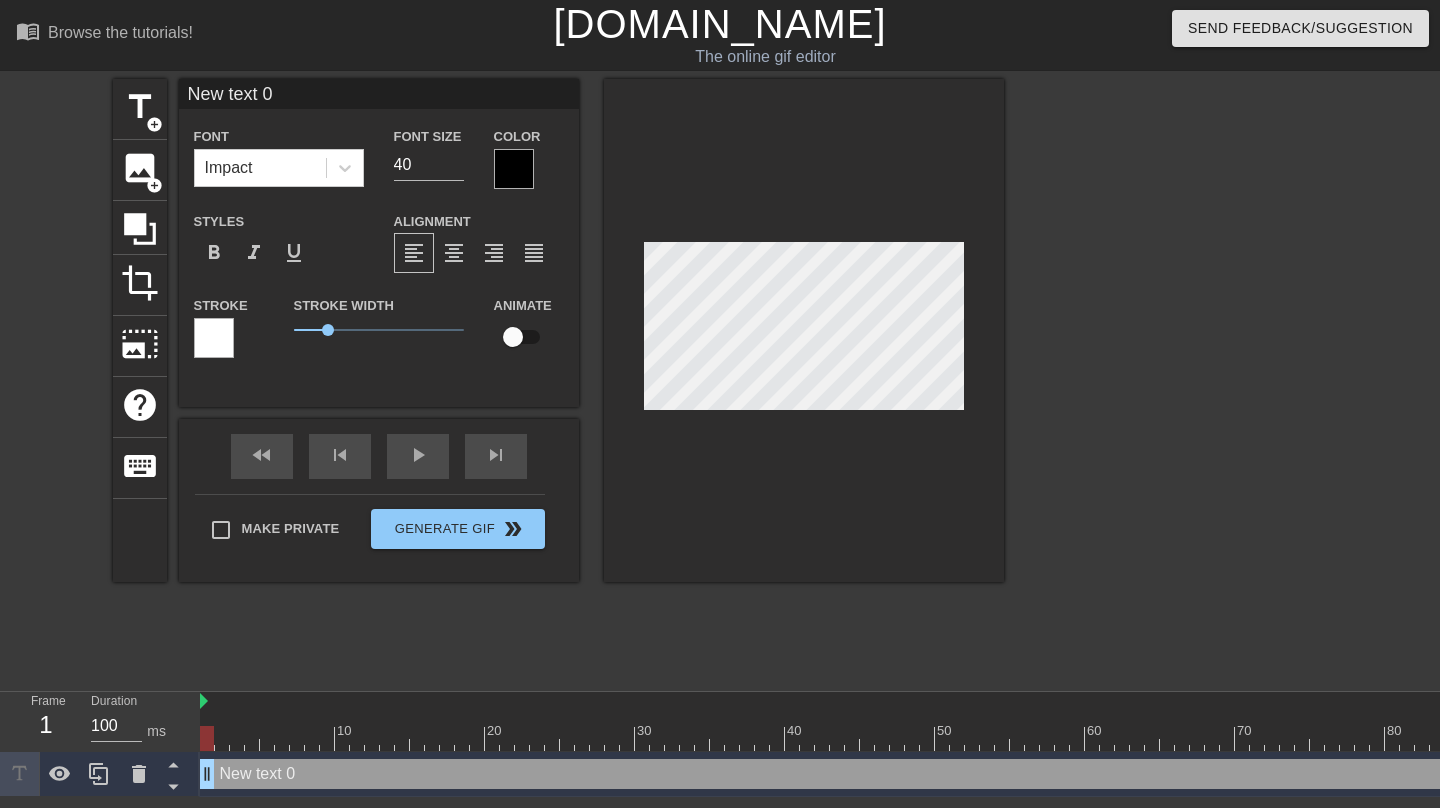 click at bounding box center (514, 169) 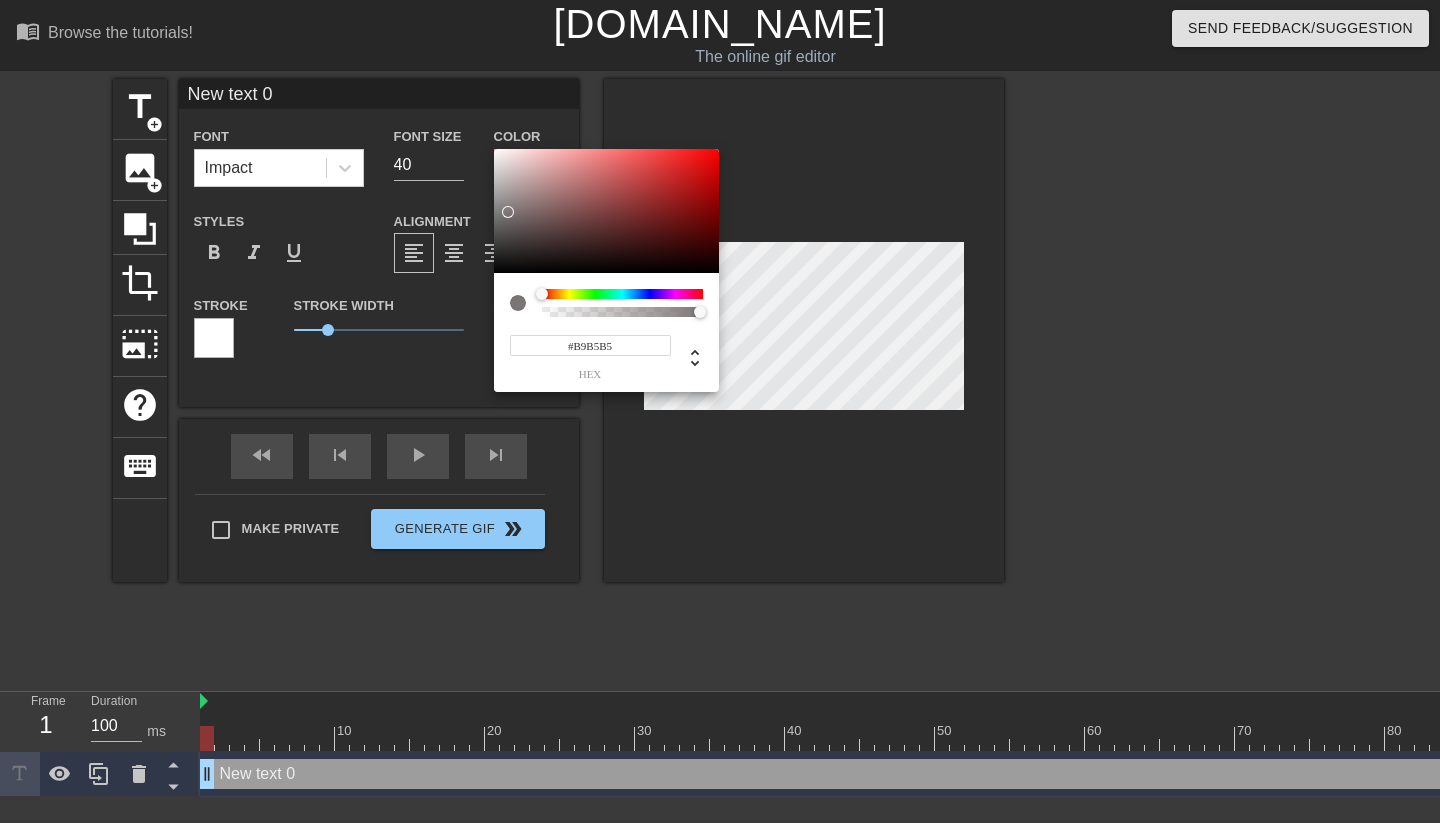 type on "#FFFFFF" 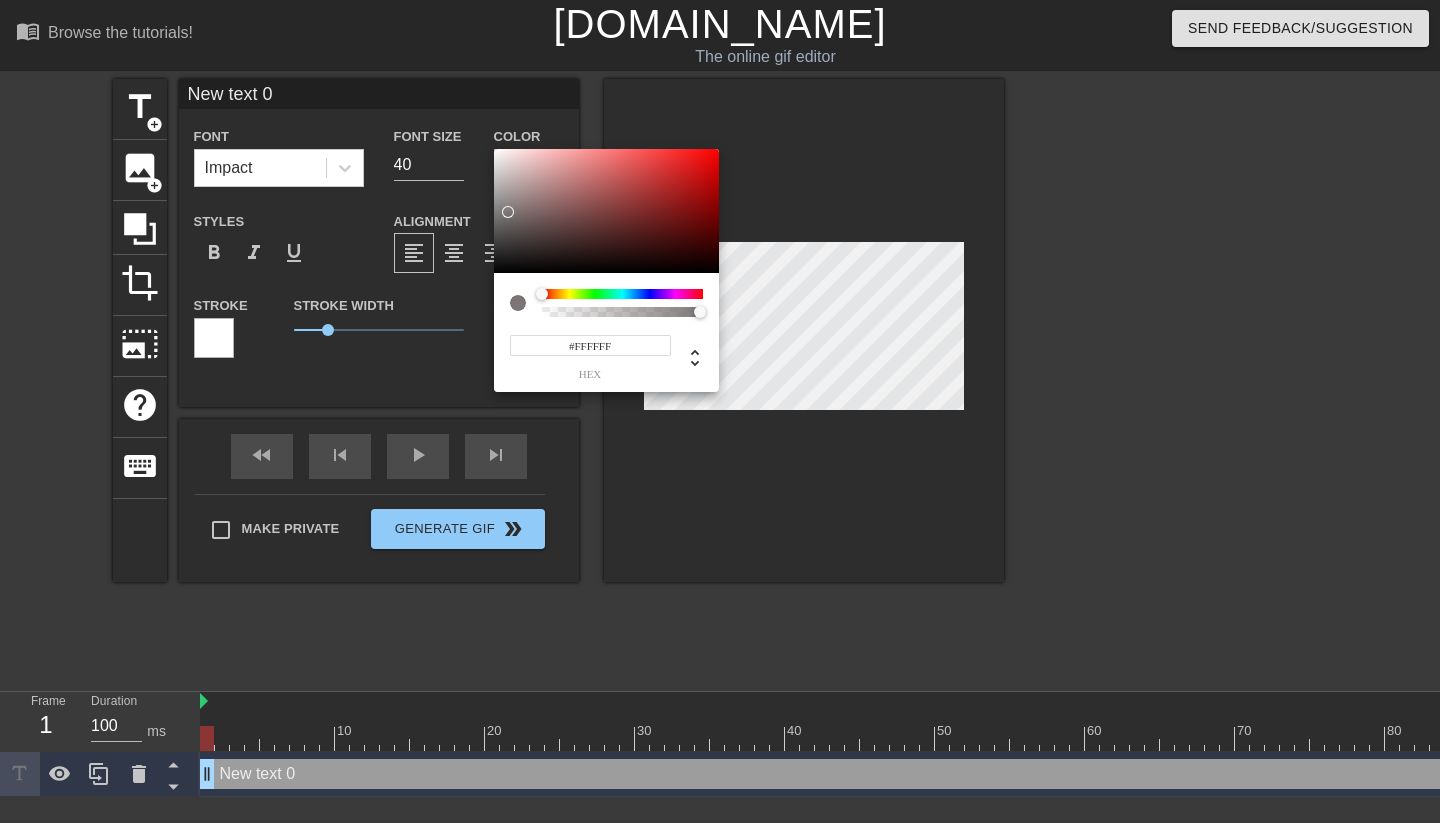 drag, startPoint x: 508, startPoint y: 212, endPoint x: 462, endPoint y: 104, distance: 117.388245 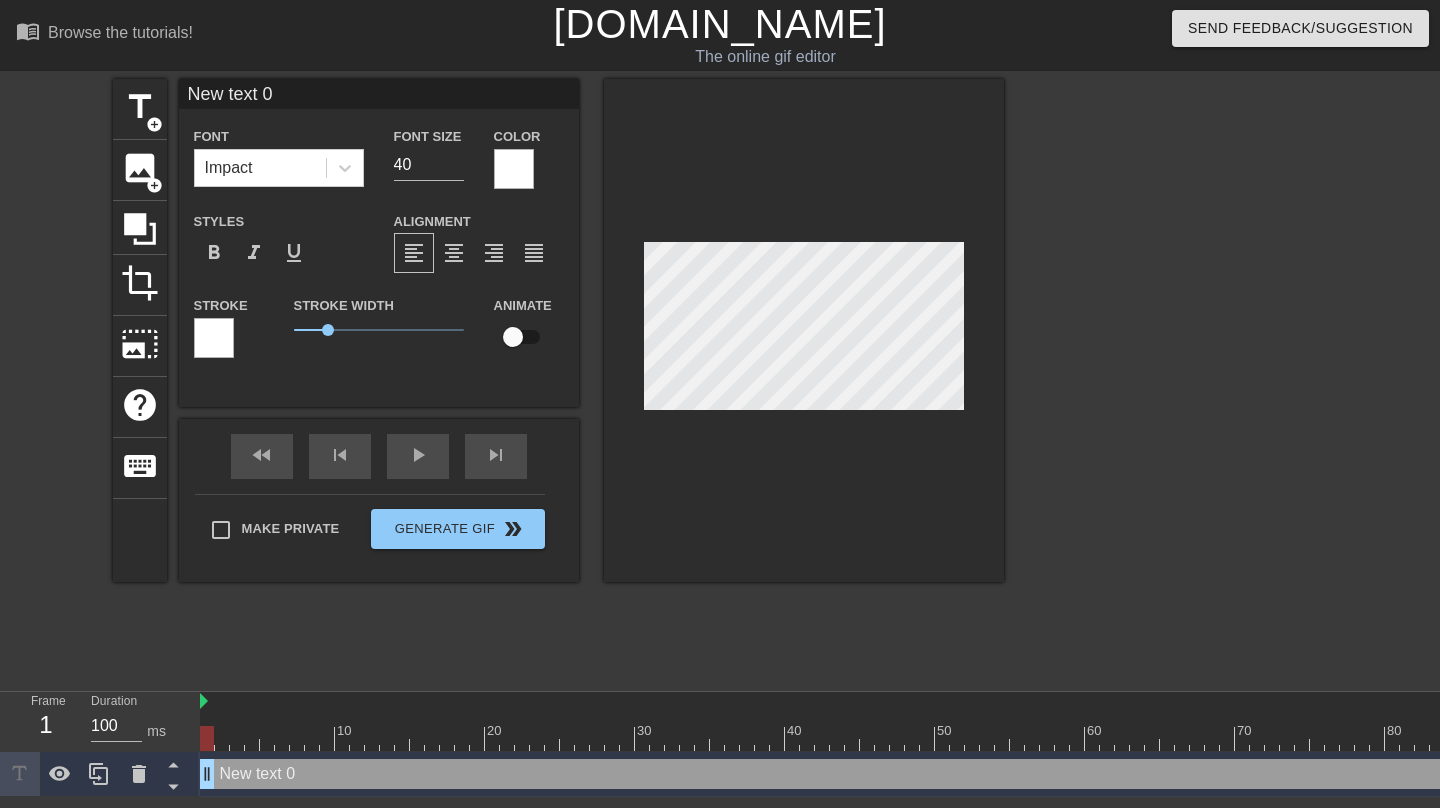 type on "m" 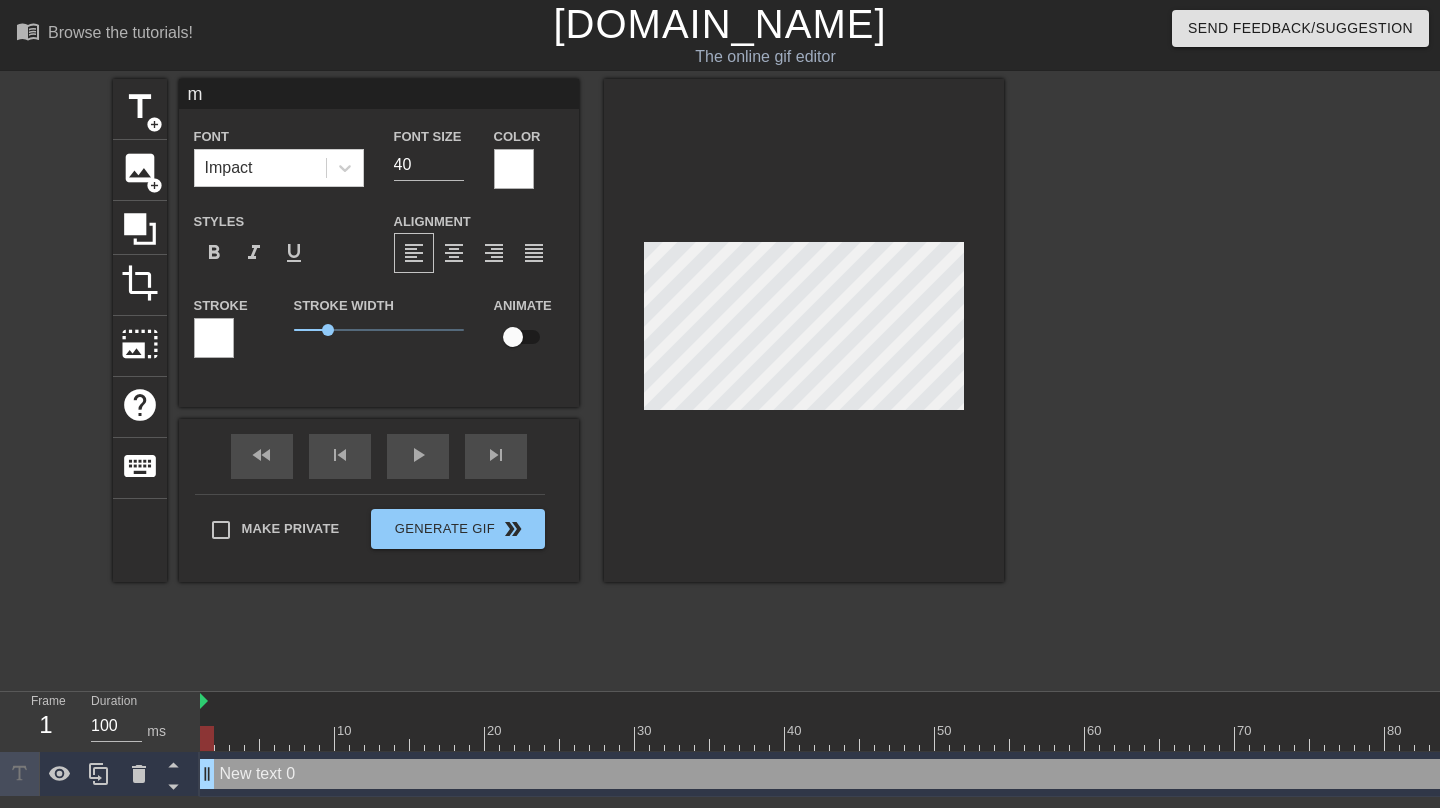type on "me" 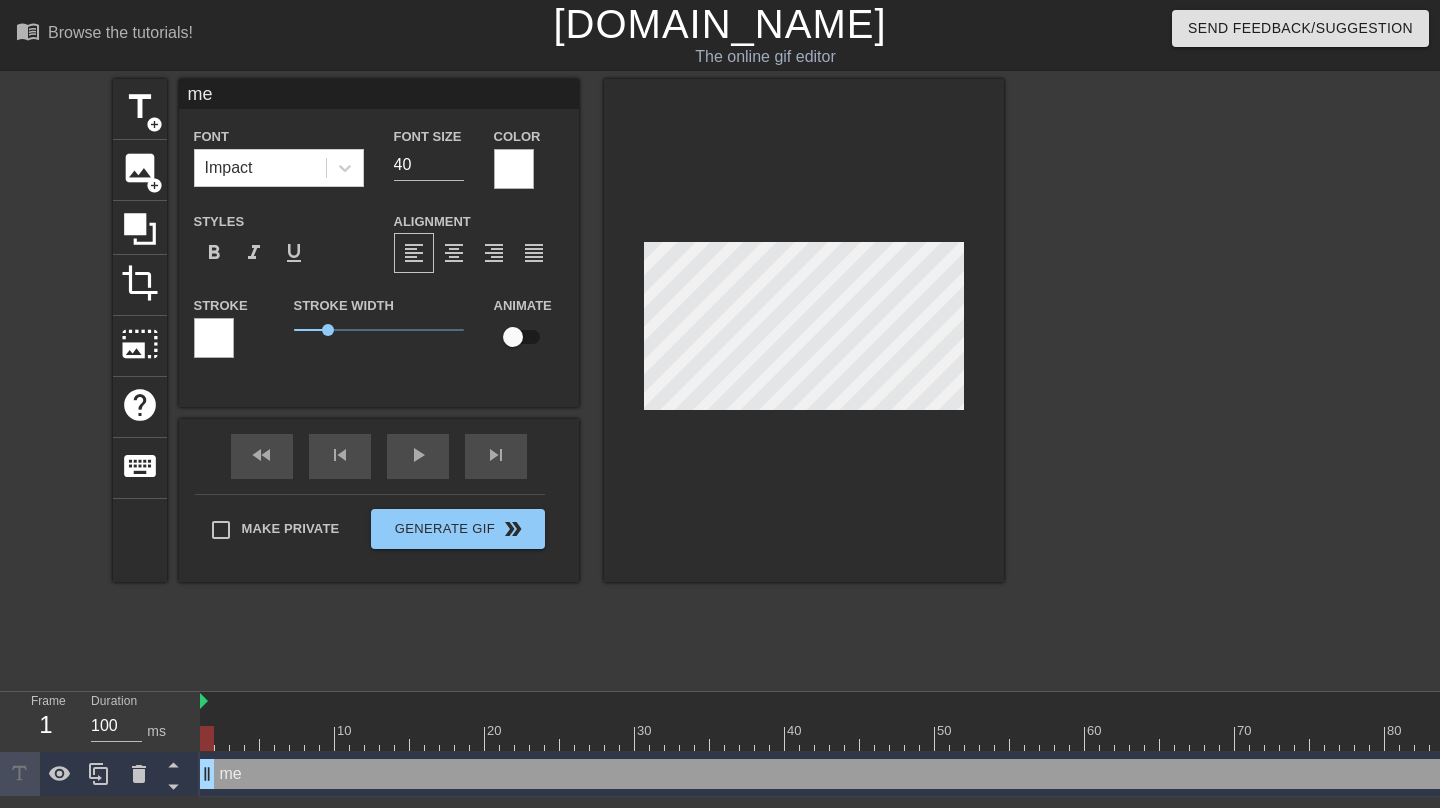 type on "me" 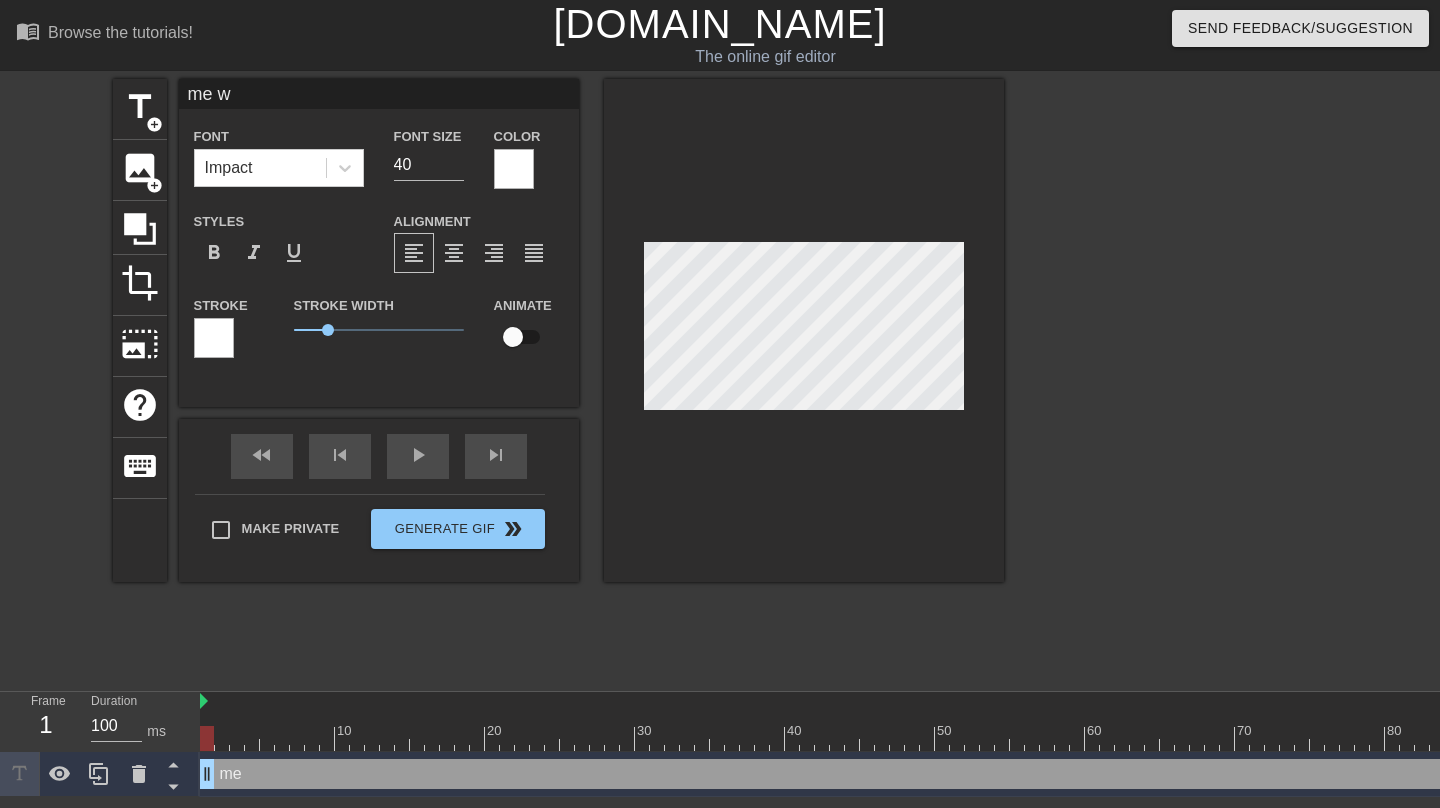 type on "me wa" 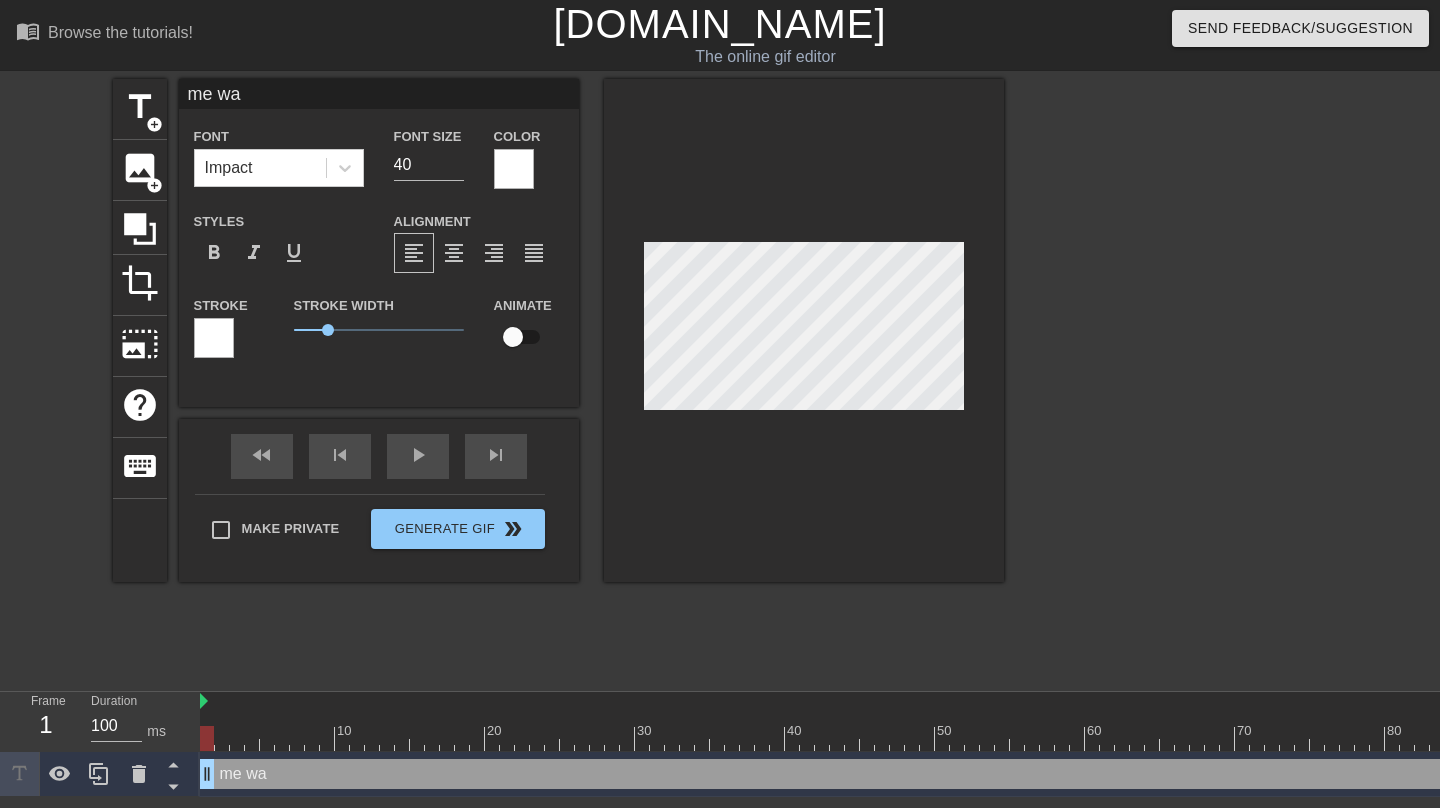 type on "me wak" 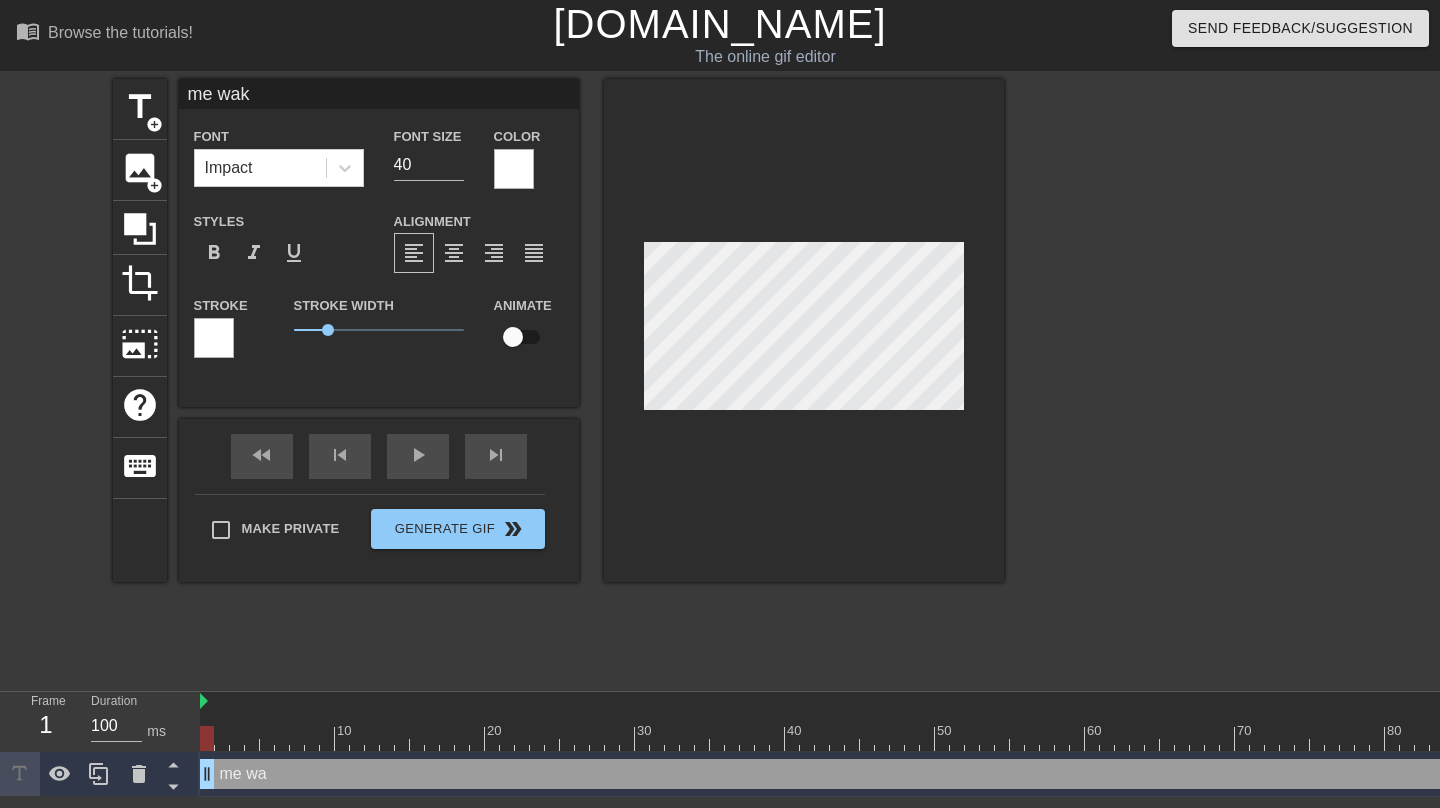 type on "me waki" 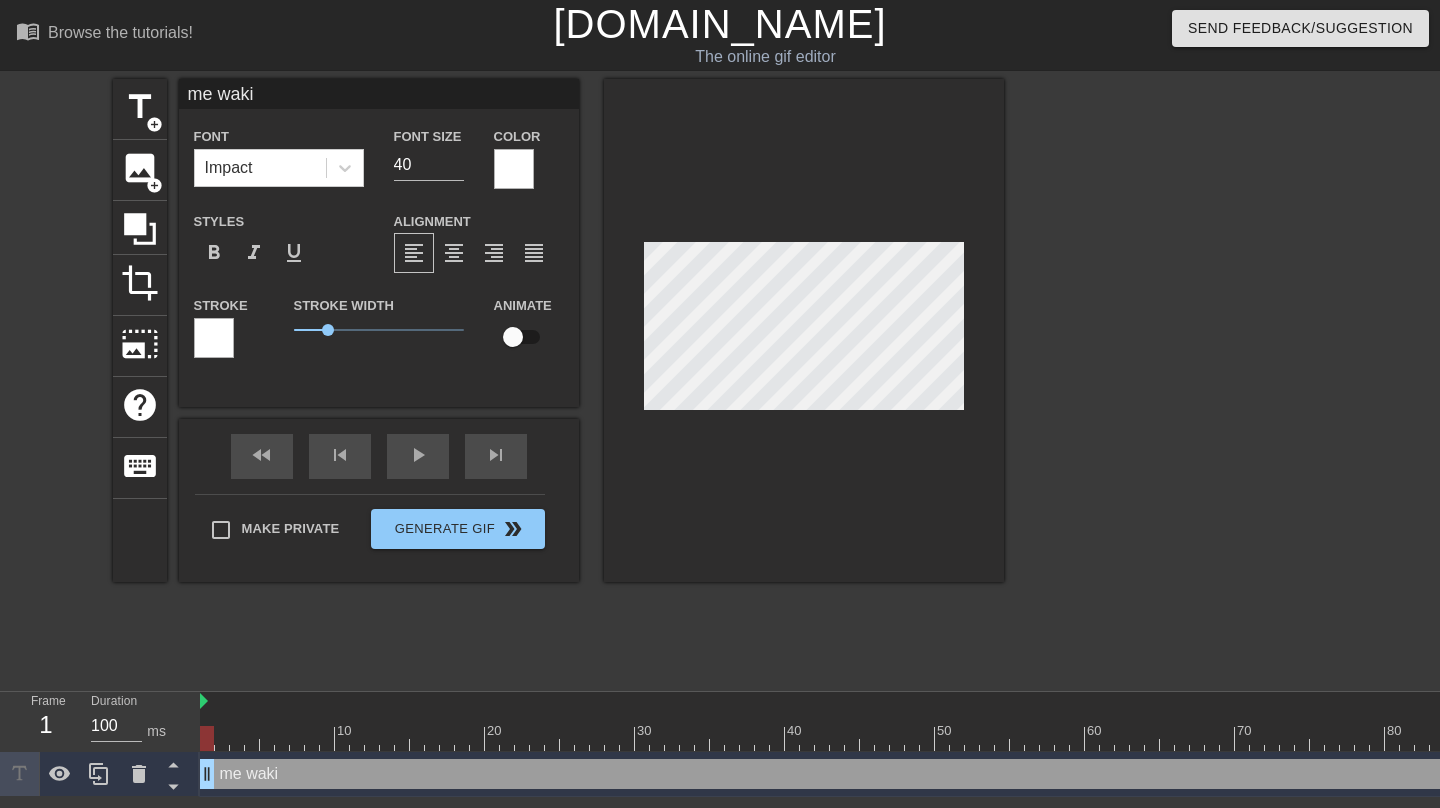 type on "me wakin" 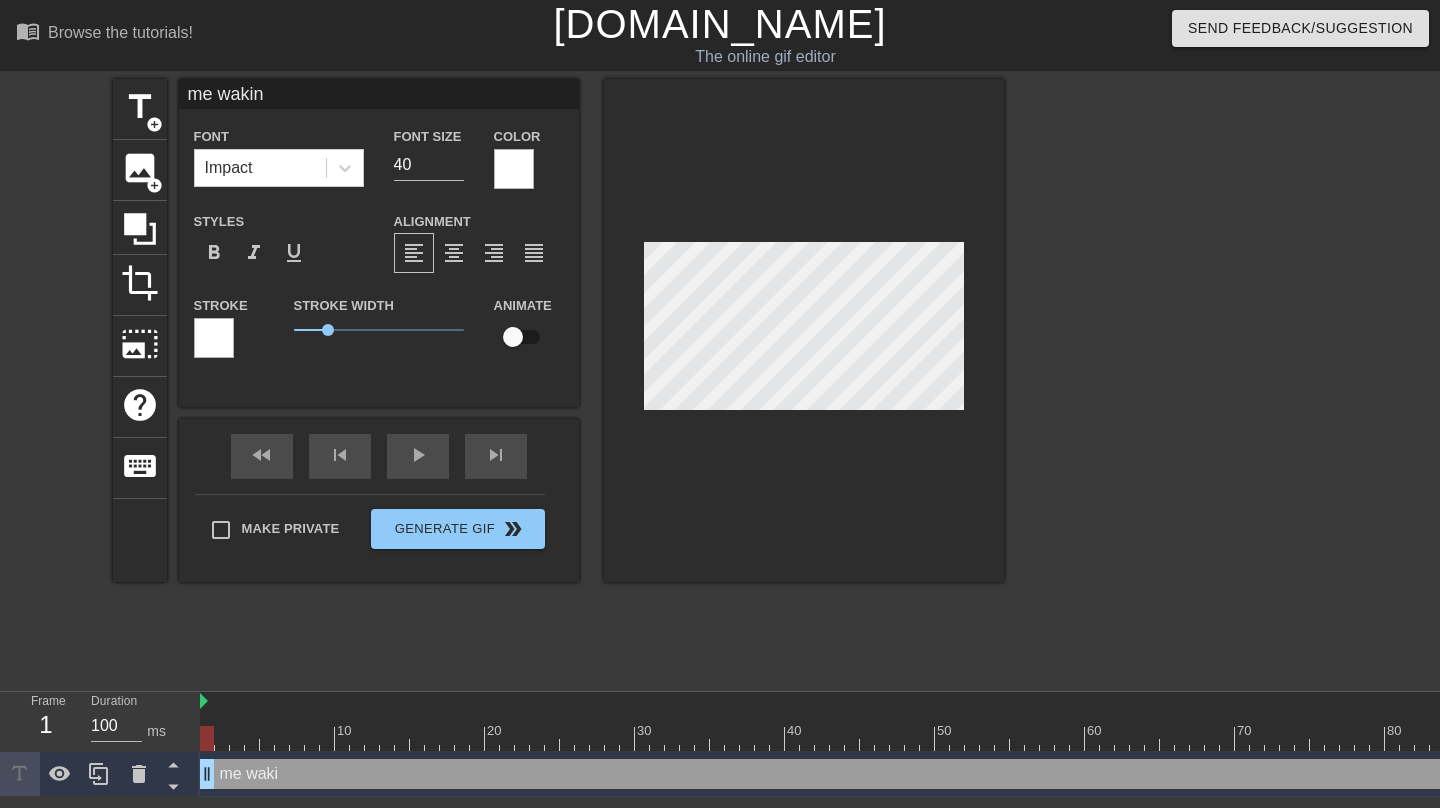 type on "me waking" 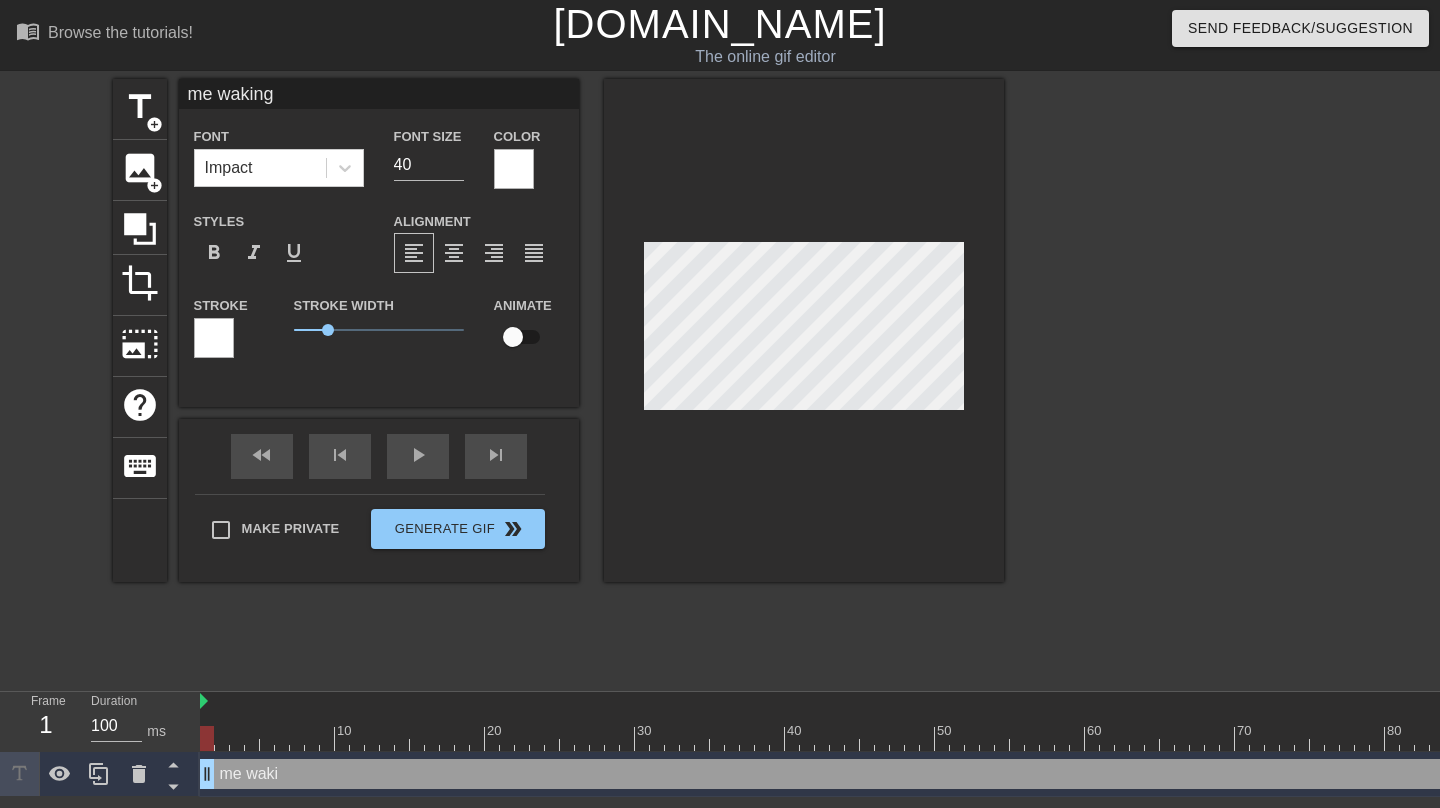 type on "me waking" 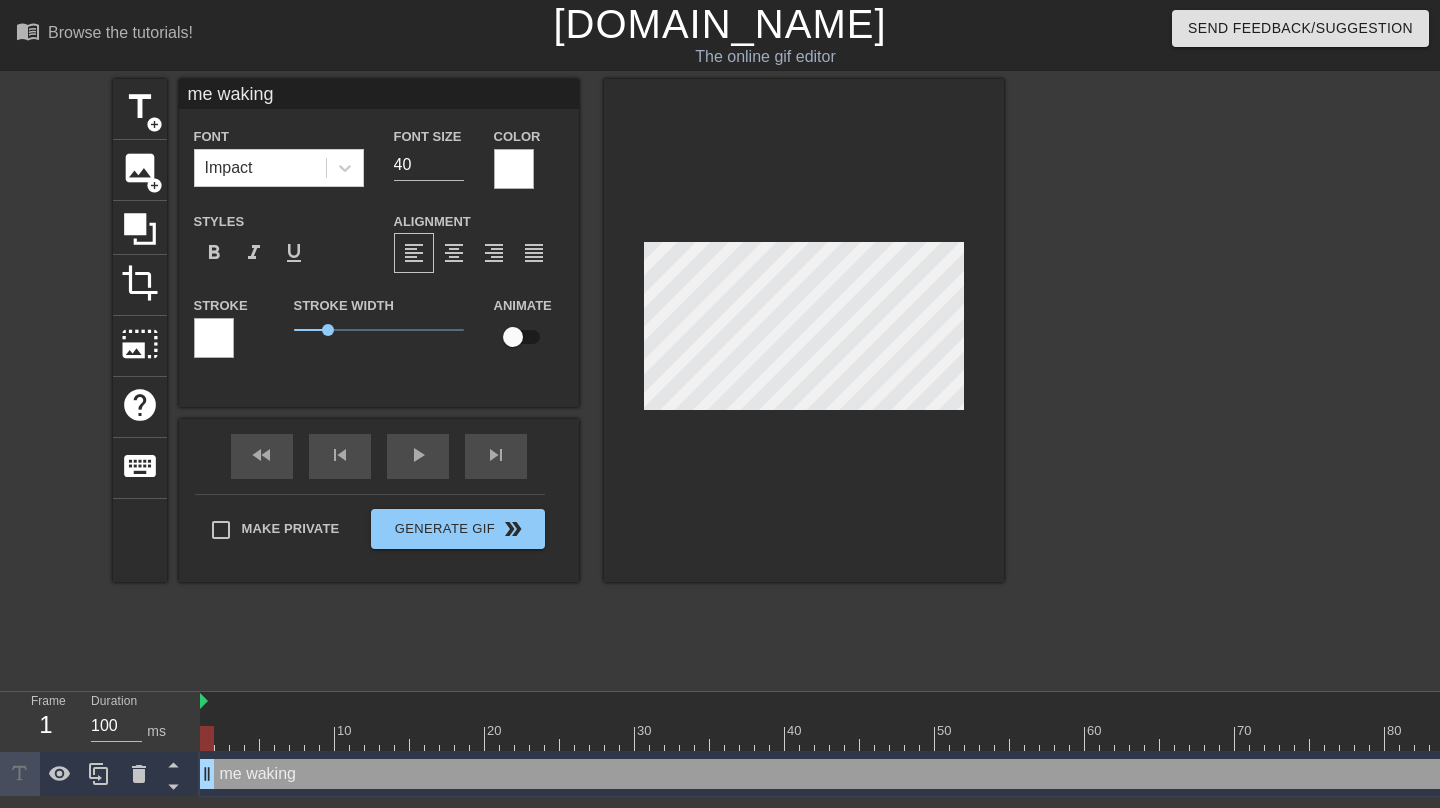 type on "me waking u" 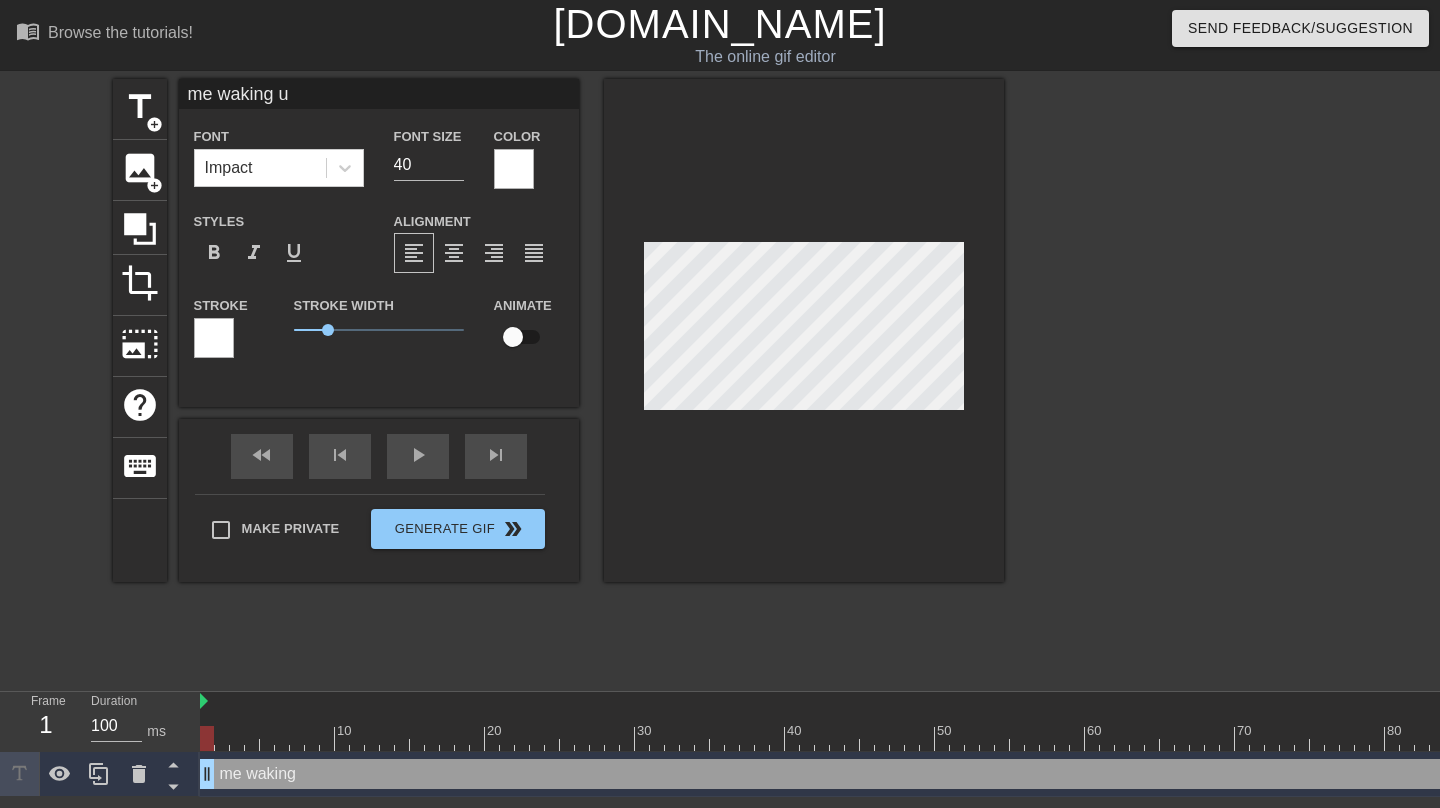 type on "me waking up" 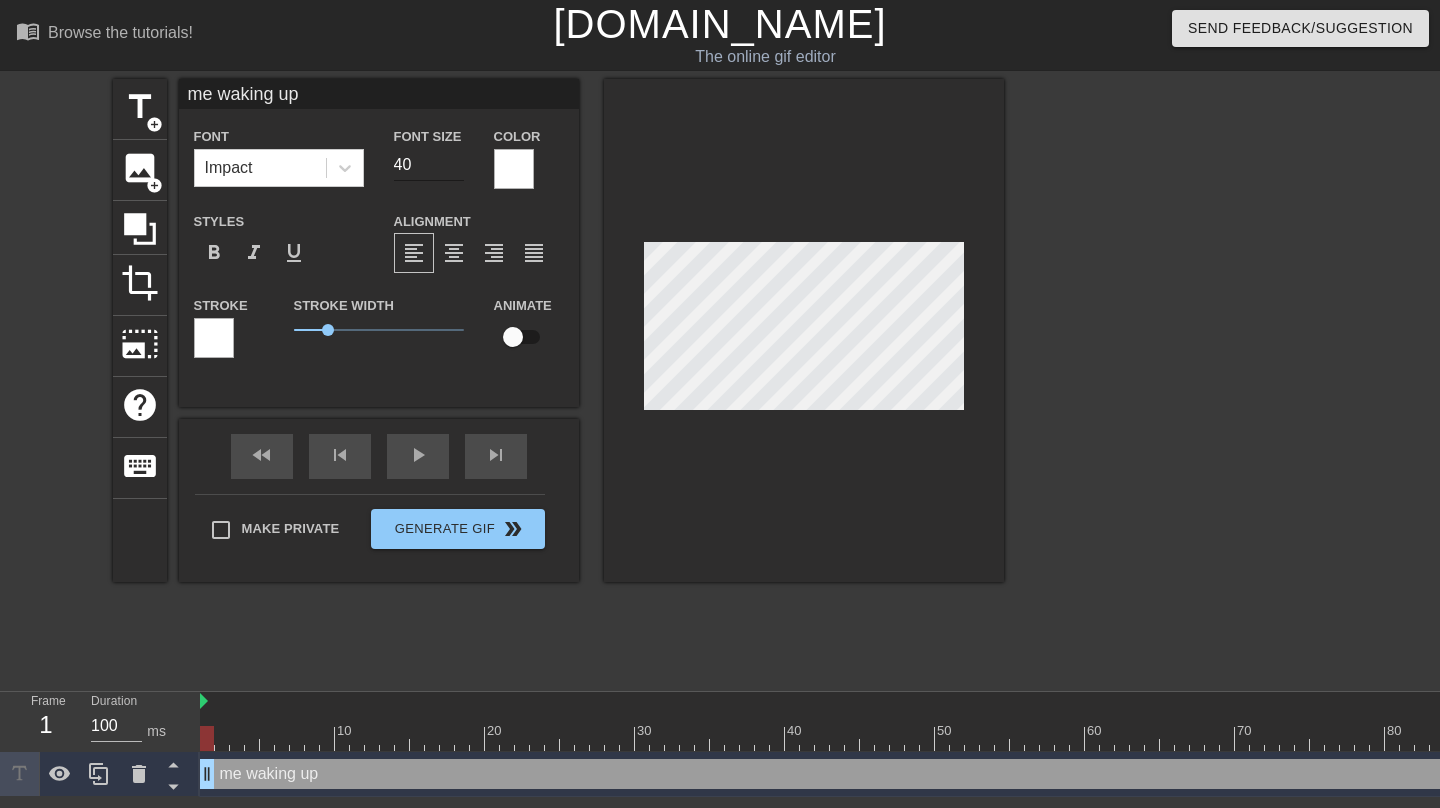 type on "me waking up" 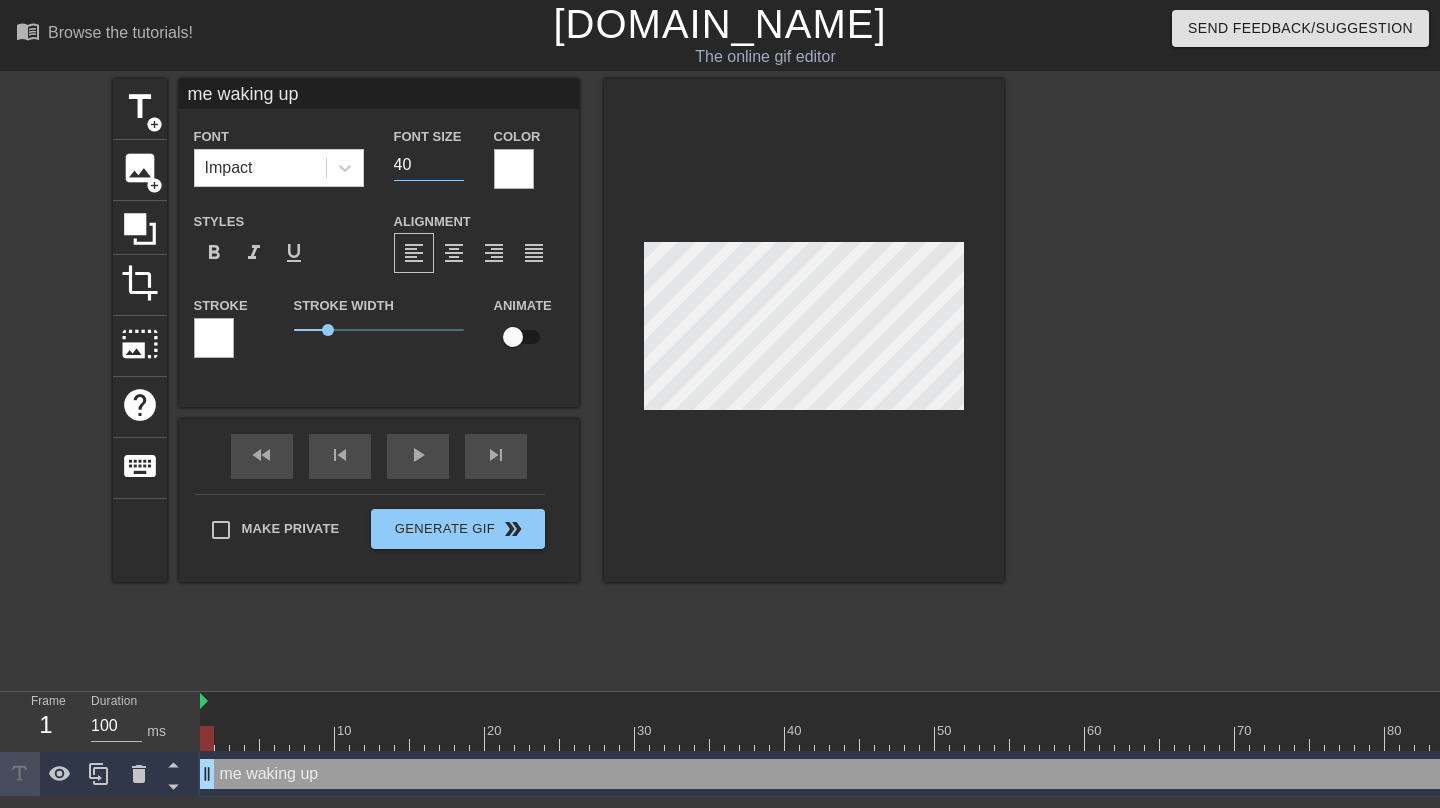 drag, startPoint x: 423, startPoint y: 156, endPoint x: 404, endPoint y: 156, distance: 19 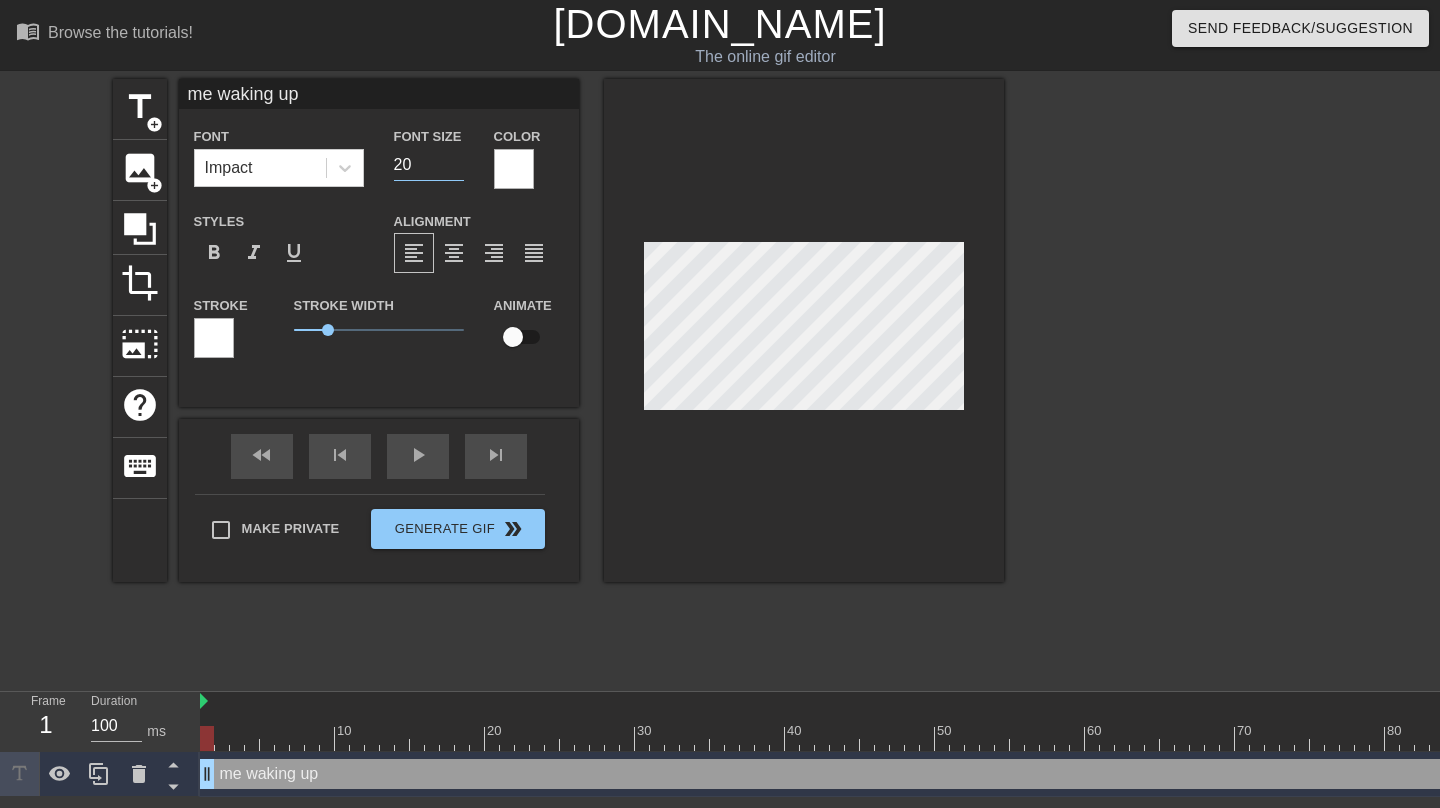 drag, startPoint x: 414, startPoint y: 167, endPoint x: 390, endPoint y: 164, distance: 24.186773 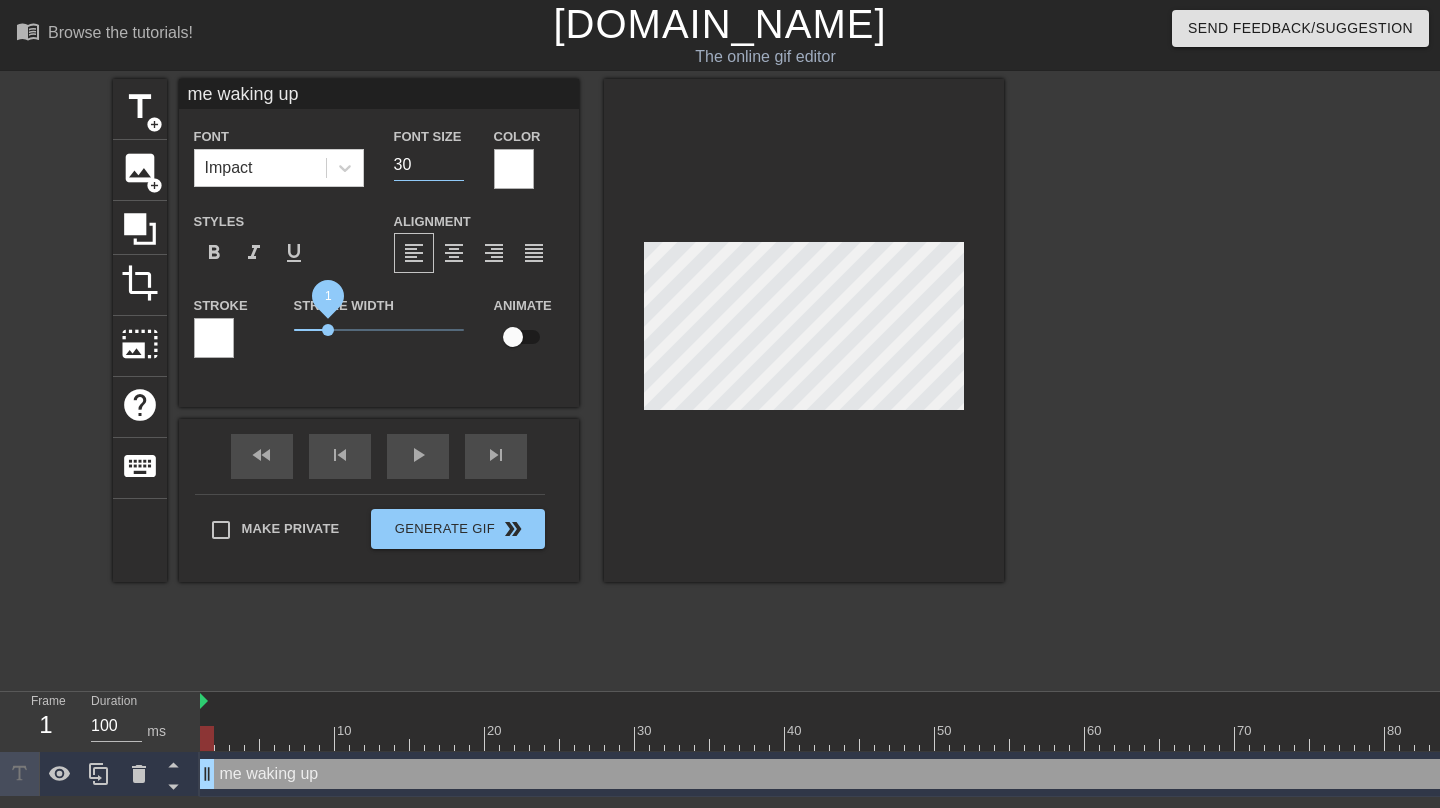 type on "30" 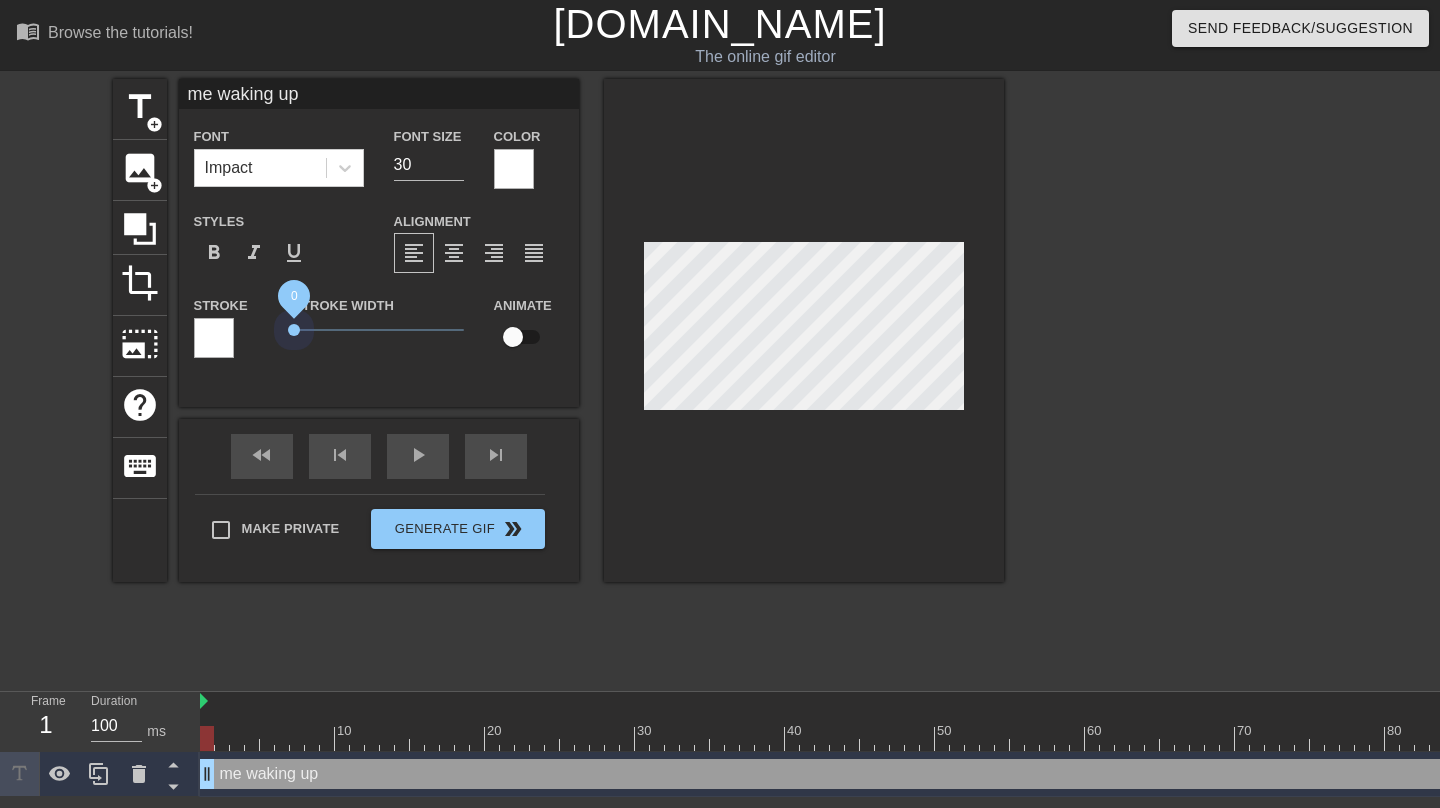 drag, startPoint x: 330, startPoint y: 328, endPoint x: 237, endPoint y: 311, distance: 94.54099 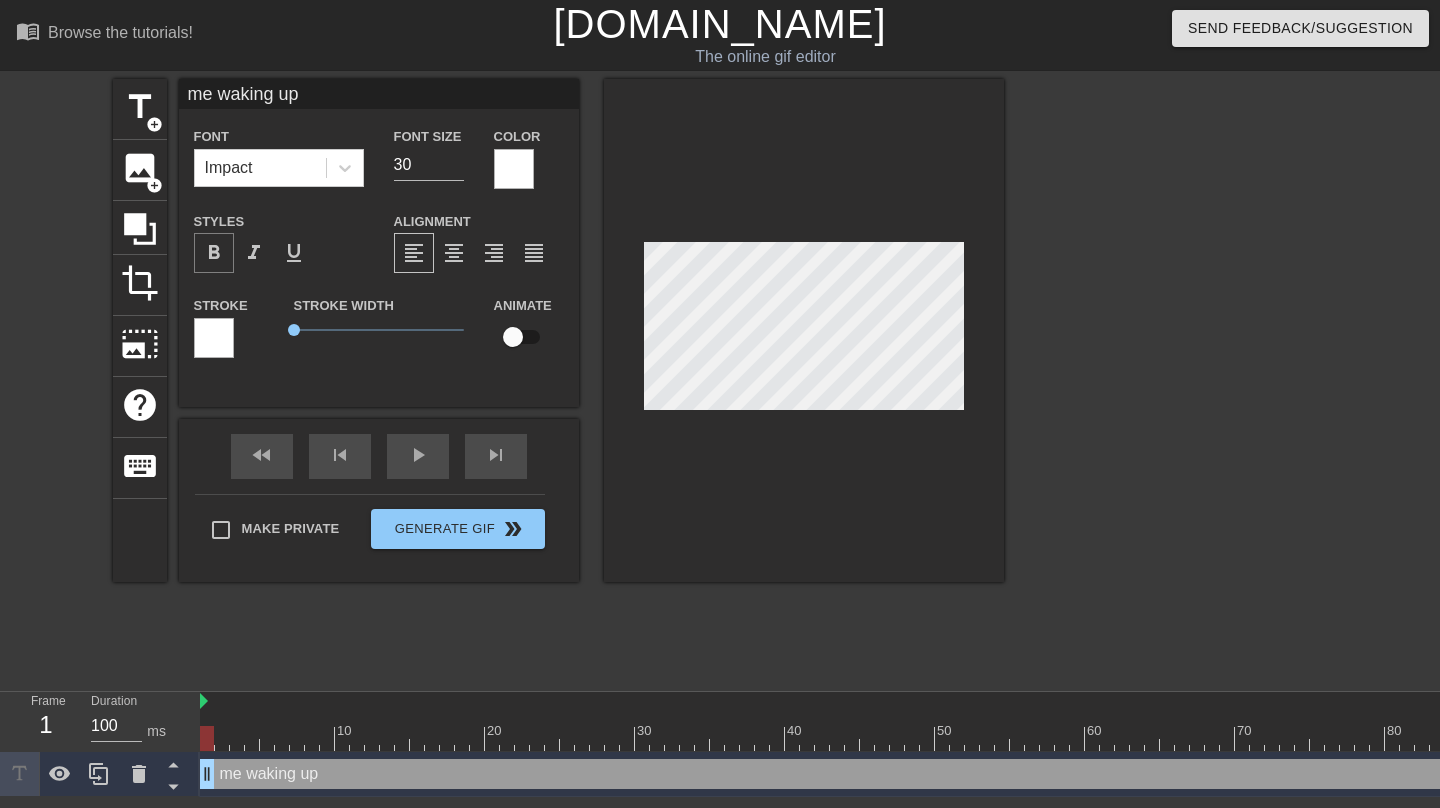 click on "format_bold" at bounding box center (214, 253) 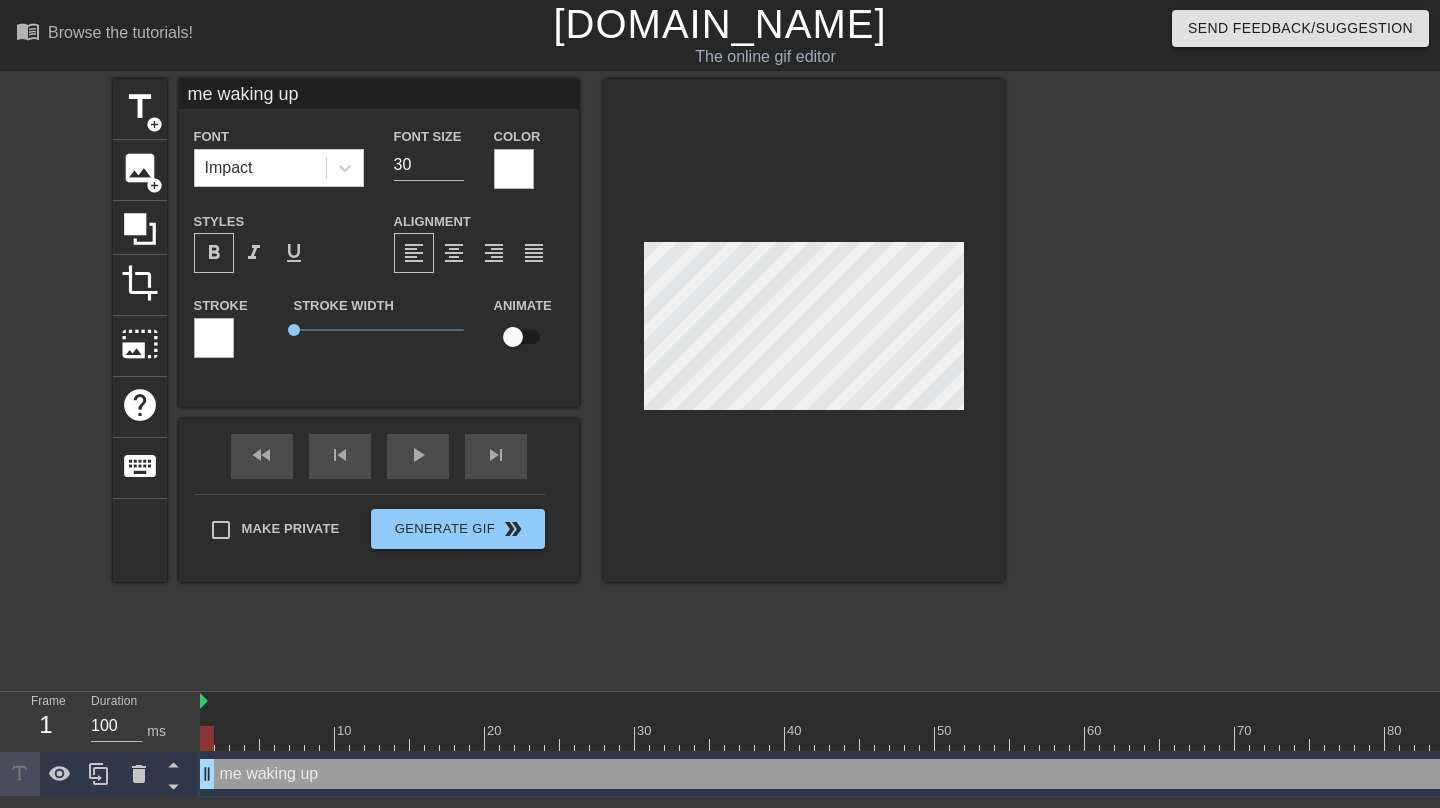 click on "format_bold" at bounding box center [214, 253] 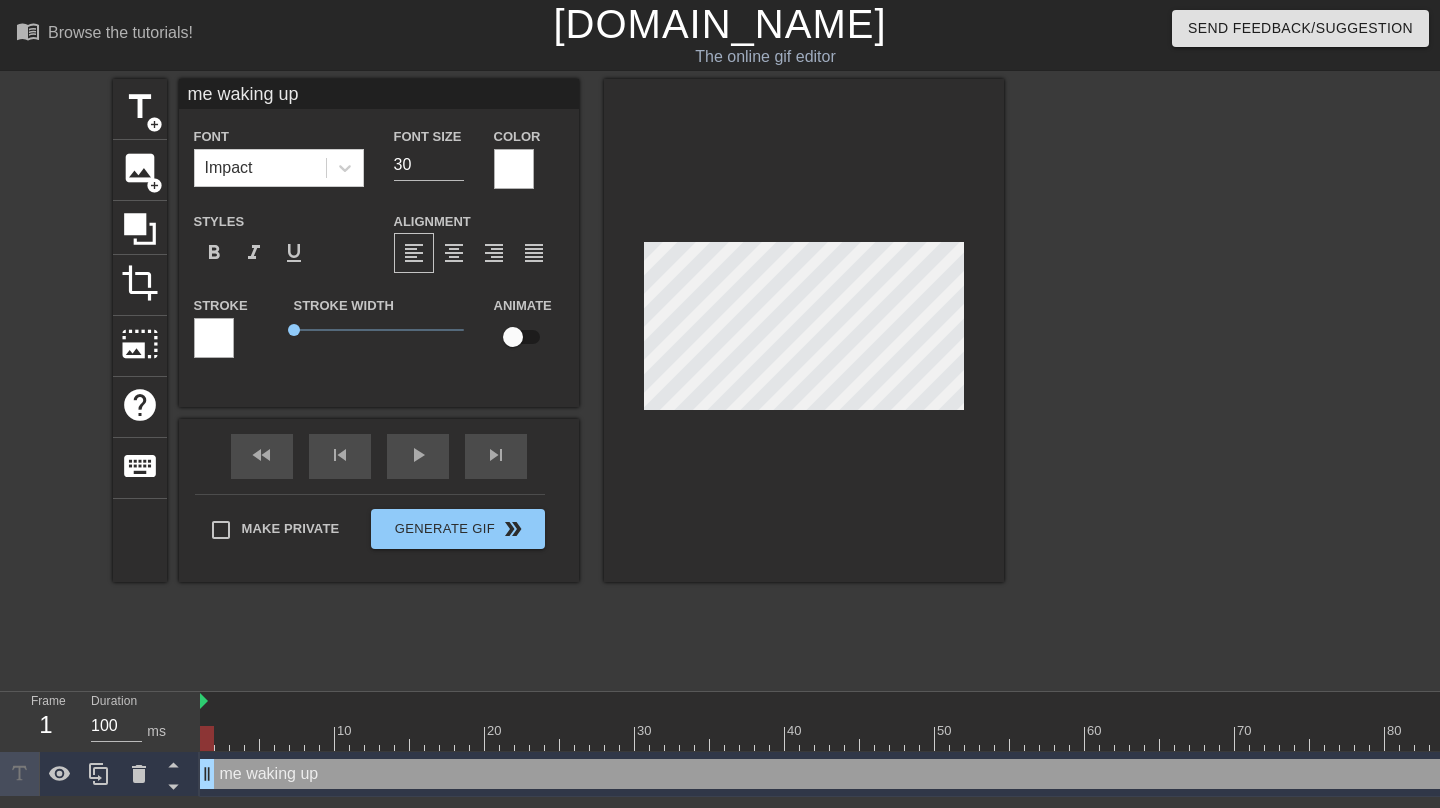 click at bounding box center (1178, 379) 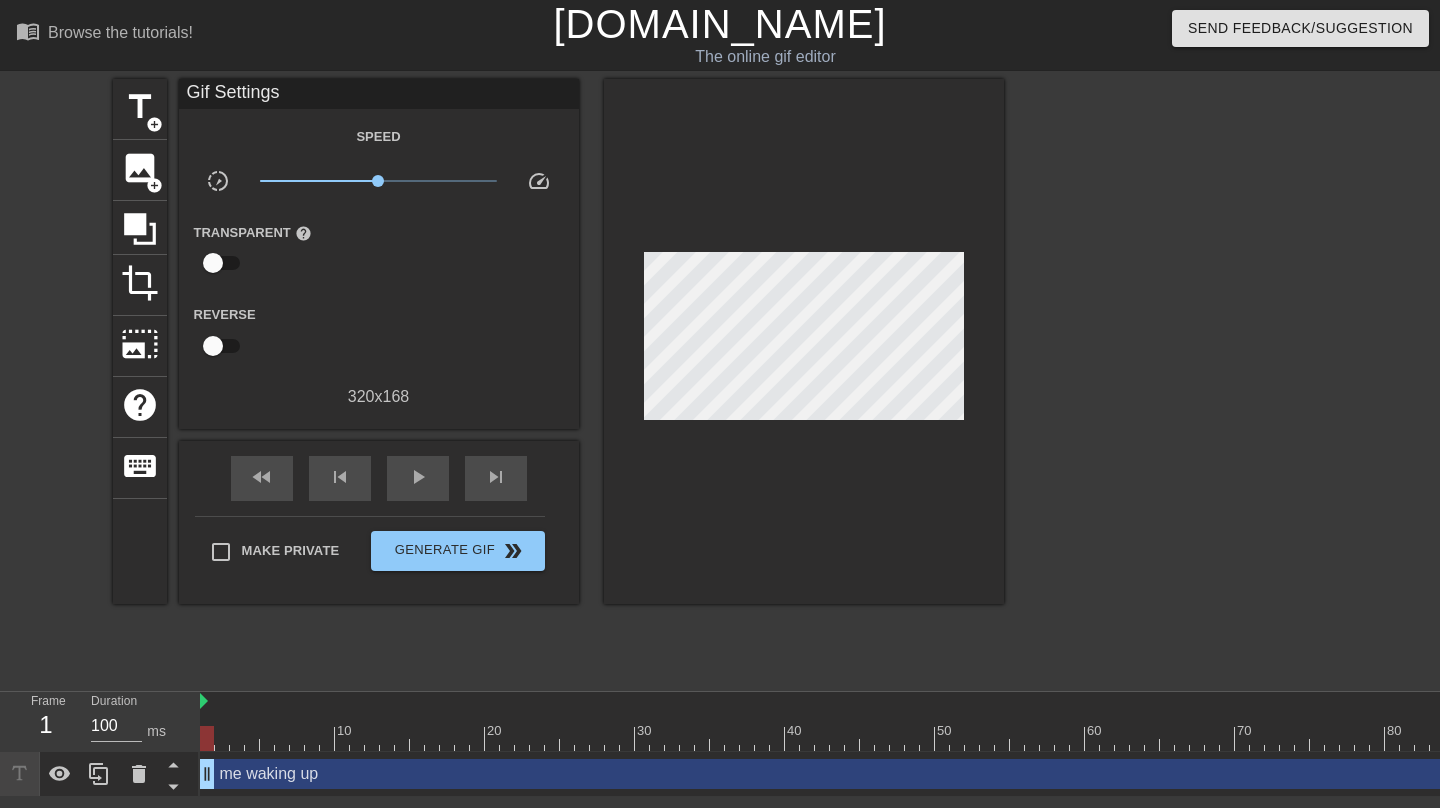 click at bounding box center [1178, 379] 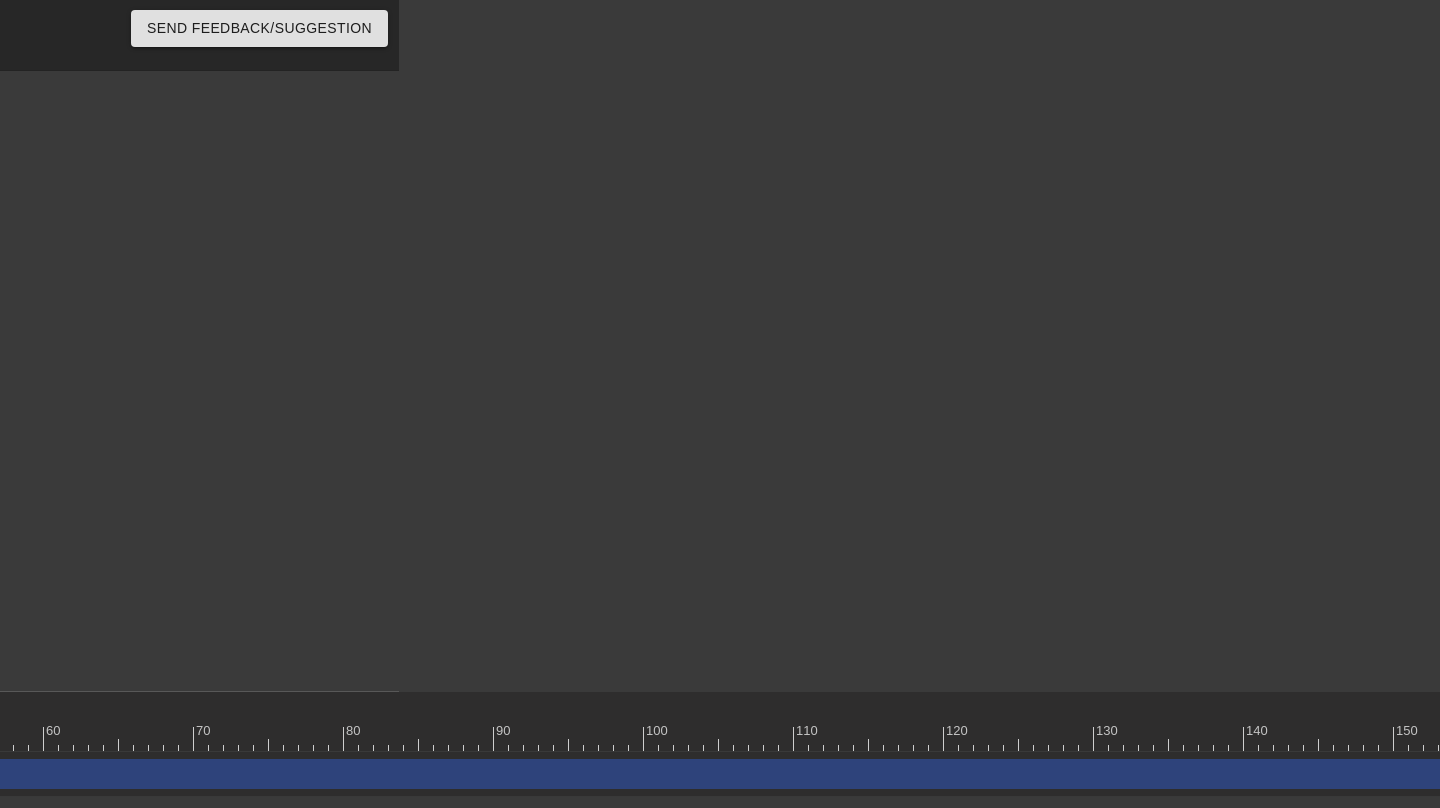 scroll, scrollTop: 0, scrollLeft: 1585, axis: horizontal 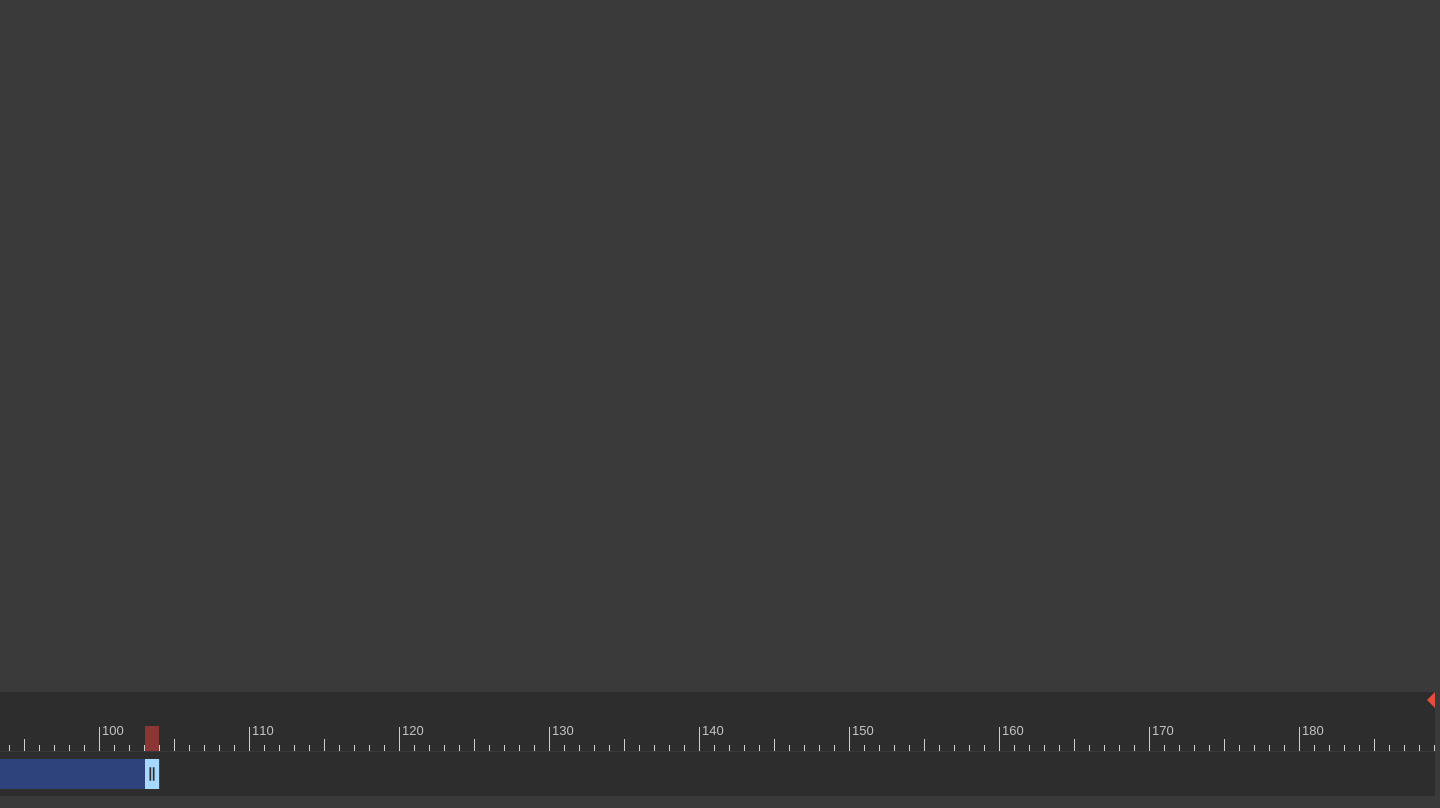 drag, startPoint x: 1427, startPoint y: 781, endPoint x: 210, endPoint y: 730, distance: 1218.0681 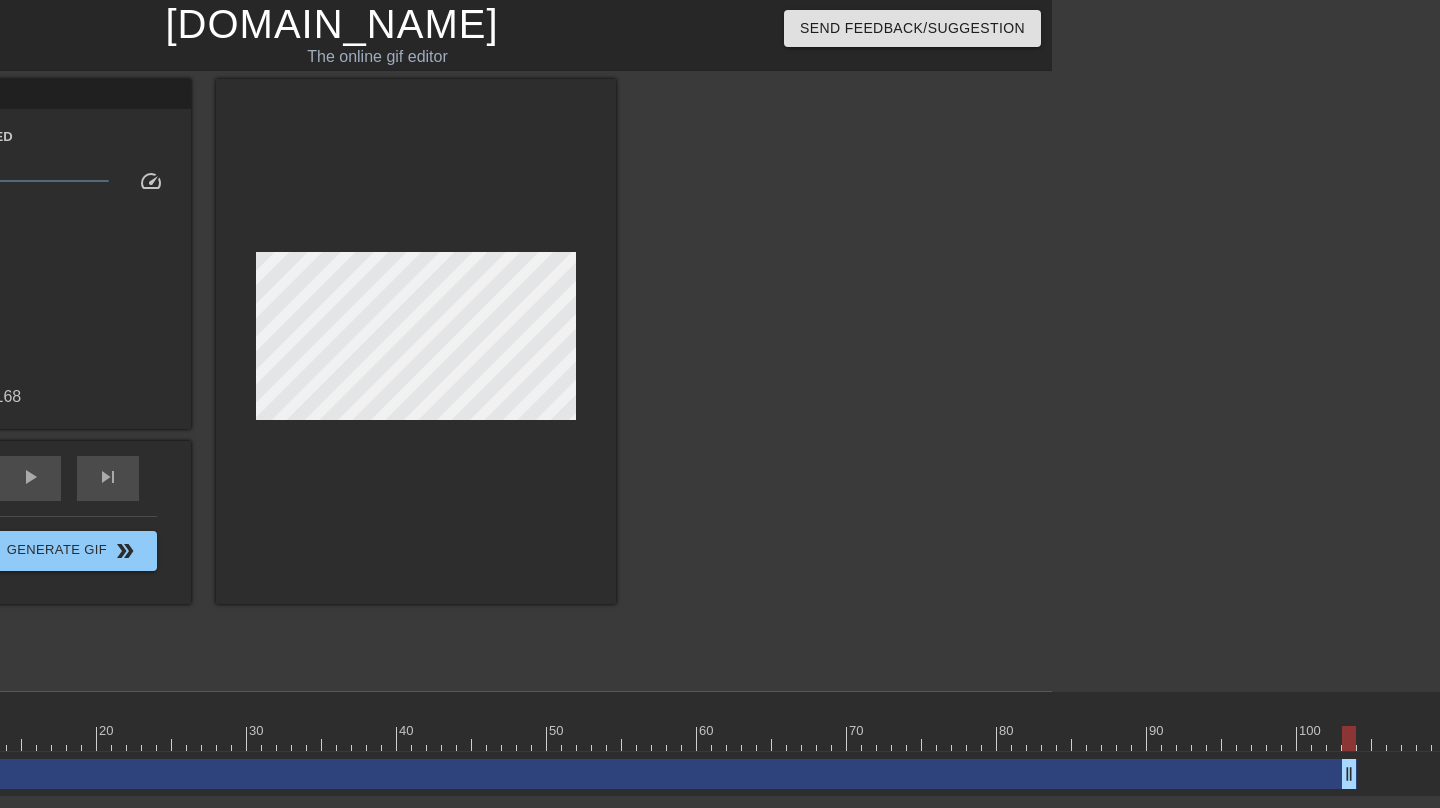 scroll, scrollTop: 0, scrollLeft: 483, axis: horizontal 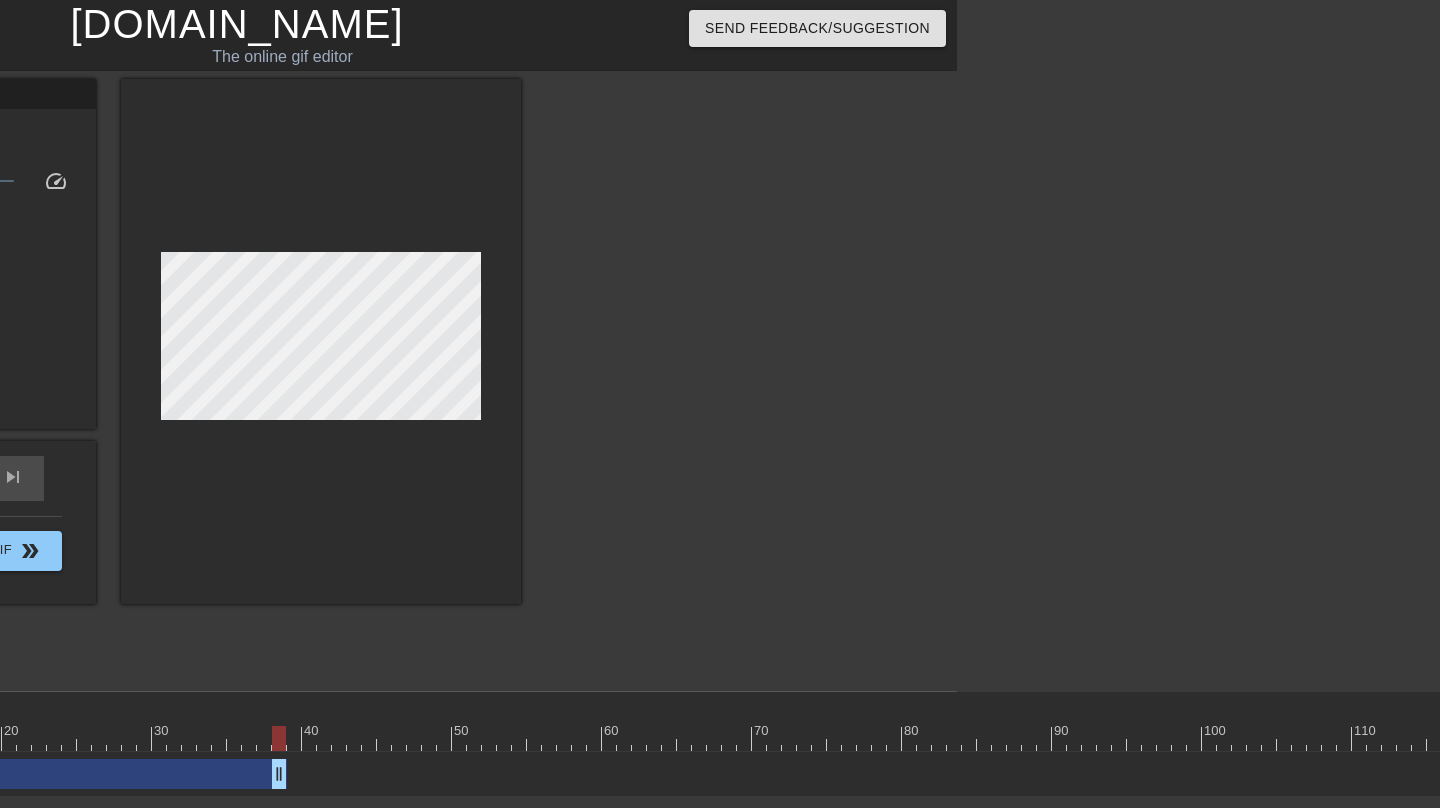 drag, startPoint x: 1250, startPoint y: 781, endPoint x: 273, endPoint y: 722, distance: 978.77985 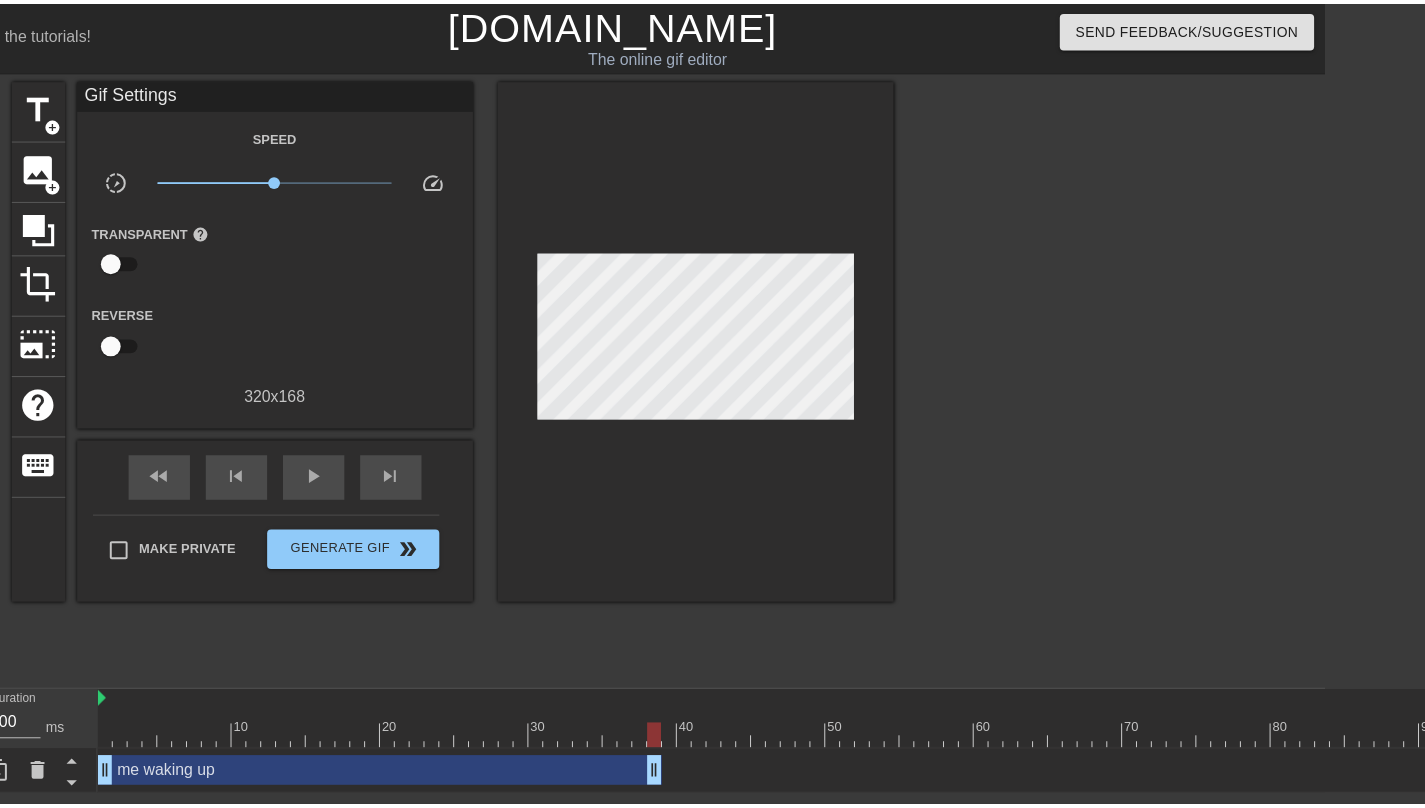 scroll, scrollTop: 0, scrollLeft: 0, axis: both 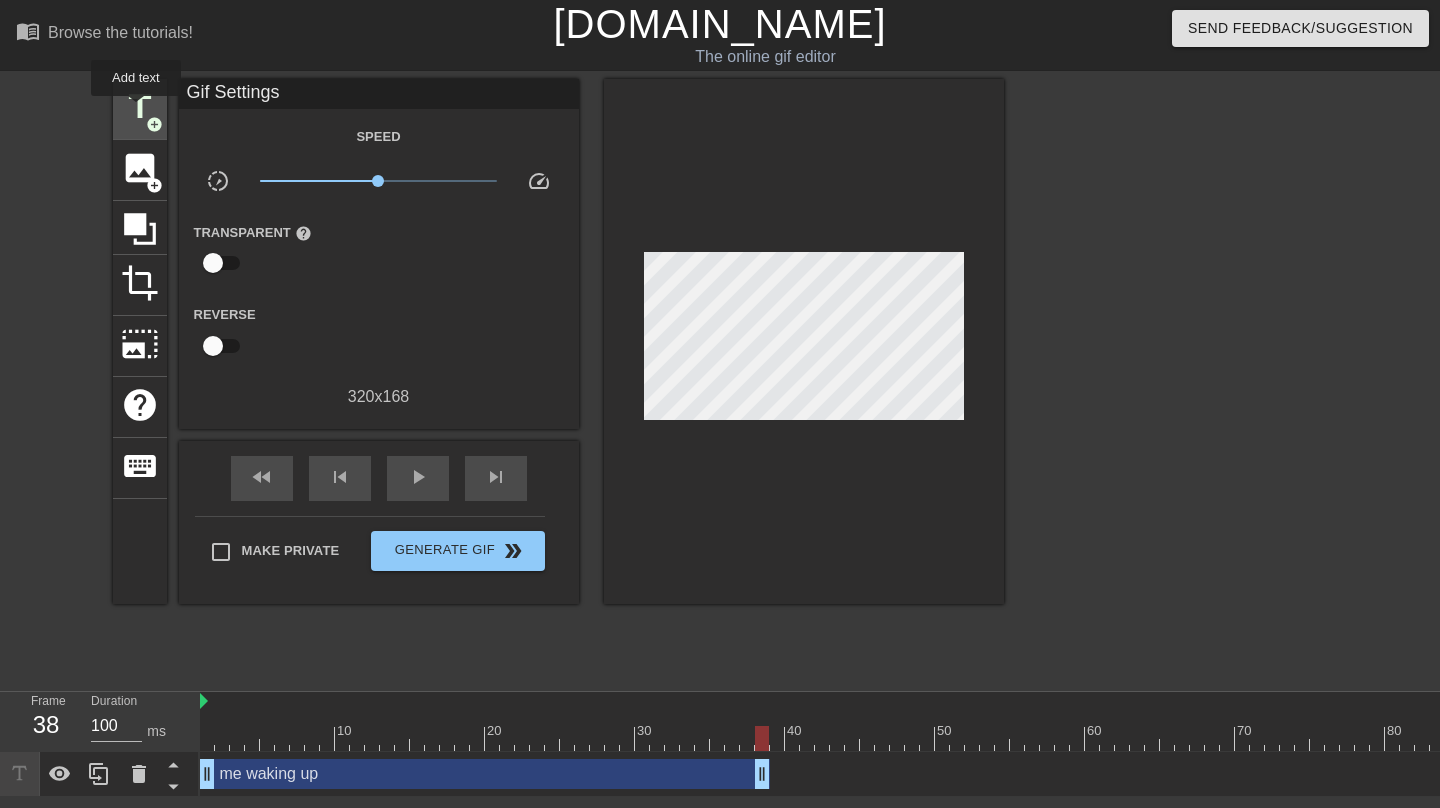 click on "title" at bounding box center [140, 107] 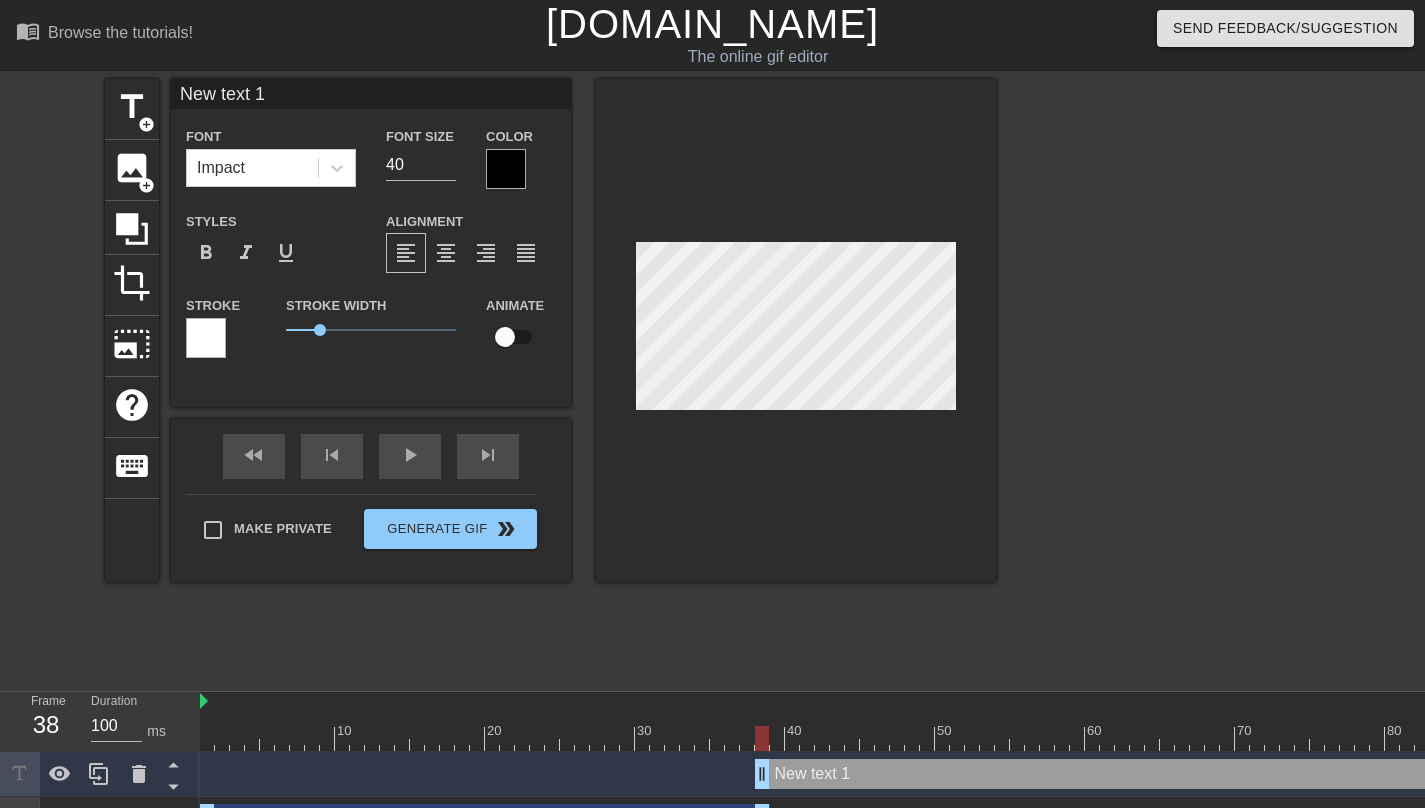 type on "f" 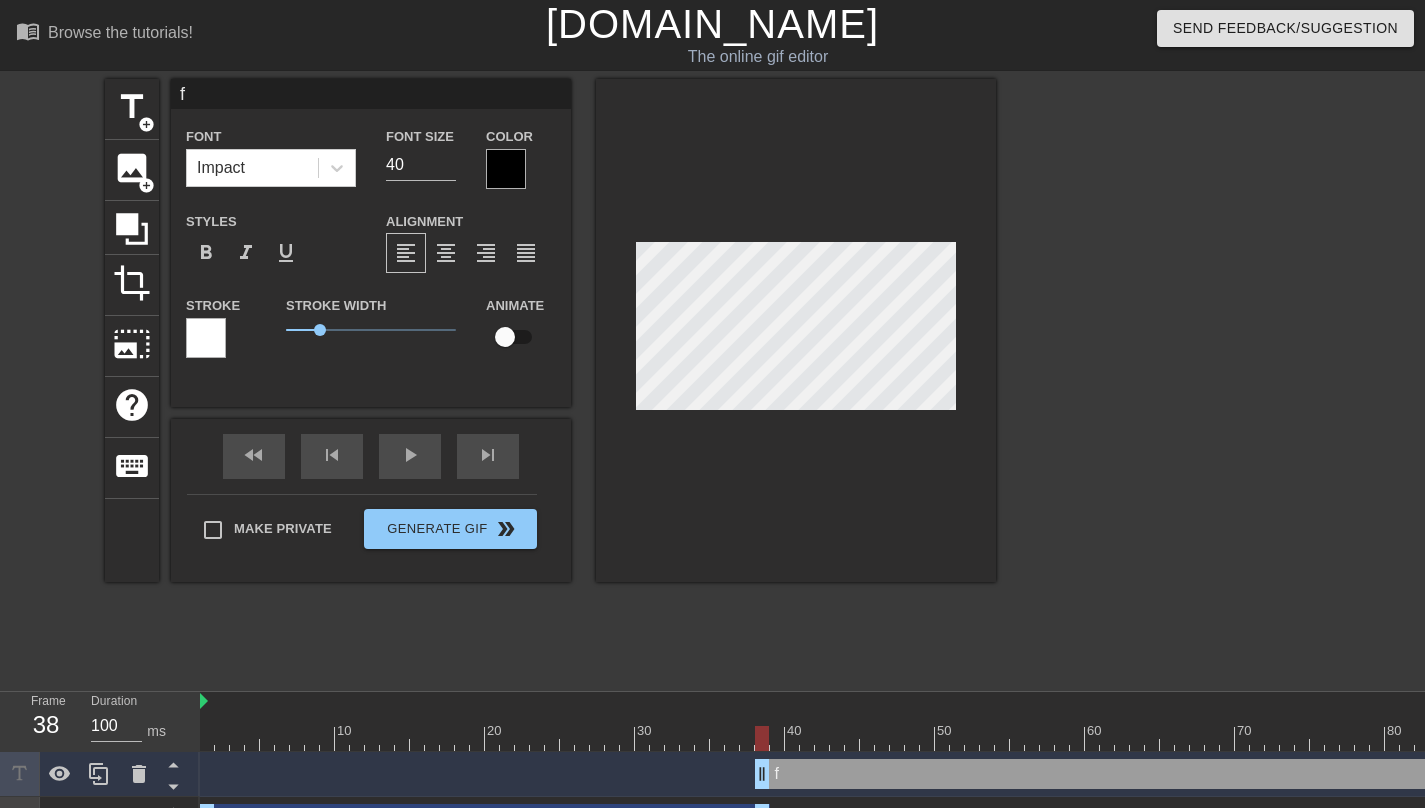 type on "fr" 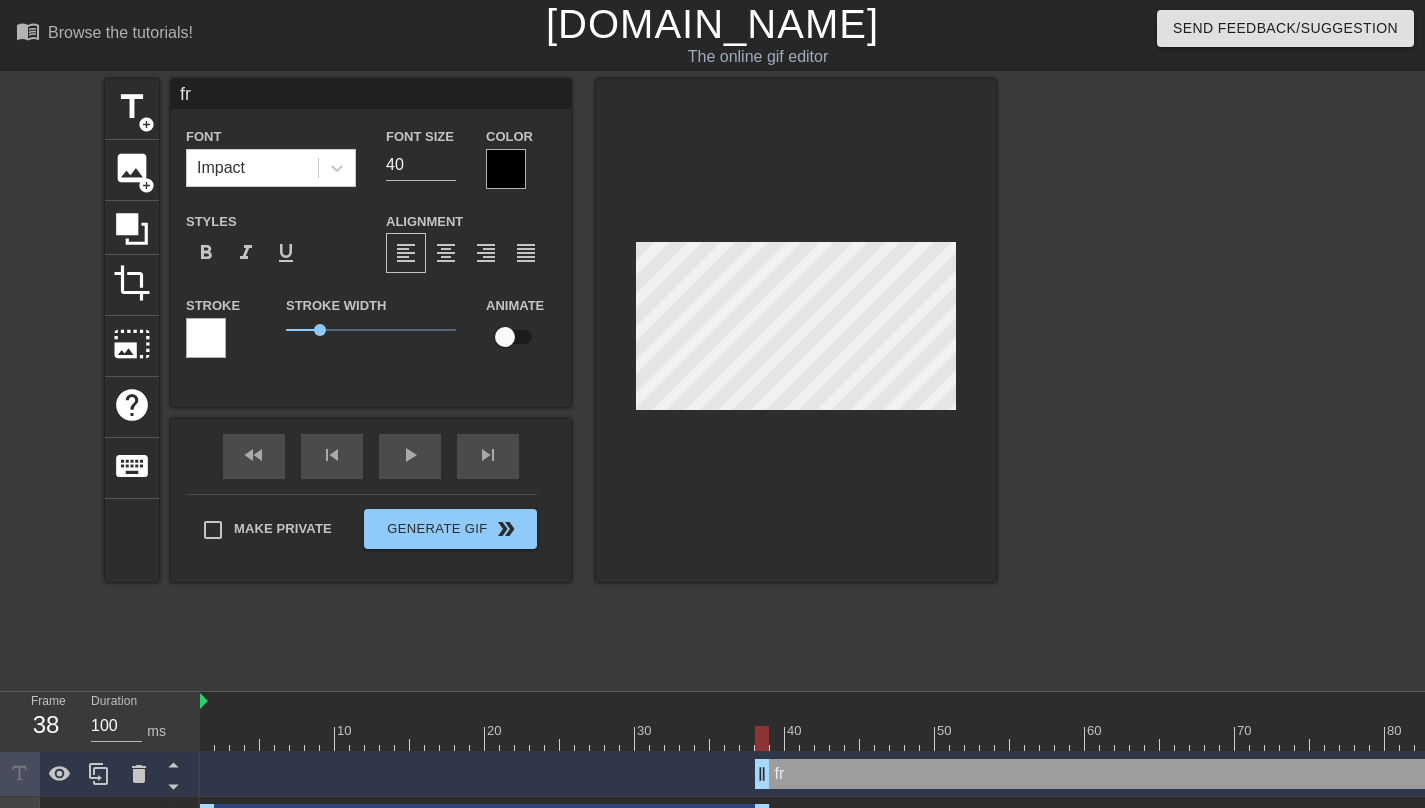 type on "fri" 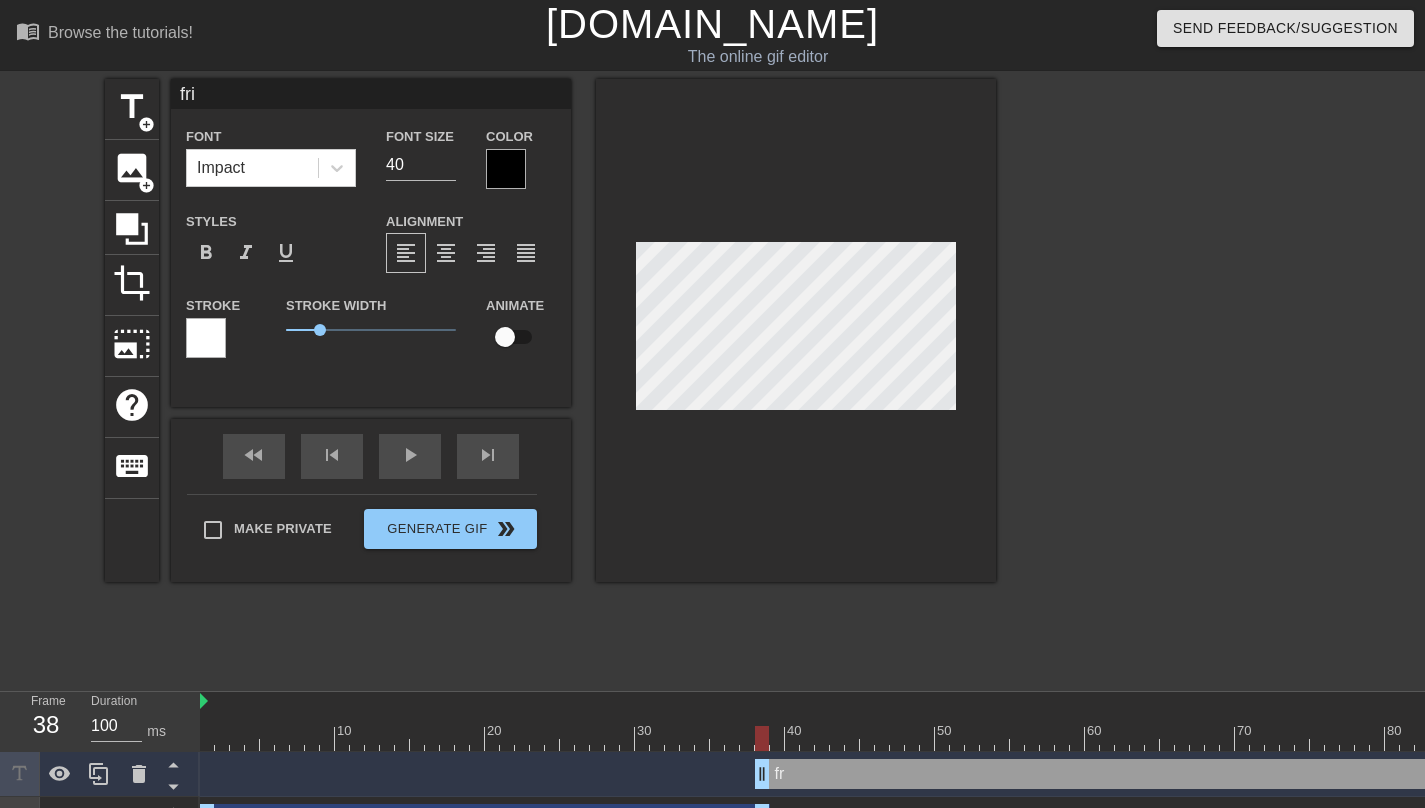 type on "frid" 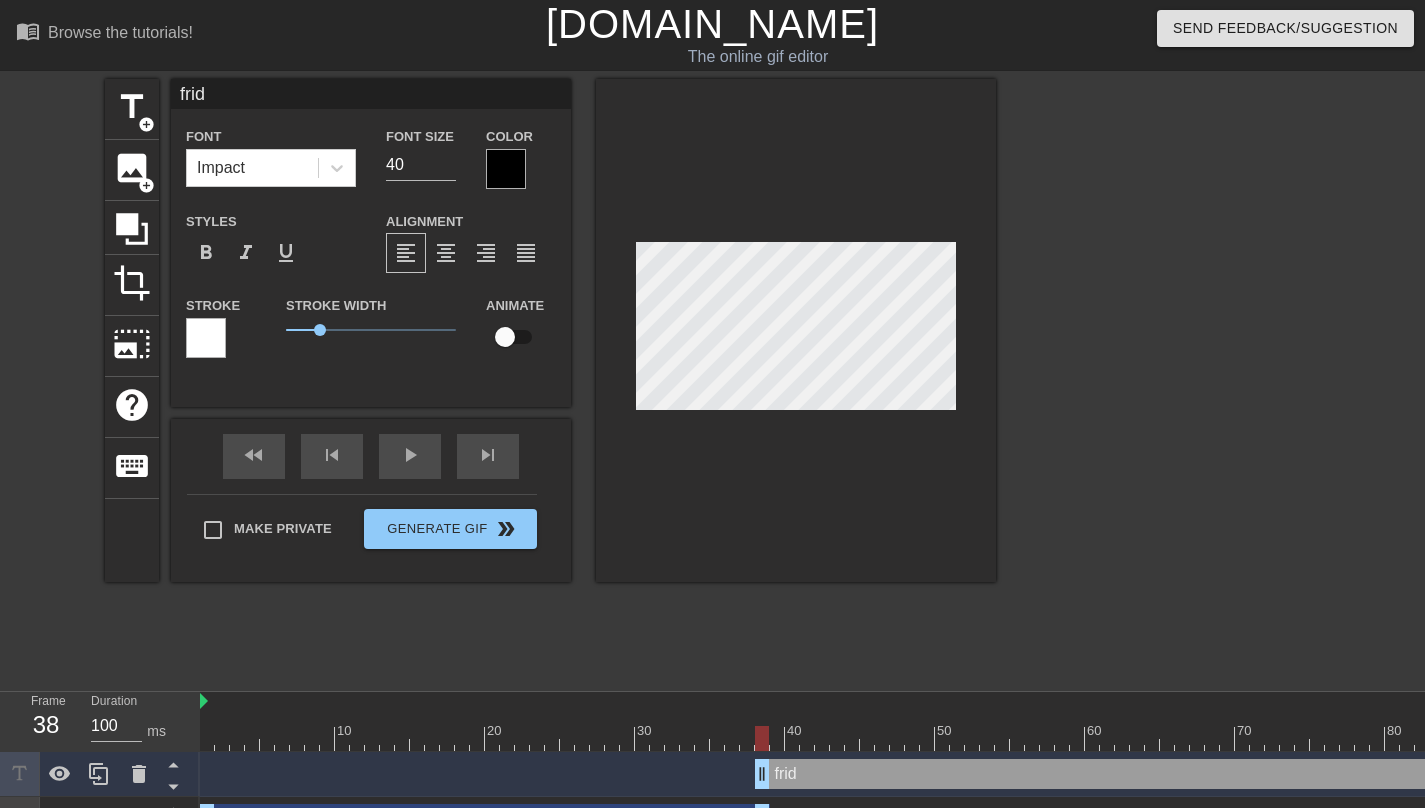 type on "[PERSON_NAME]" 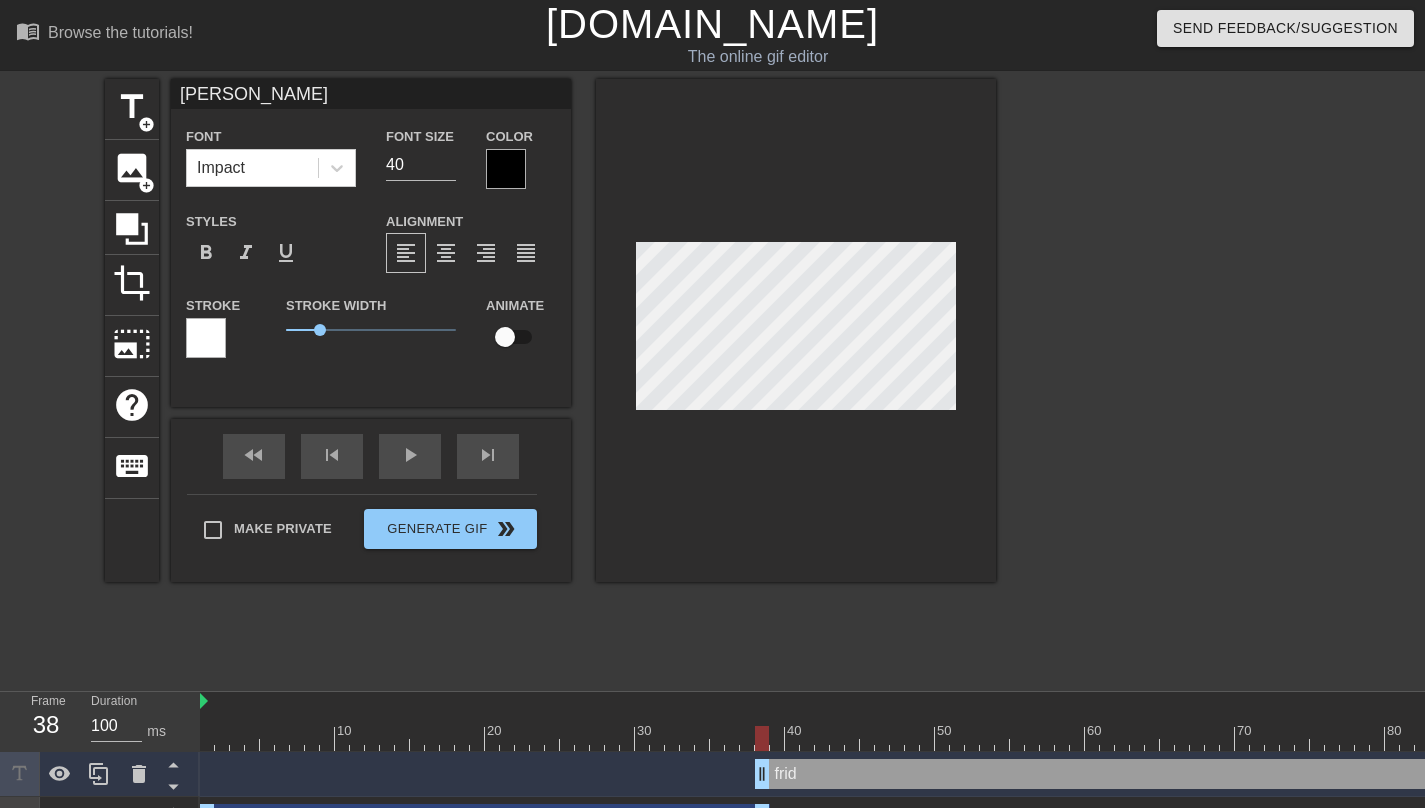 scroll, scrollTop: 3, scrollLeft: 4, axis: both 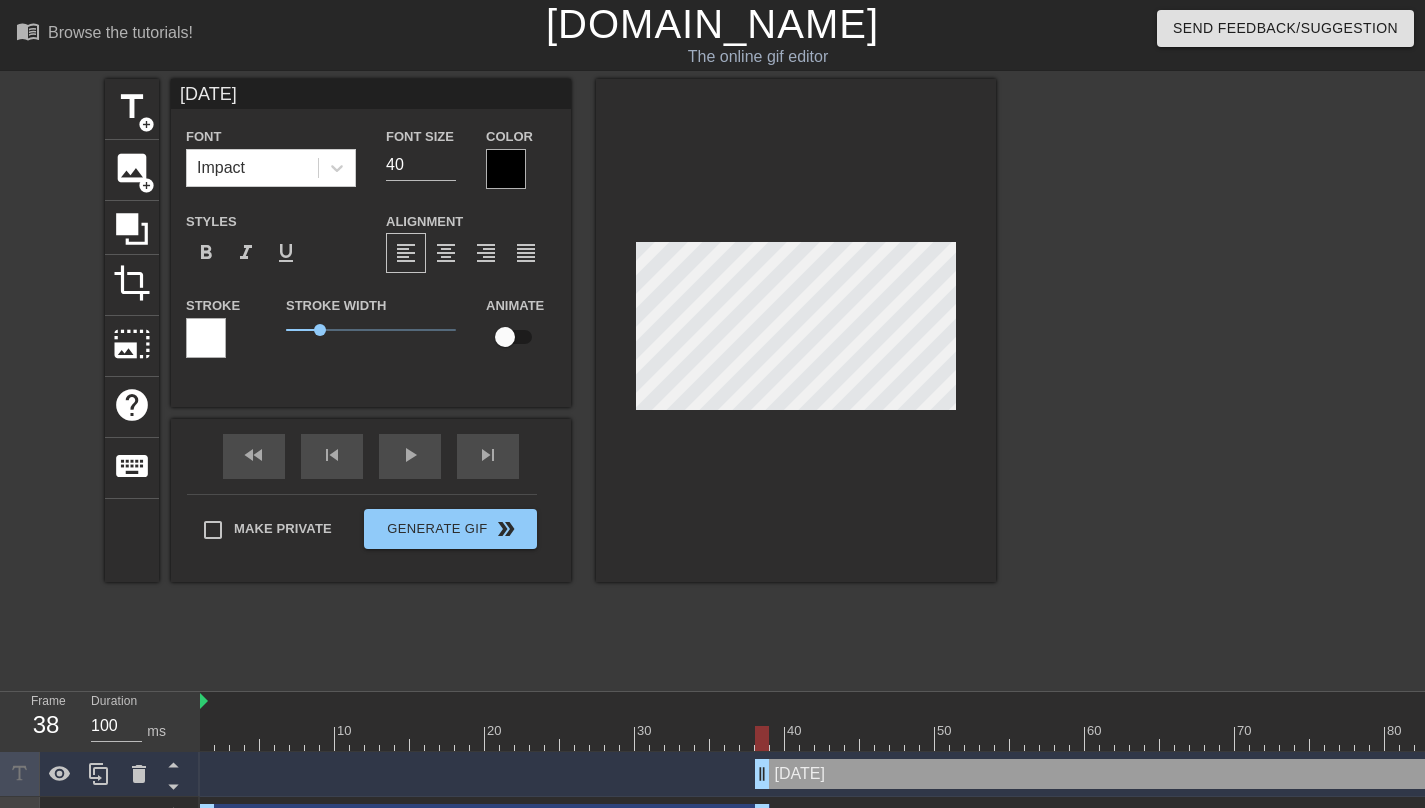 type on "fridays" 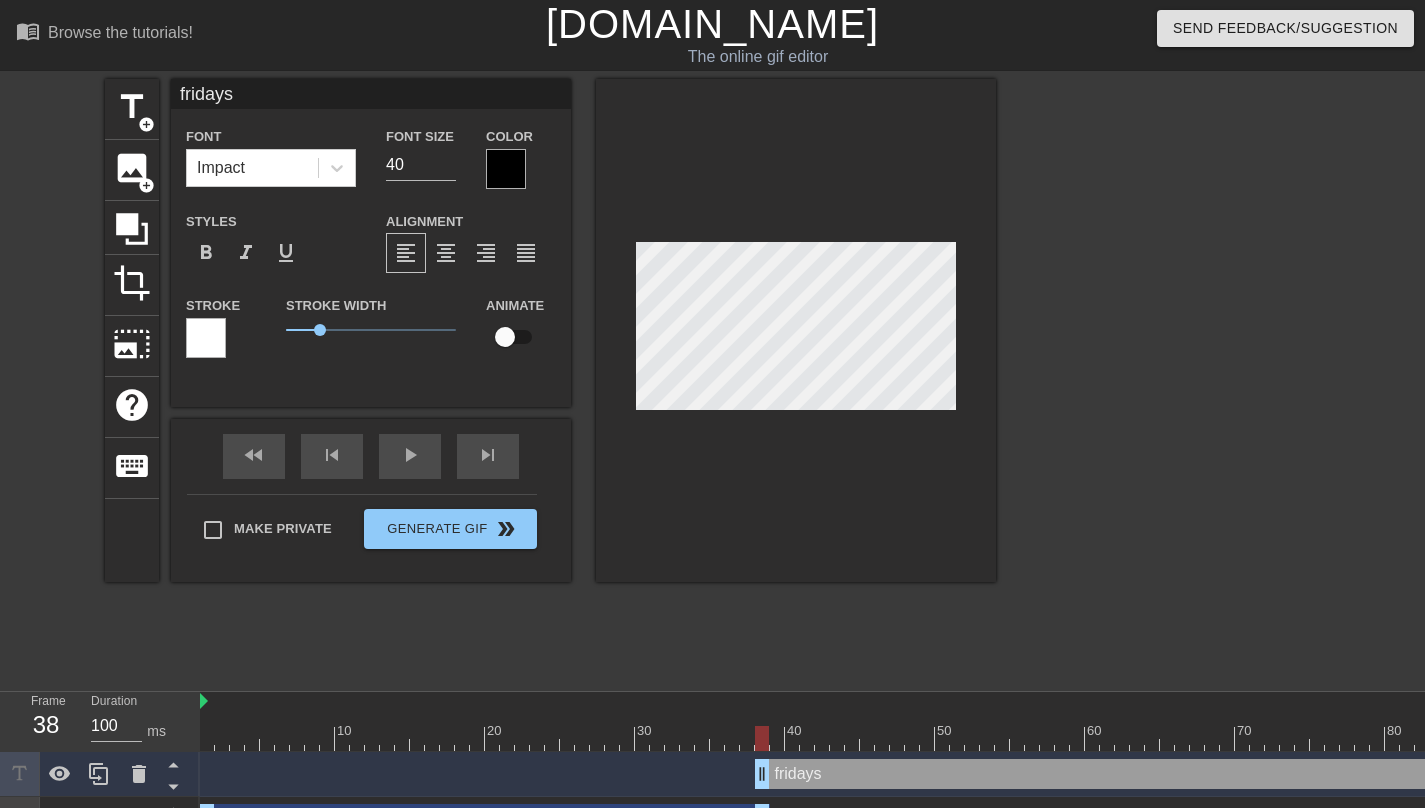 type on "[DATE]" 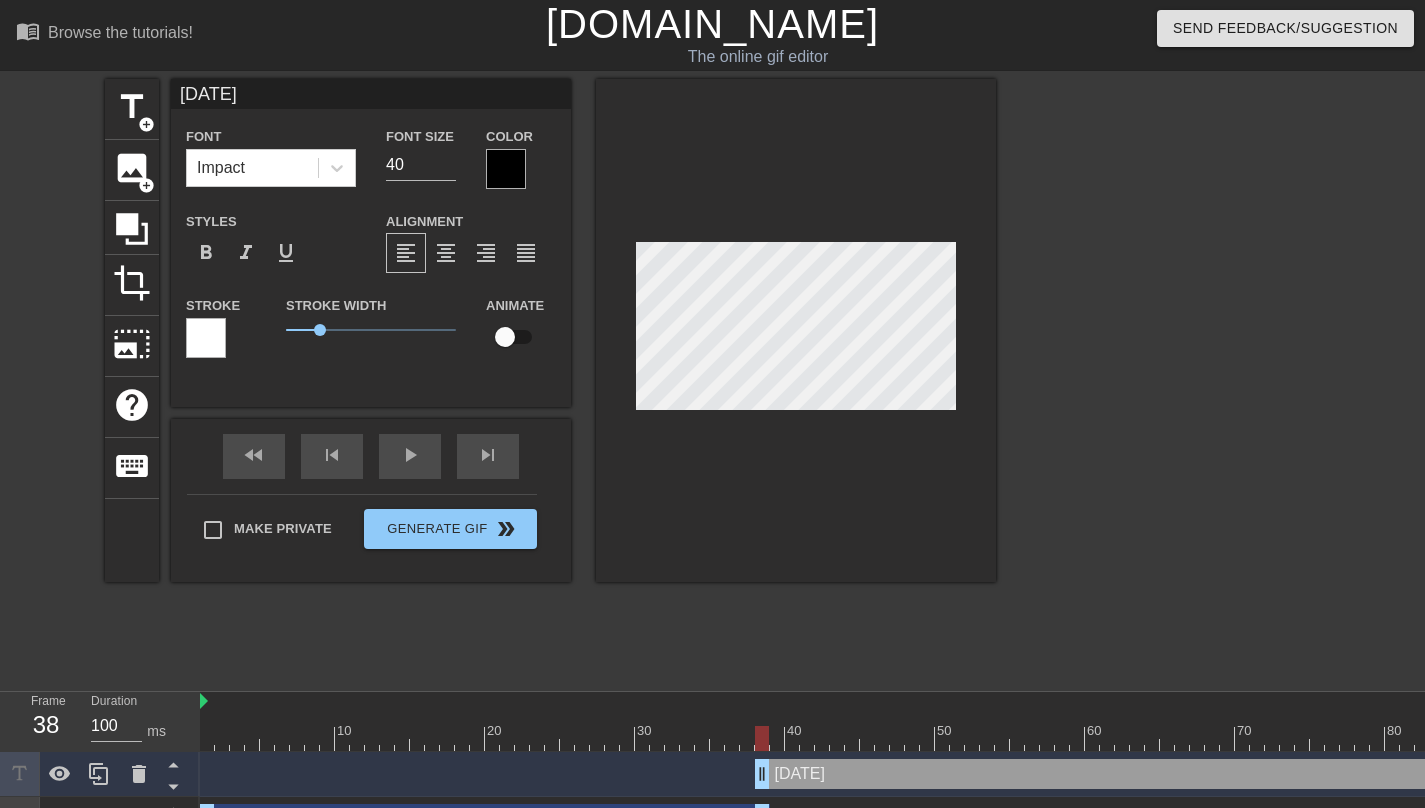 type on "[DATE]" 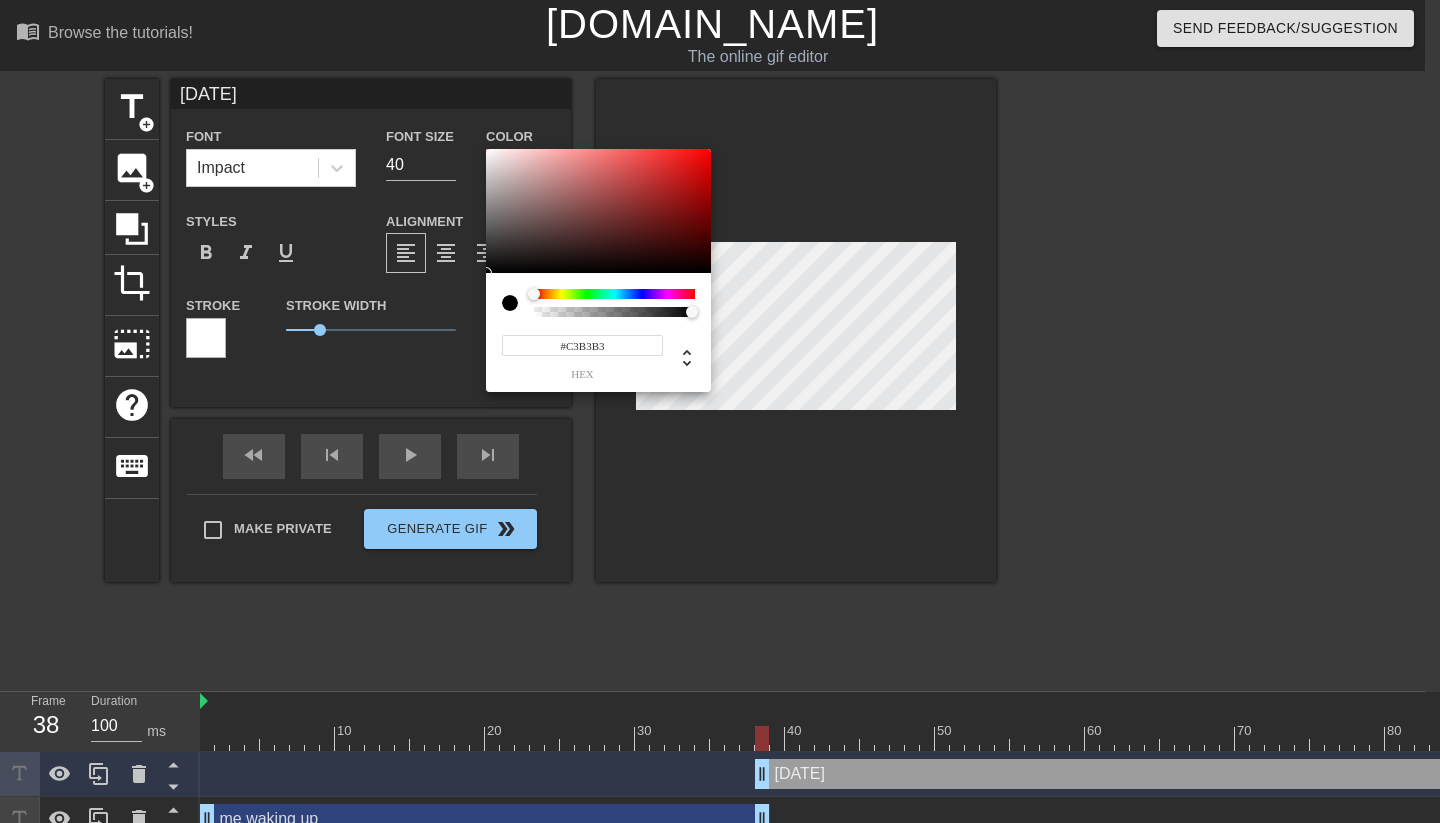 type on "#FFFFFF" 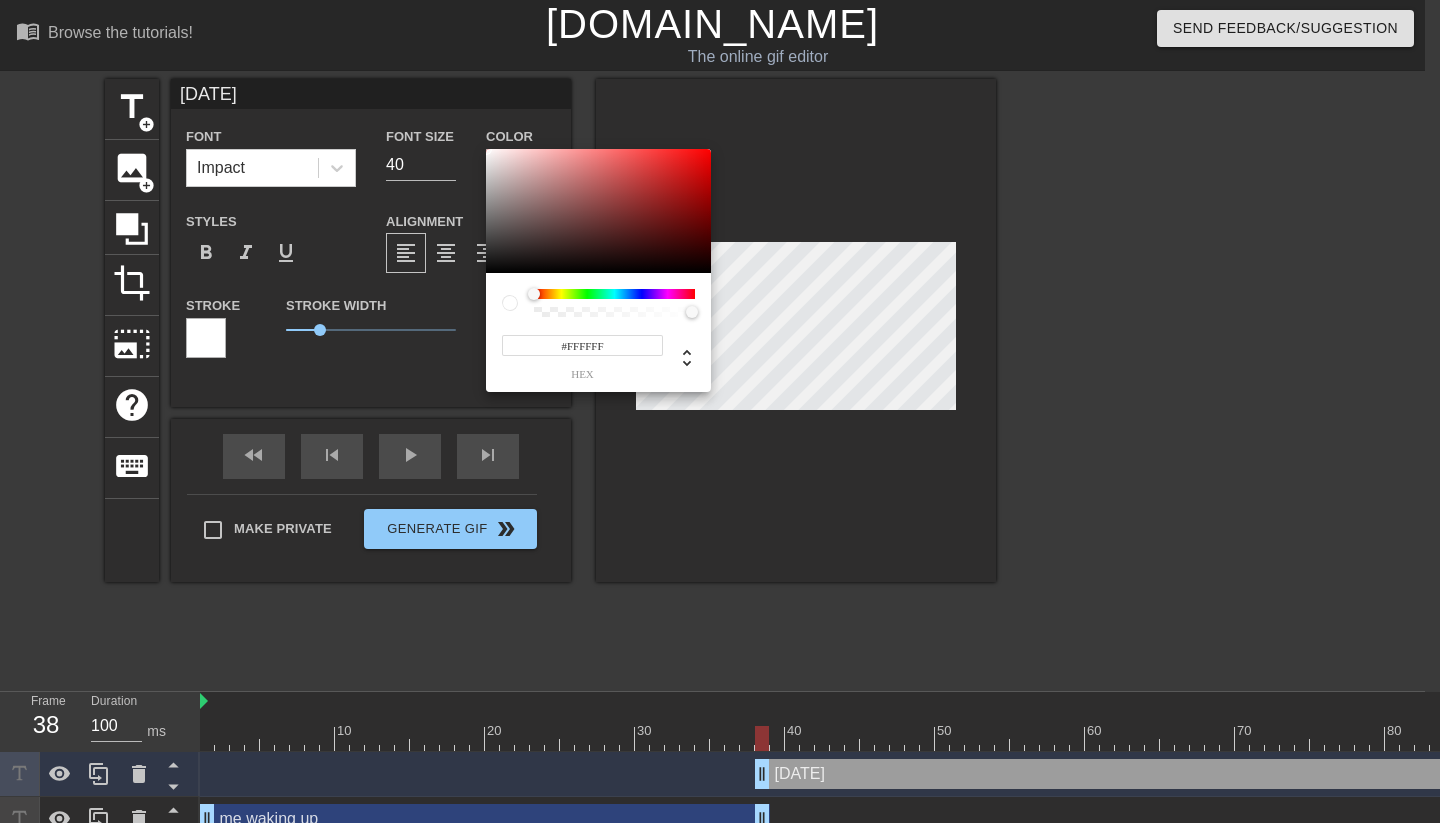 drag, startPoint x: 484, startPoint y: 162, endPoint x: 388, endPoint y: 146, distance: 97.3242 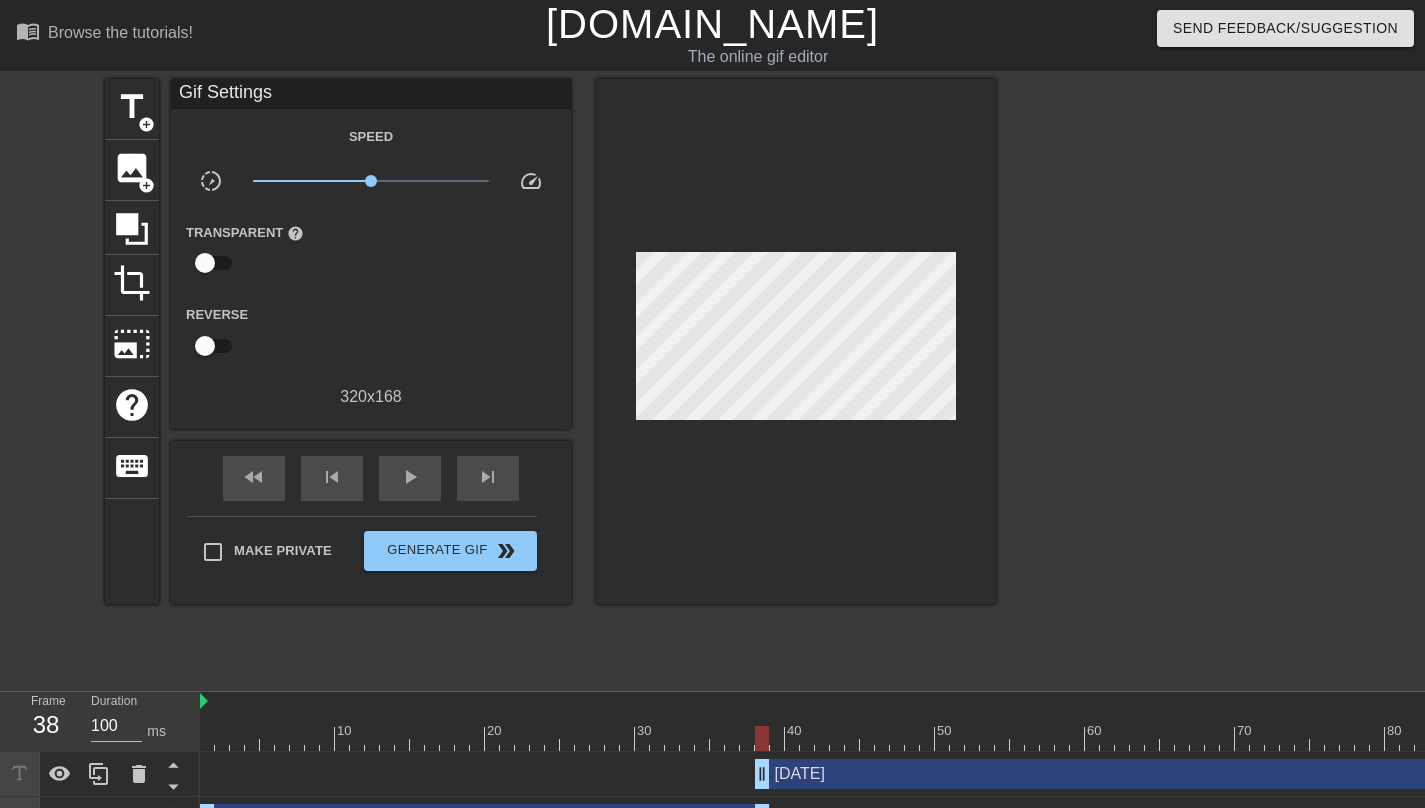 drag, startPoint x: 325, startPoint y: 334, endPoint x: 276, endPoint y: 334, distance: 49 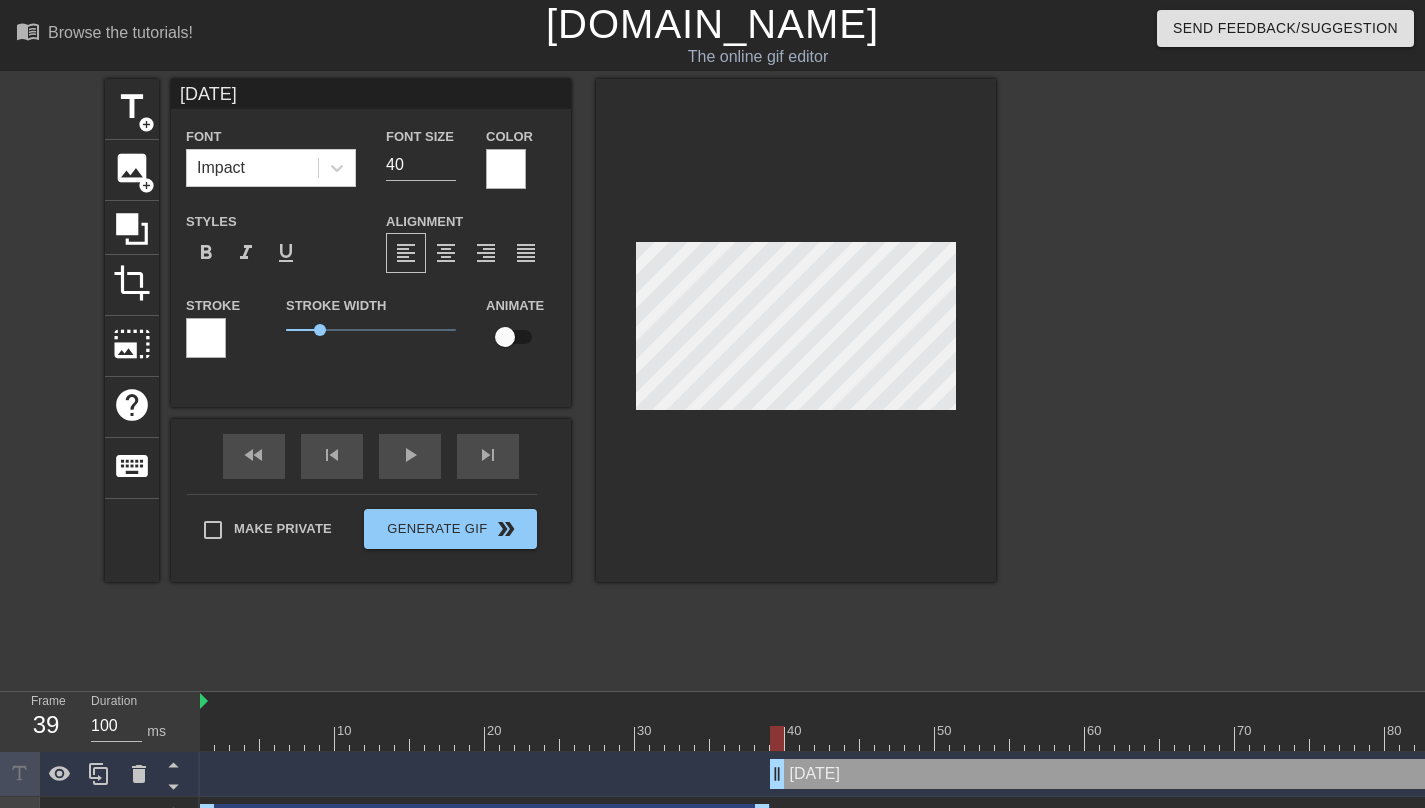 drag, startPoint x: 763, startPoint y: 776, endPoint x: 777, endPoint y: 776, distance: 14 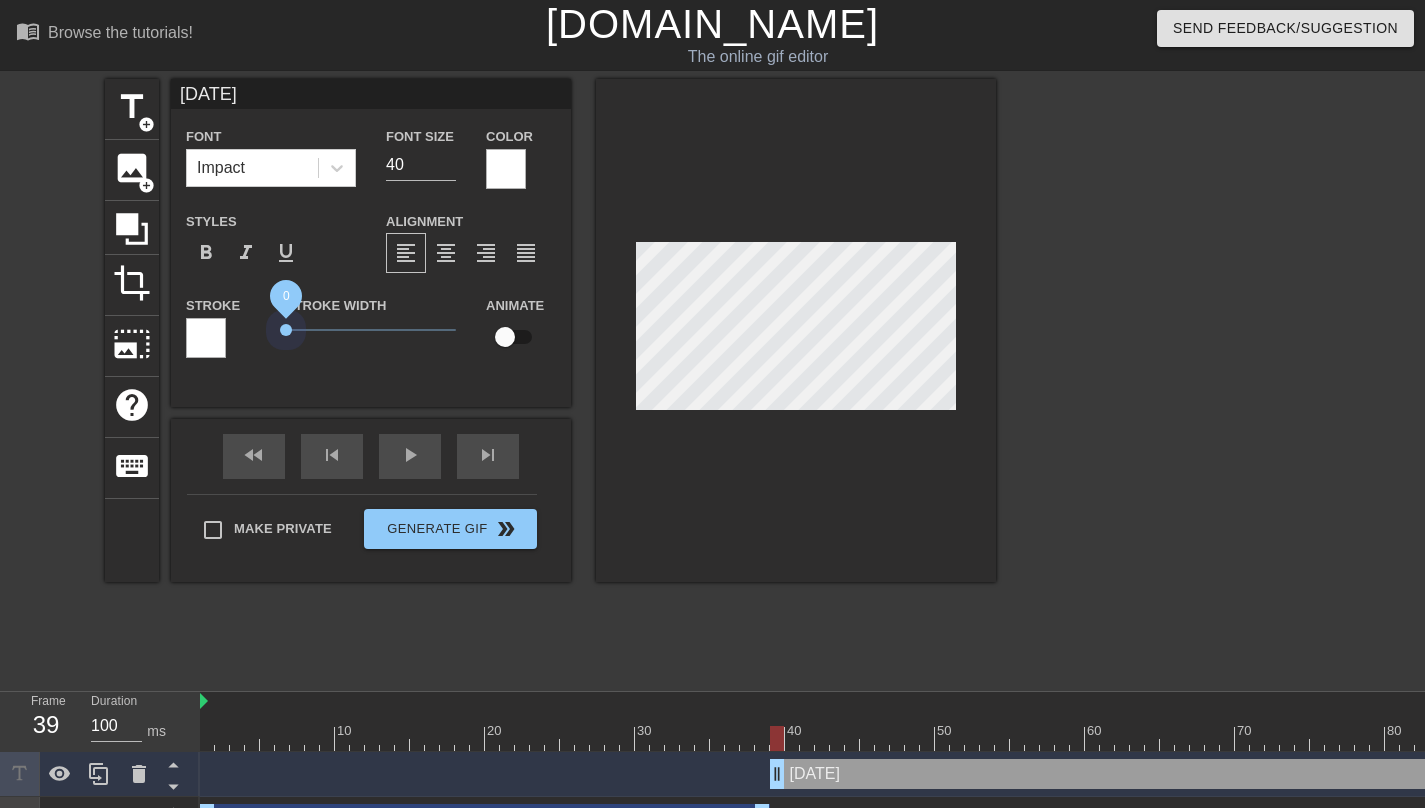 drag, startPoint x: 323, startPoint y: 329, endPoint x: 267, endPoint y: 329, distance: 56 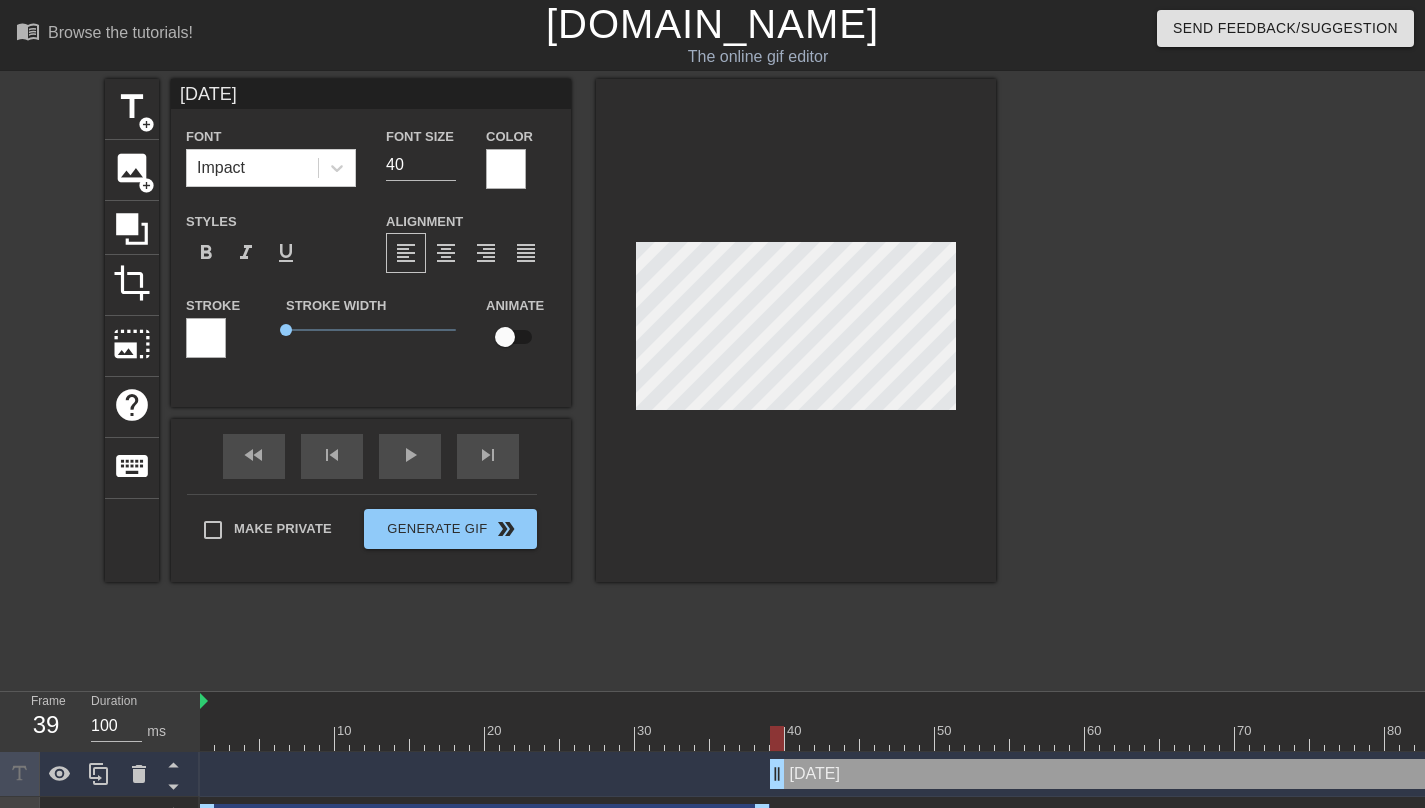 scroll, scrollTop: 37, scrollLeft: 0, axis: vertical 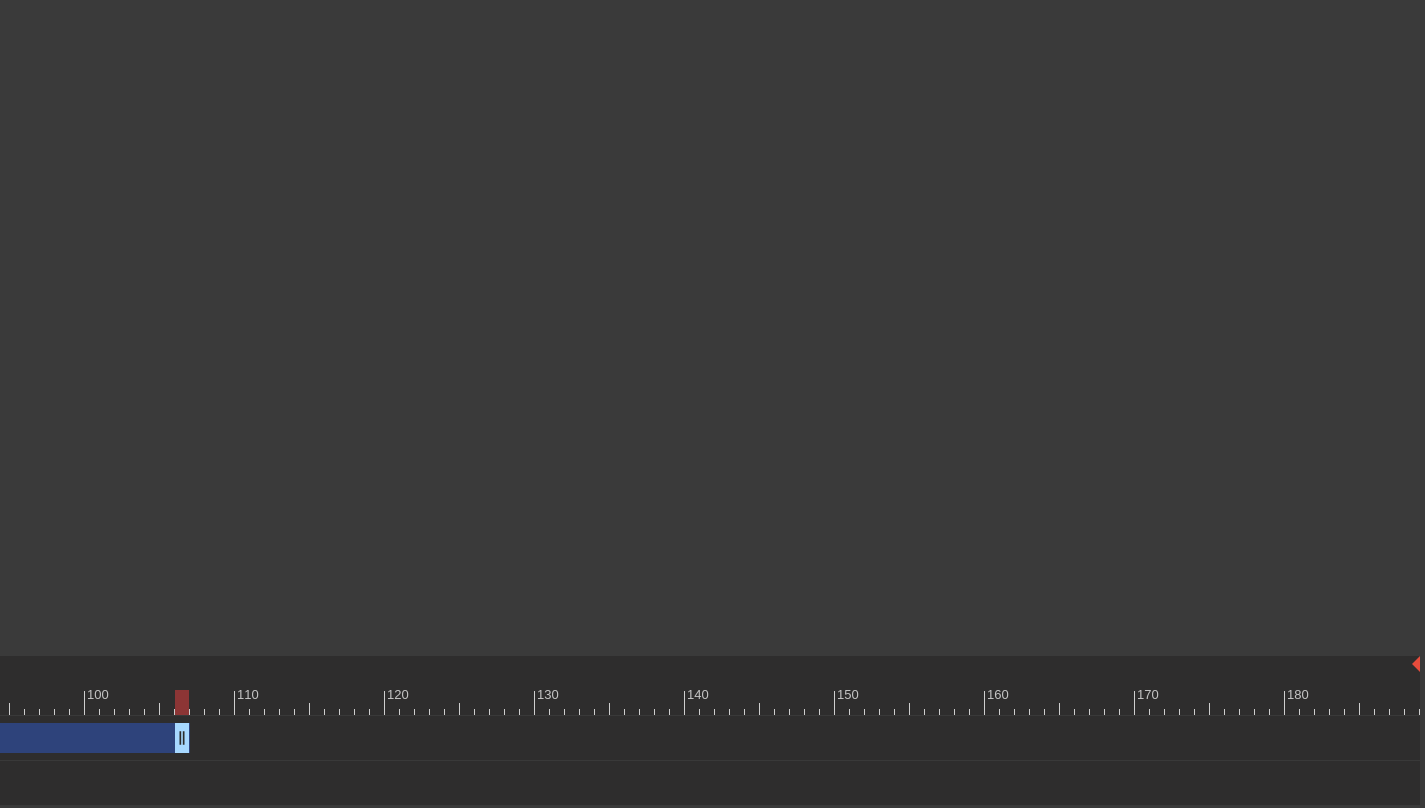 drag, startPoint x: 1410, startPoint y: 742, endPoint x: 190, endPoint y: 661, distance: 1222.686 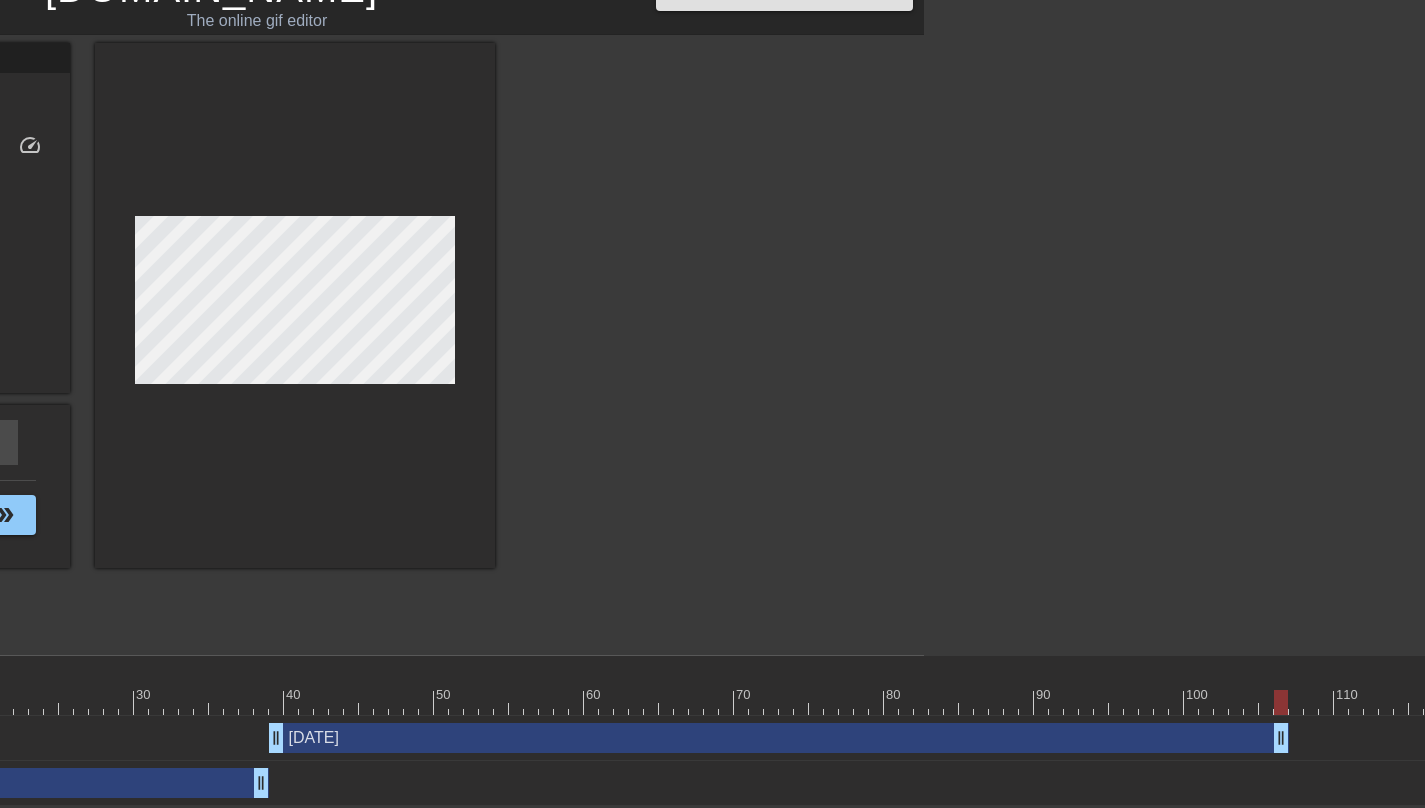 scroll, scrollTop: 37, scrollLeft: 516, axis: both 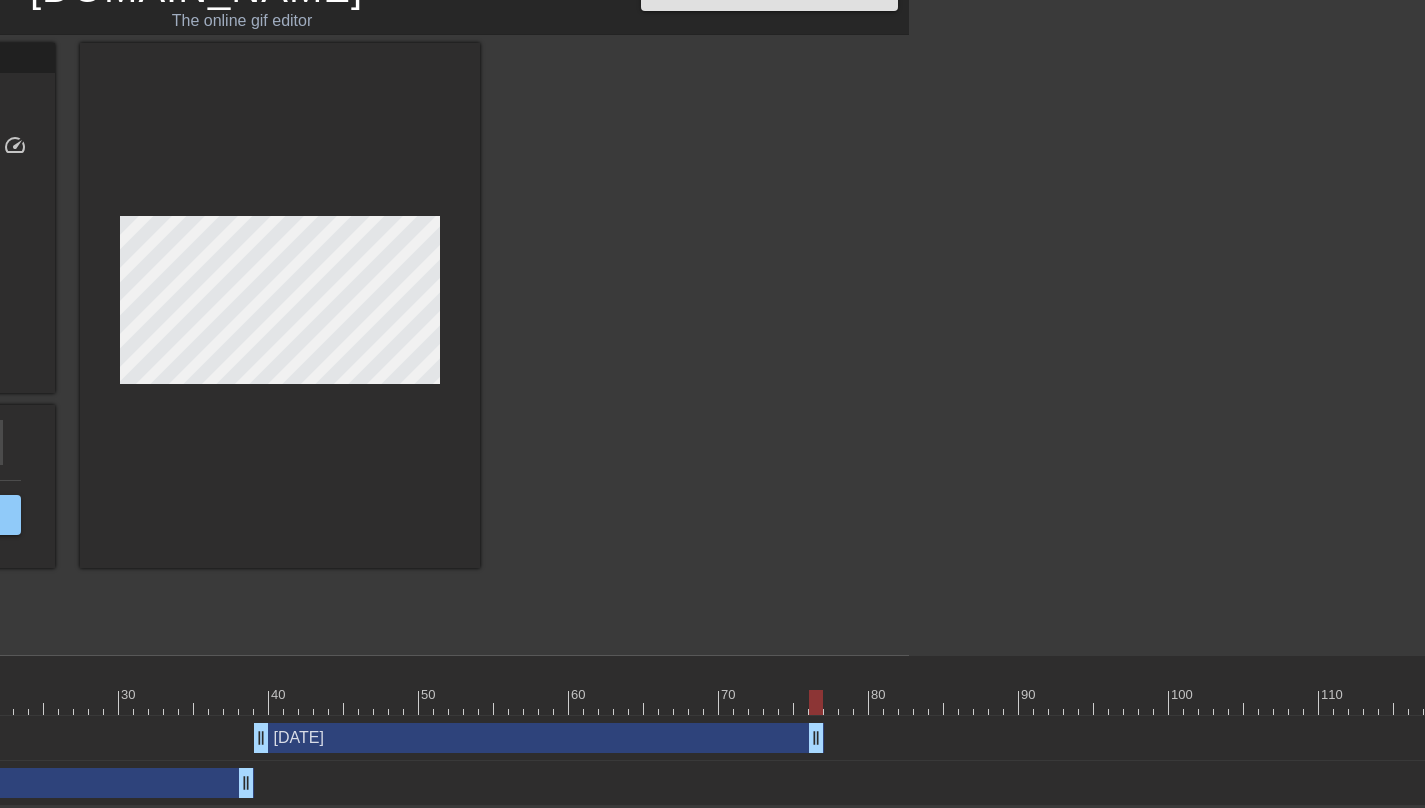 drag, startPoint x: 1272, startPoint y: 746, endPoint x: 828, endPoint y: 741, distance: 444.02814 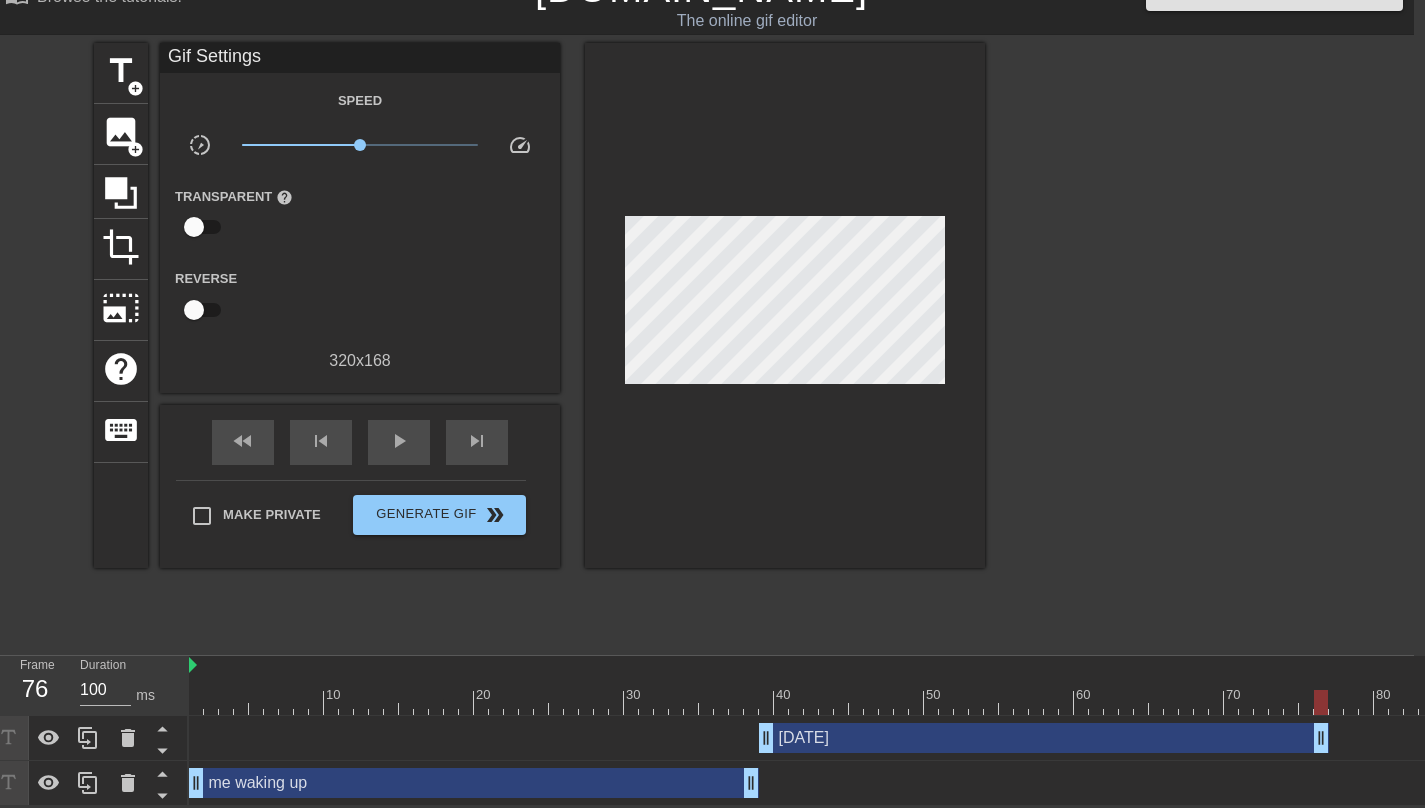 scroll, scrollTop: 37, scrollLeft: 0, axis: vertical 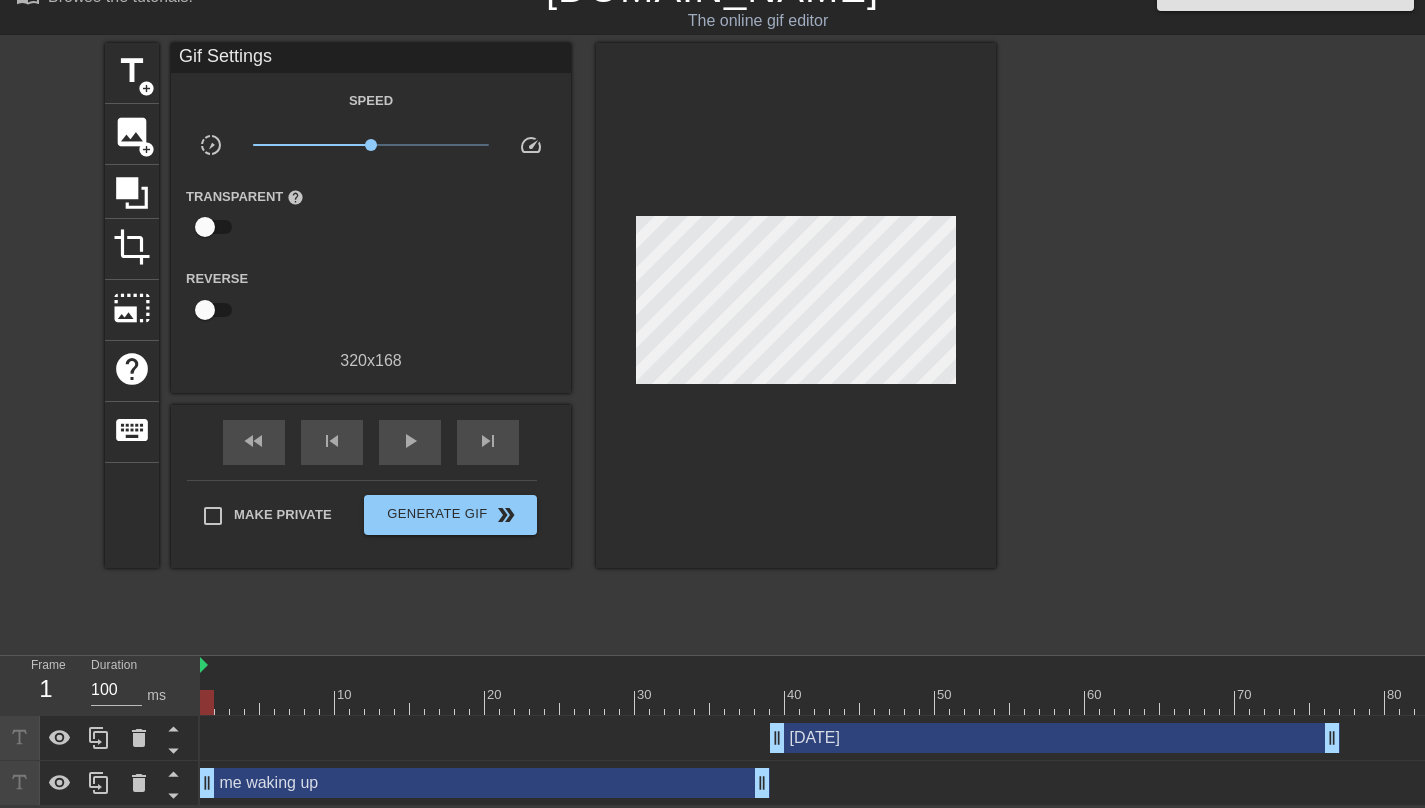 click at bounding box center (207, 688) 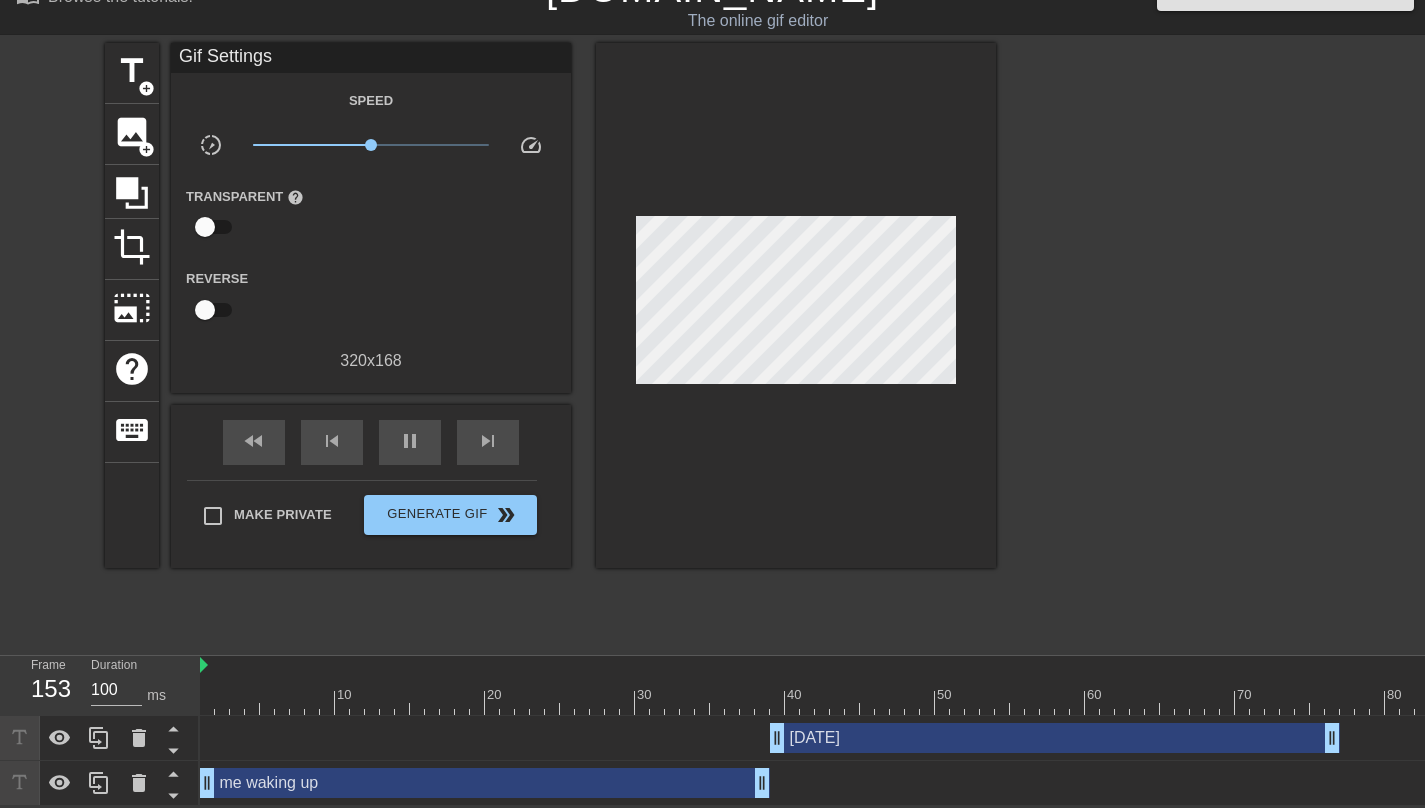 click on "me waking up drag_handle drag_handle" at bounding box center [485, 783] 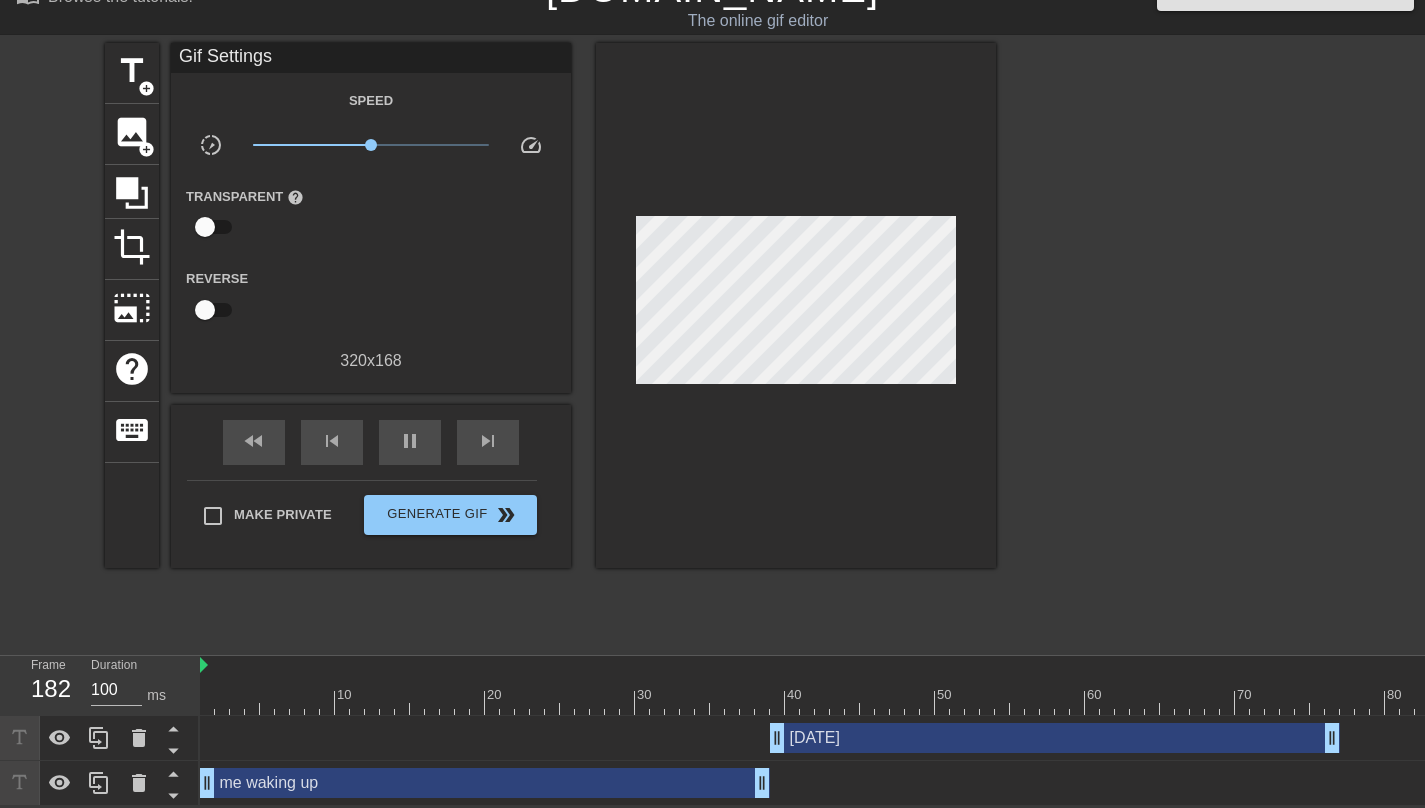 click on "title add_circle image add_circle crop photo_size_select_large help keyboard Gif Settings Speed slow_motion_video x1.00 speed Transparent help Reverse 320  x  168 fast_rewind skip_previous pause skip_next Make Private Generate Gif double_arrow" at bounding box center (550, 343) 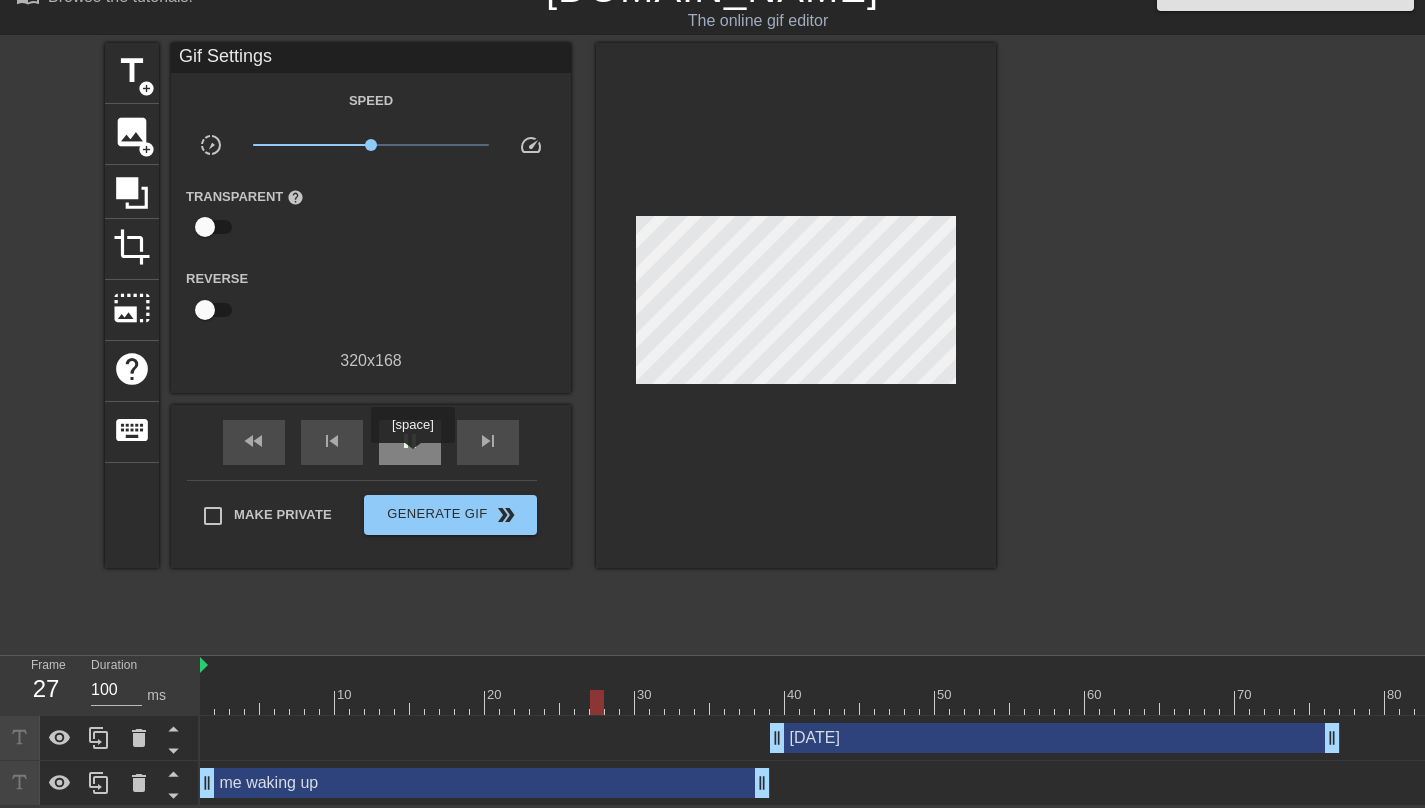 click on "pause" at bounding box center (410, 442) 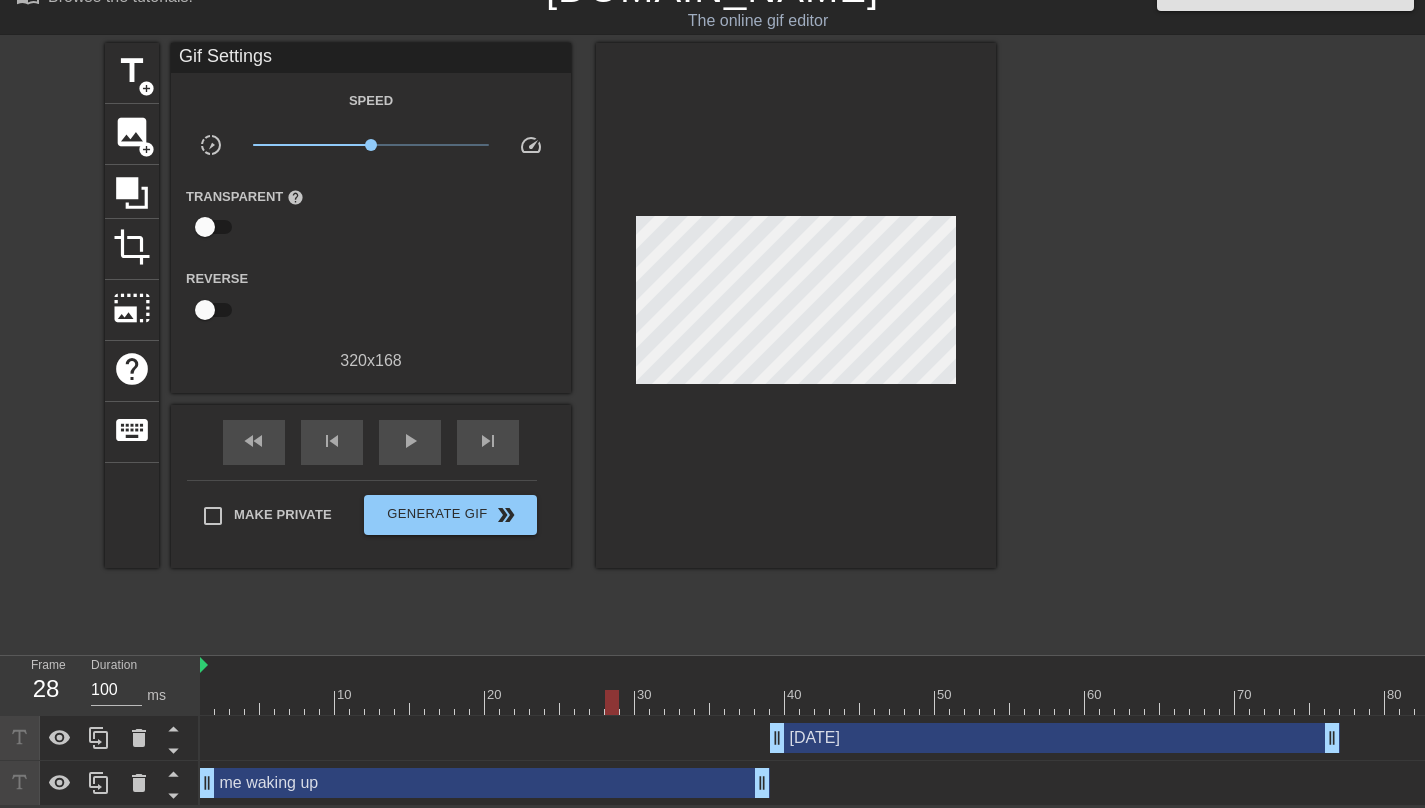 click on "me waking up drag_handle drag_handle" at bounding box center [485, 783] 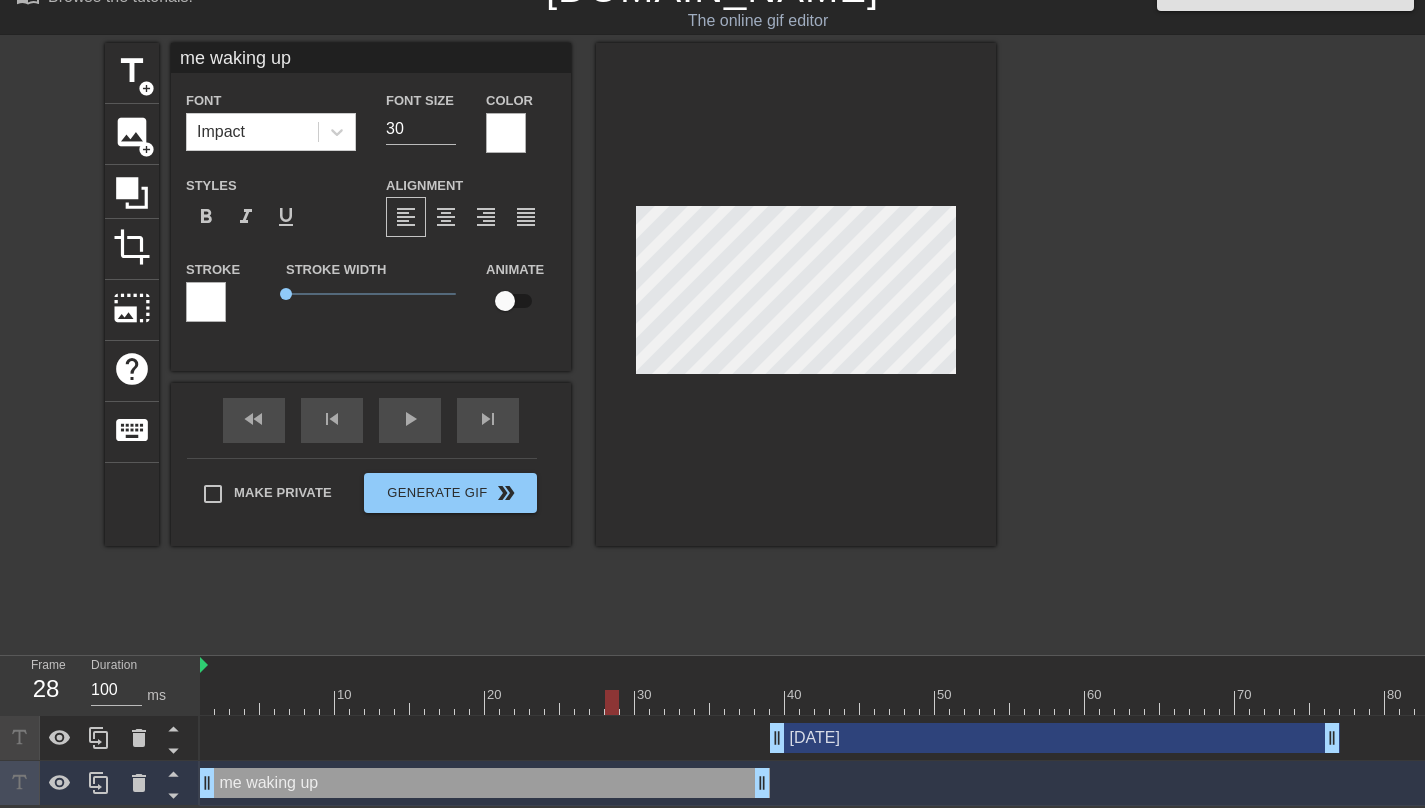 click at bounding box center (796, 294) 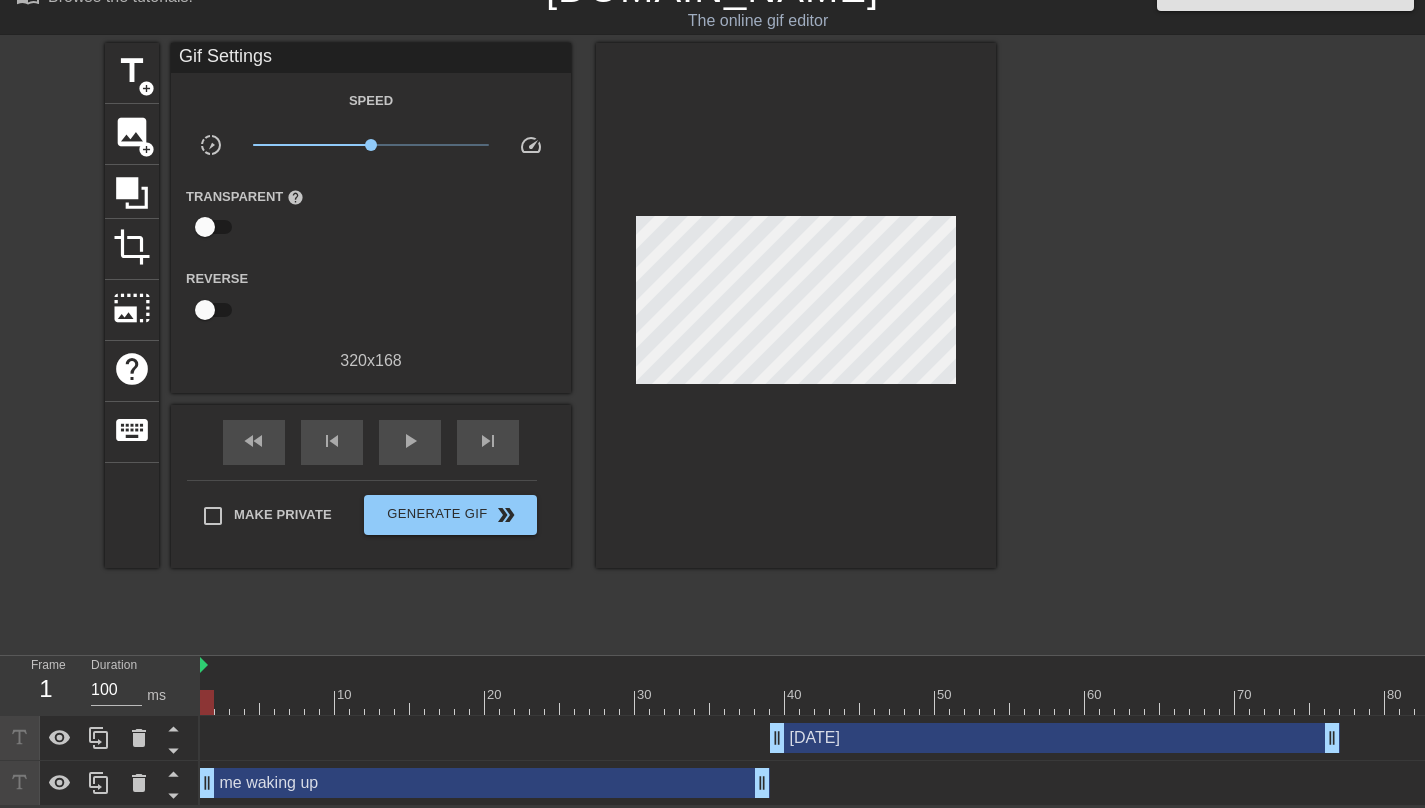 click at bounding box center (207, 688) 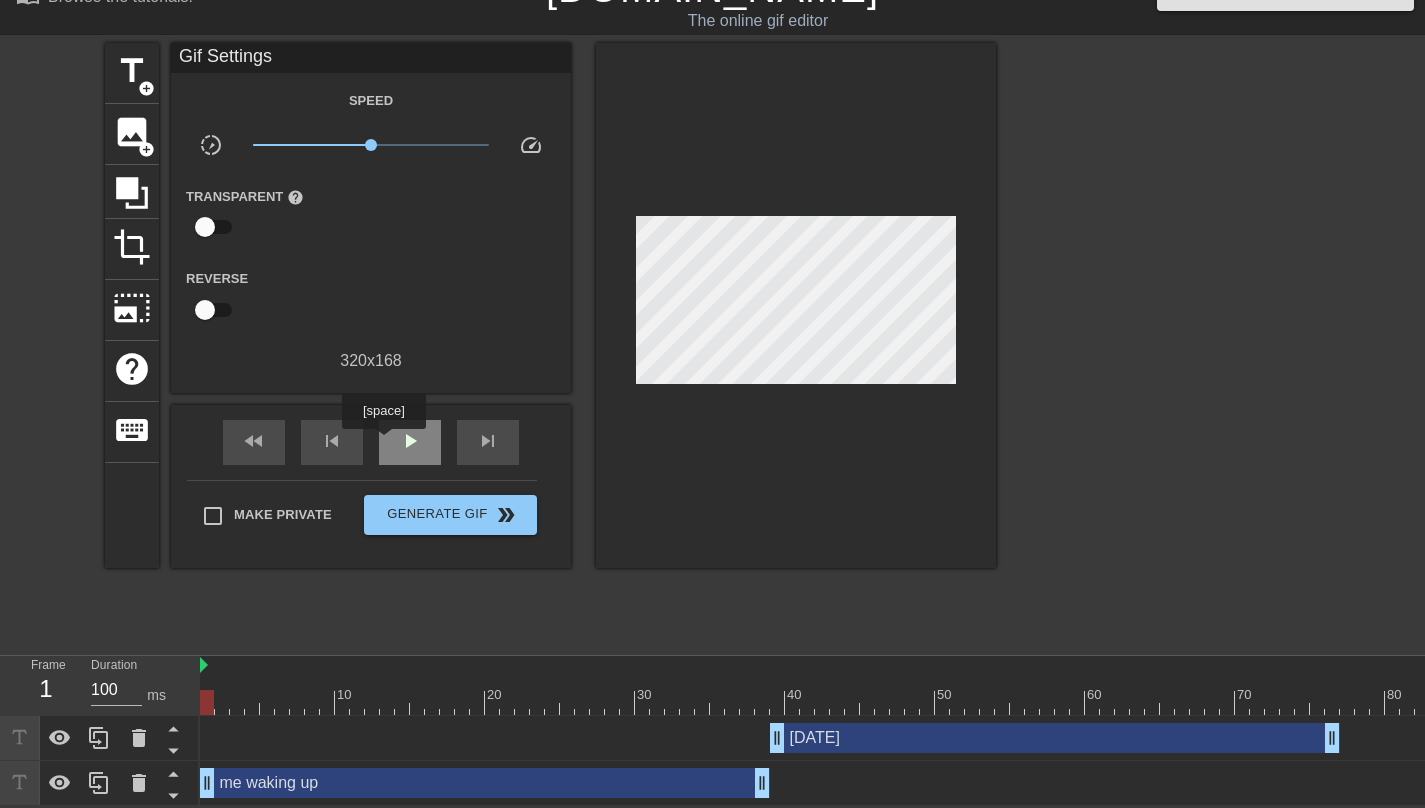 click on "play_arrow" at bounding box center [410, 442] 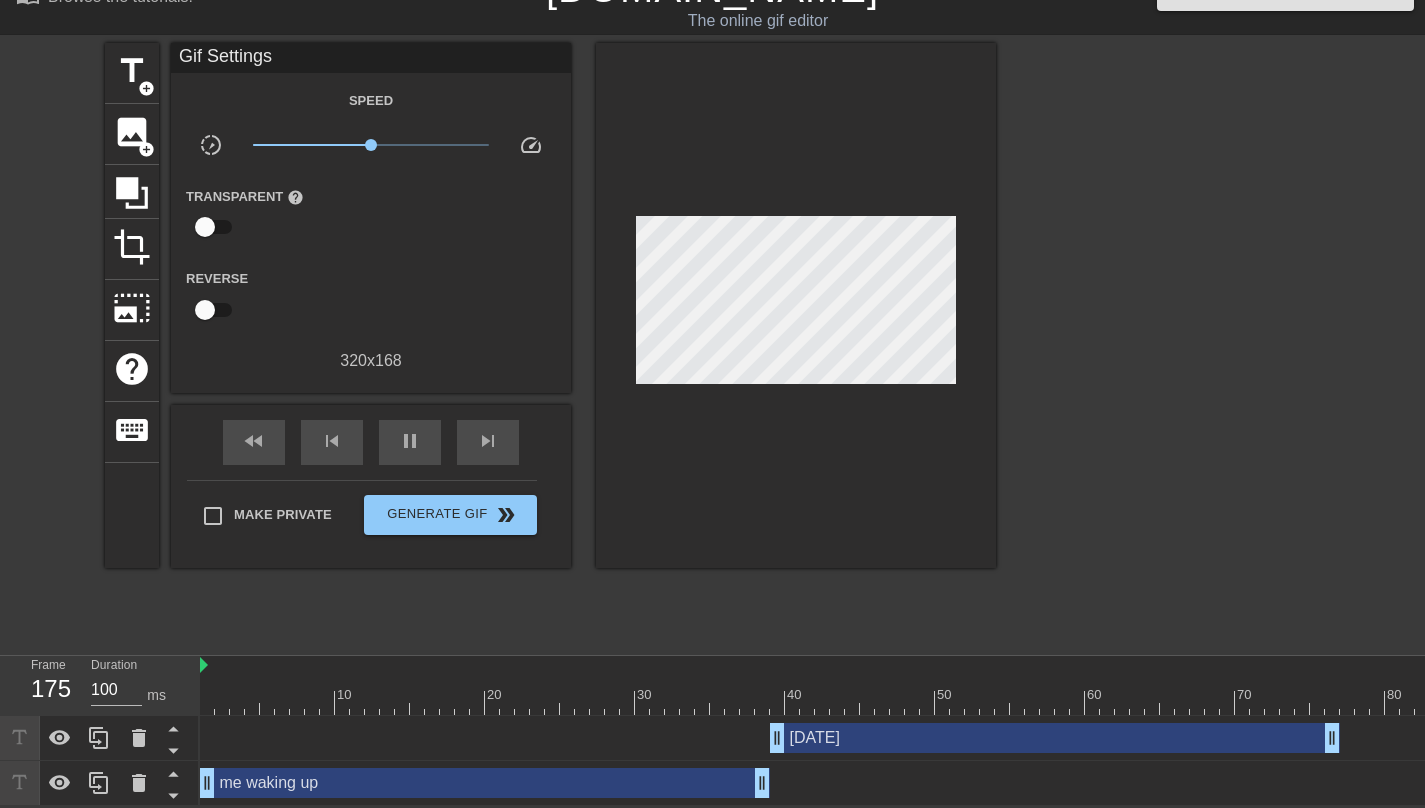 click on "me waking up drag_handle drag_handle" at bounding box center [485, 783] 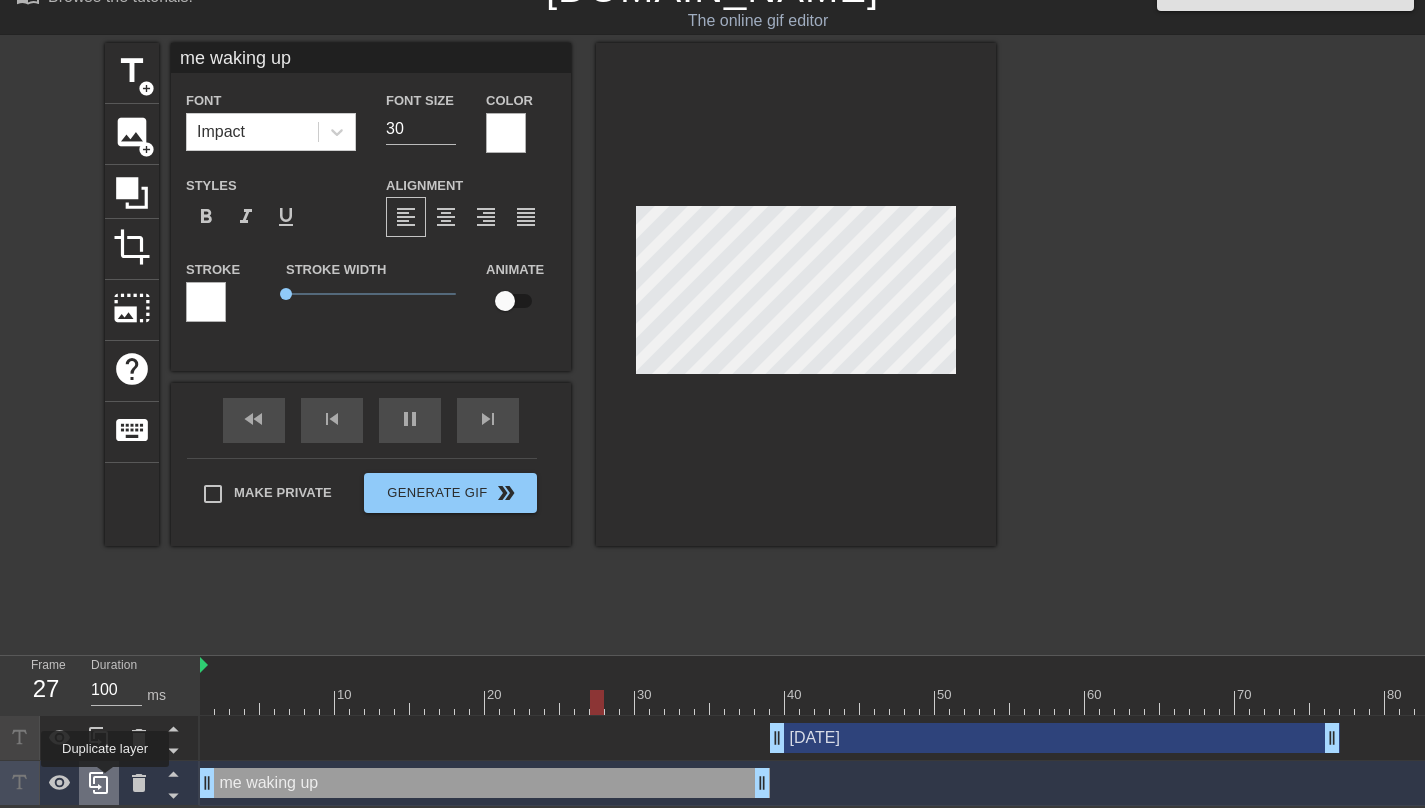 click 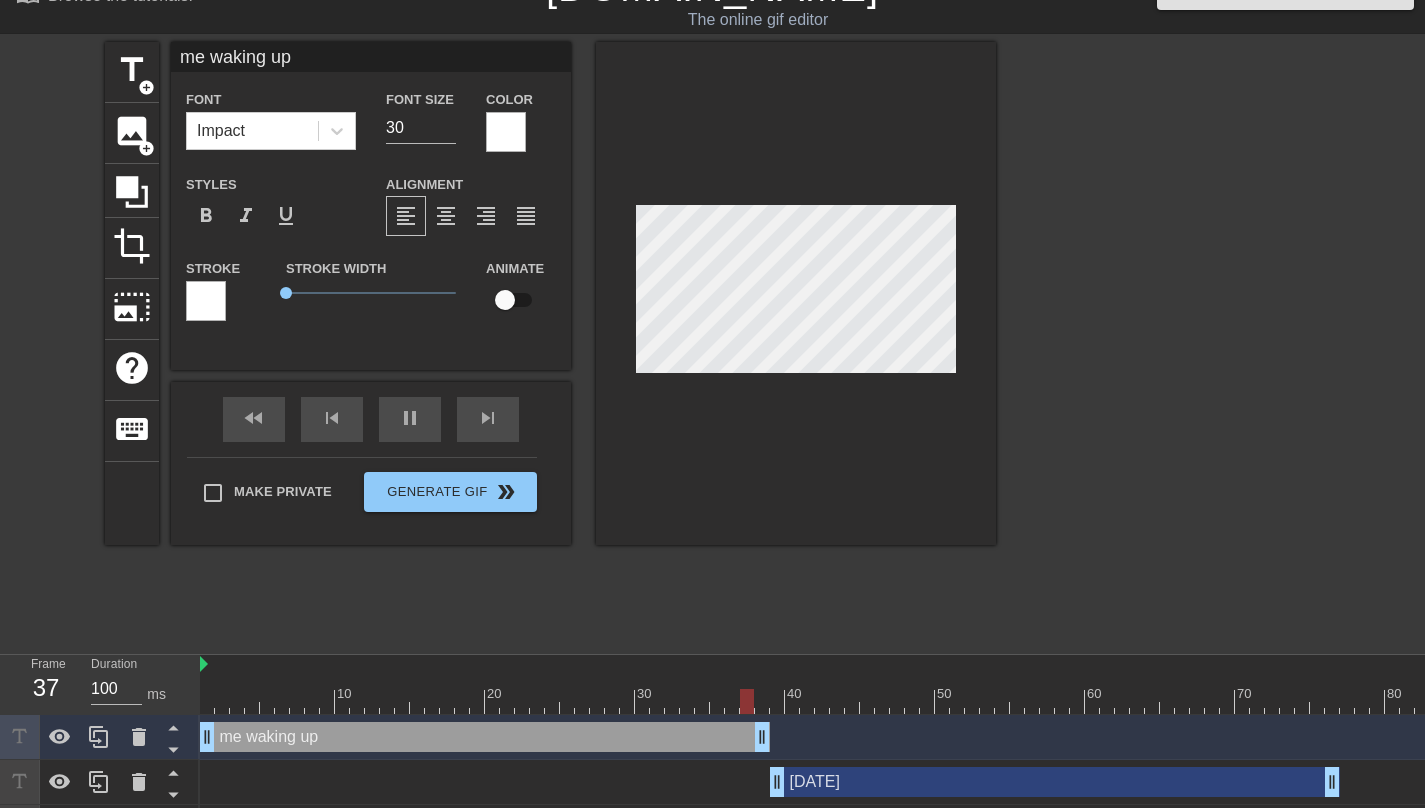 scroll, scrollTop: 67, scrollLeft: 0, axis: vertical 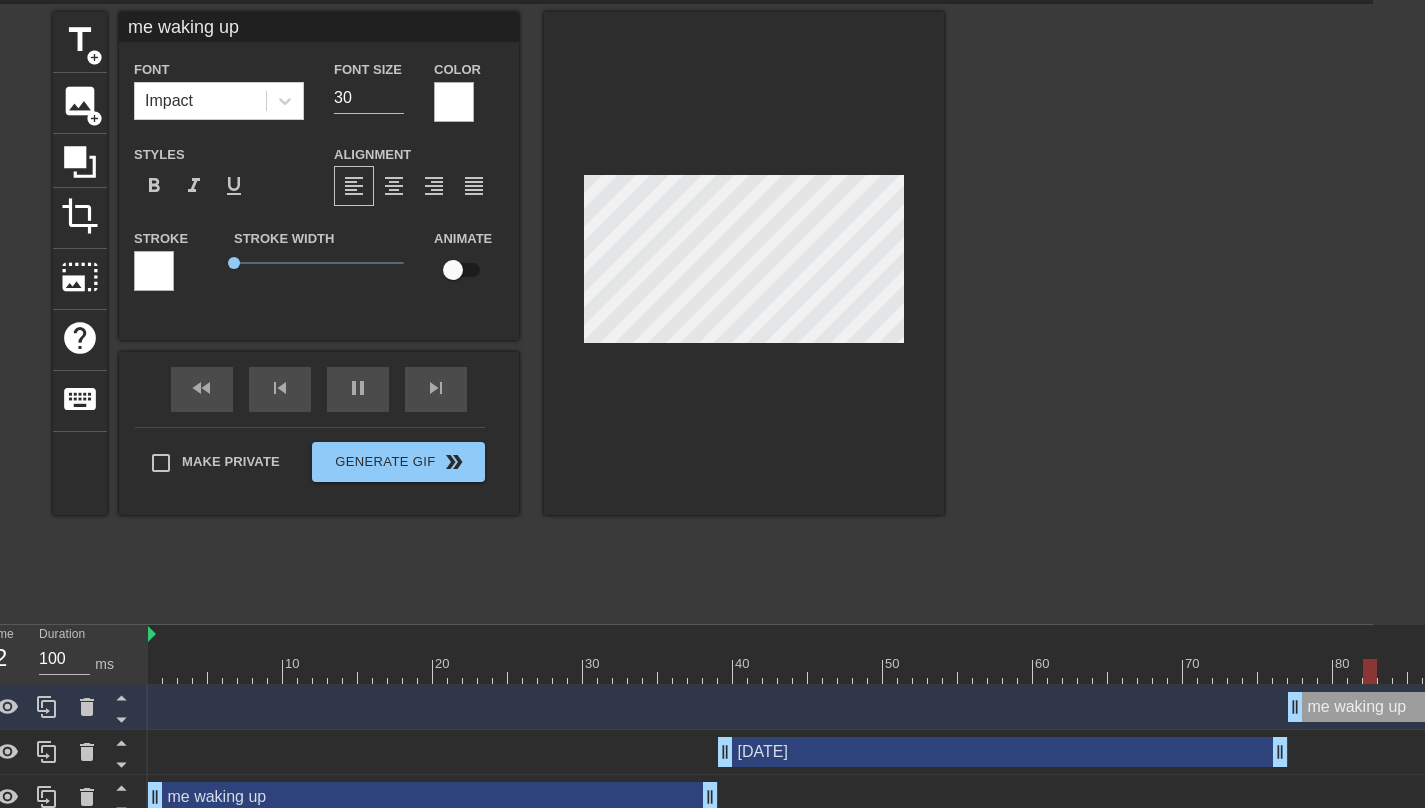drag, startPoint x: 261, startPoint y: 709, endPoint x: 1344, endPoint y: 705, distance: 1083.0074 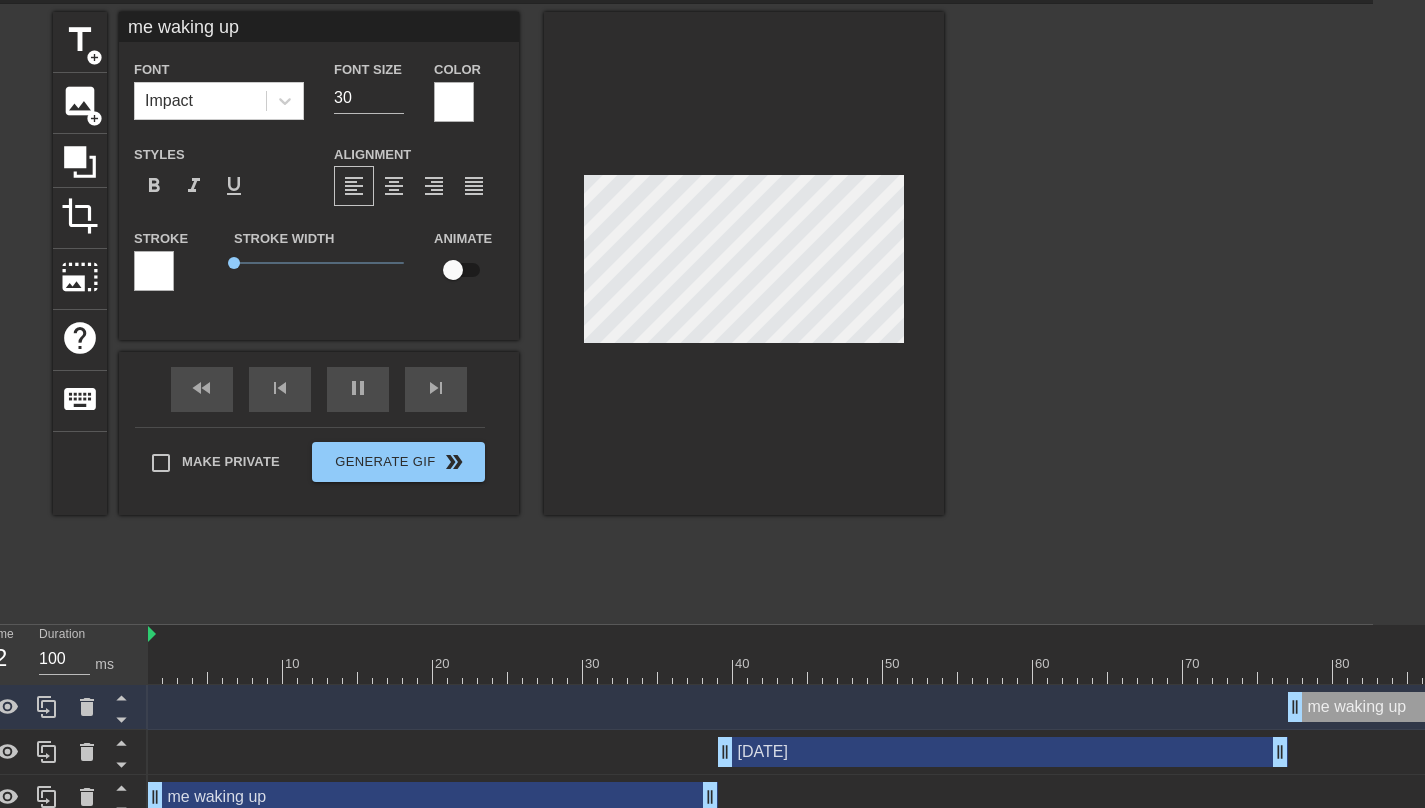 click at bounding box center (1118, 312) 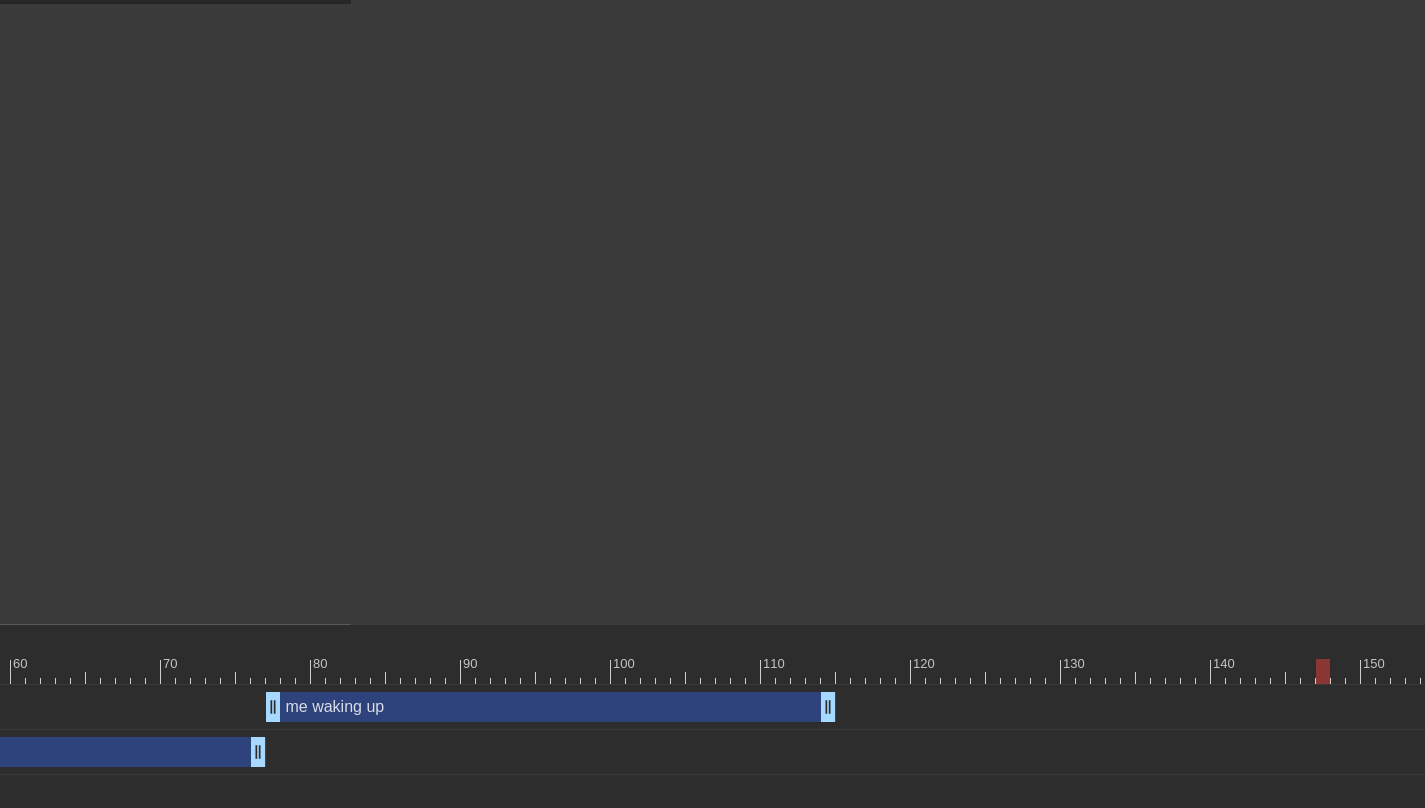 scroll, scrollTop: 67, scrollLeft: 1082, axis: both 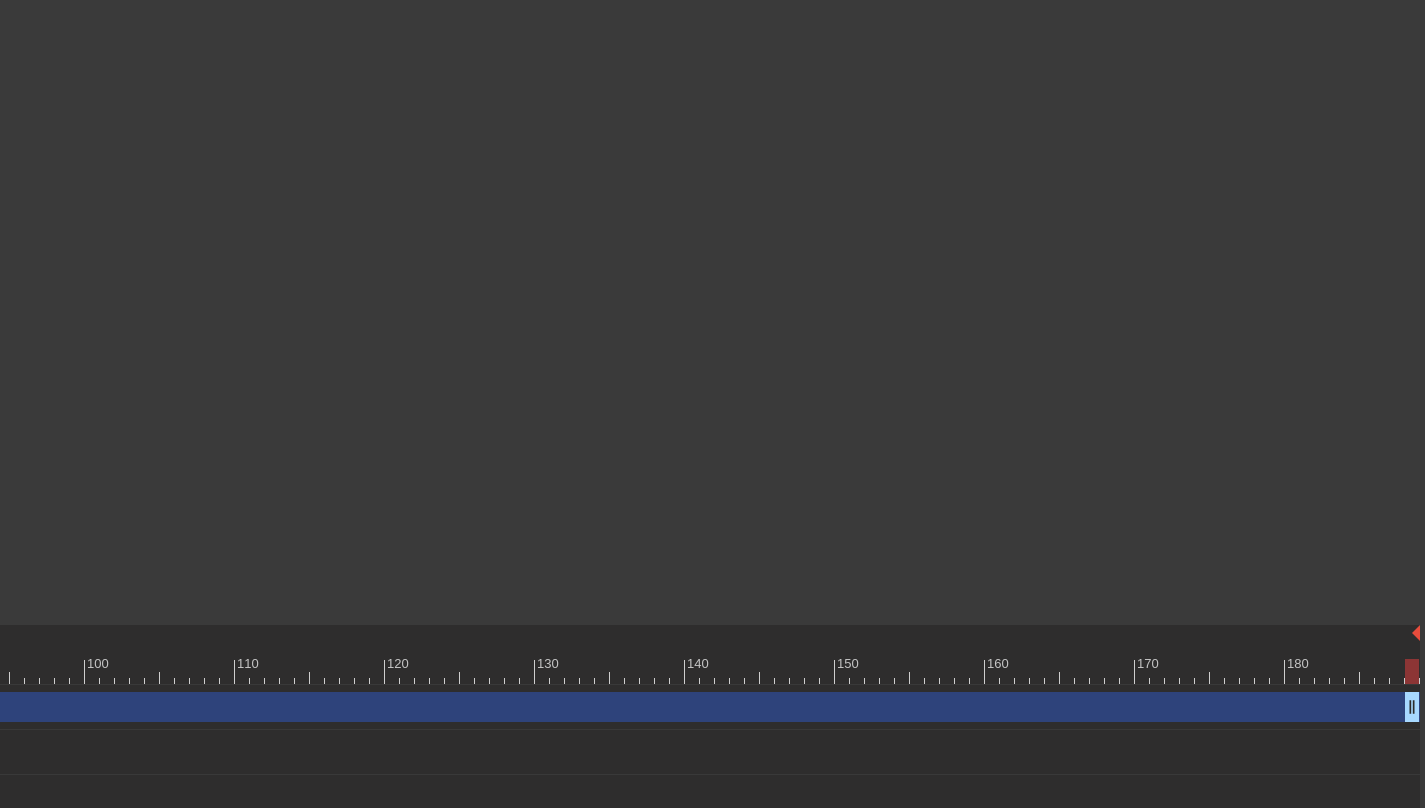 drag, startPoint x: 304, startPoint y: 705, endPoint x: 1439, endPoint y: 695, distance: 1135.0441 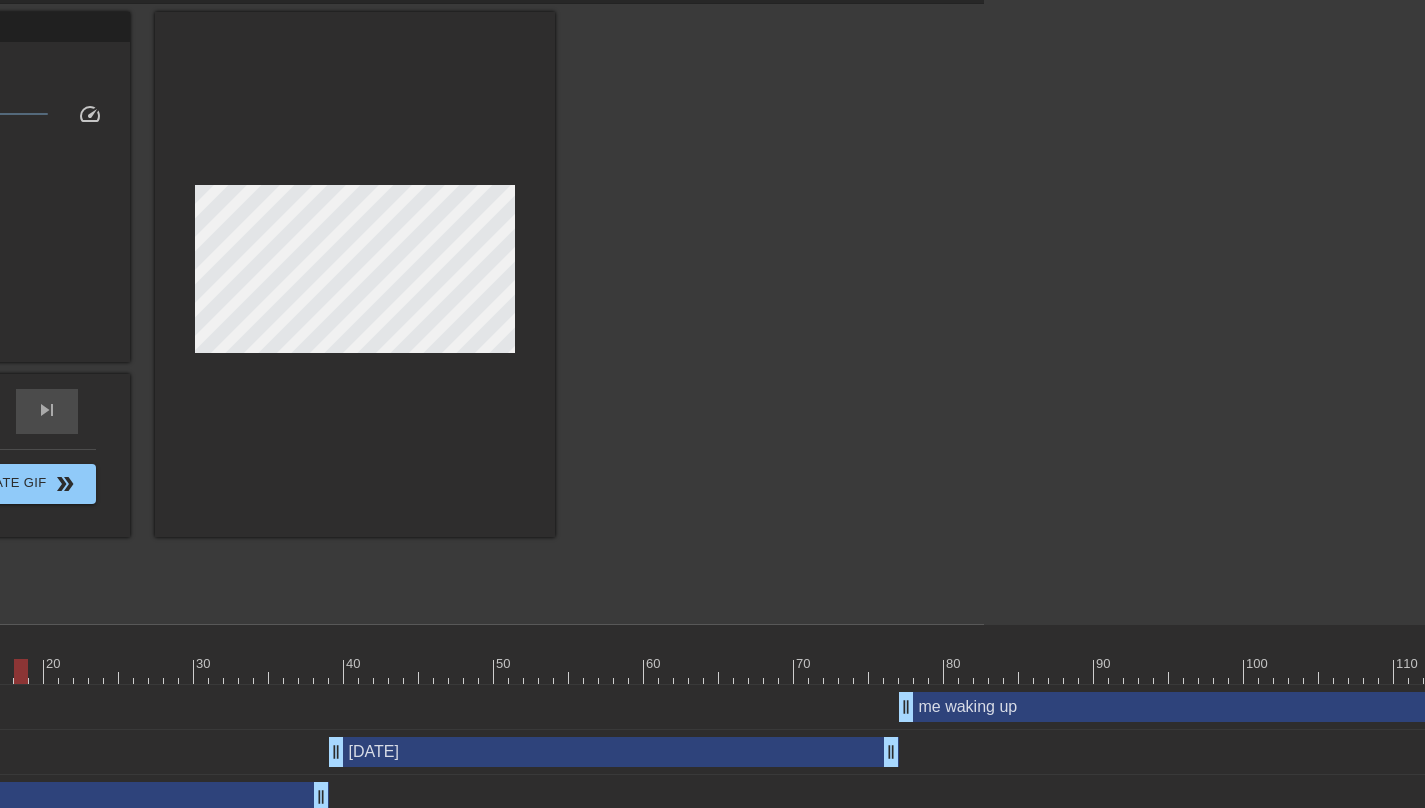 scroll, scrollTop: 67, scrollLeft: 0, axis: vertical 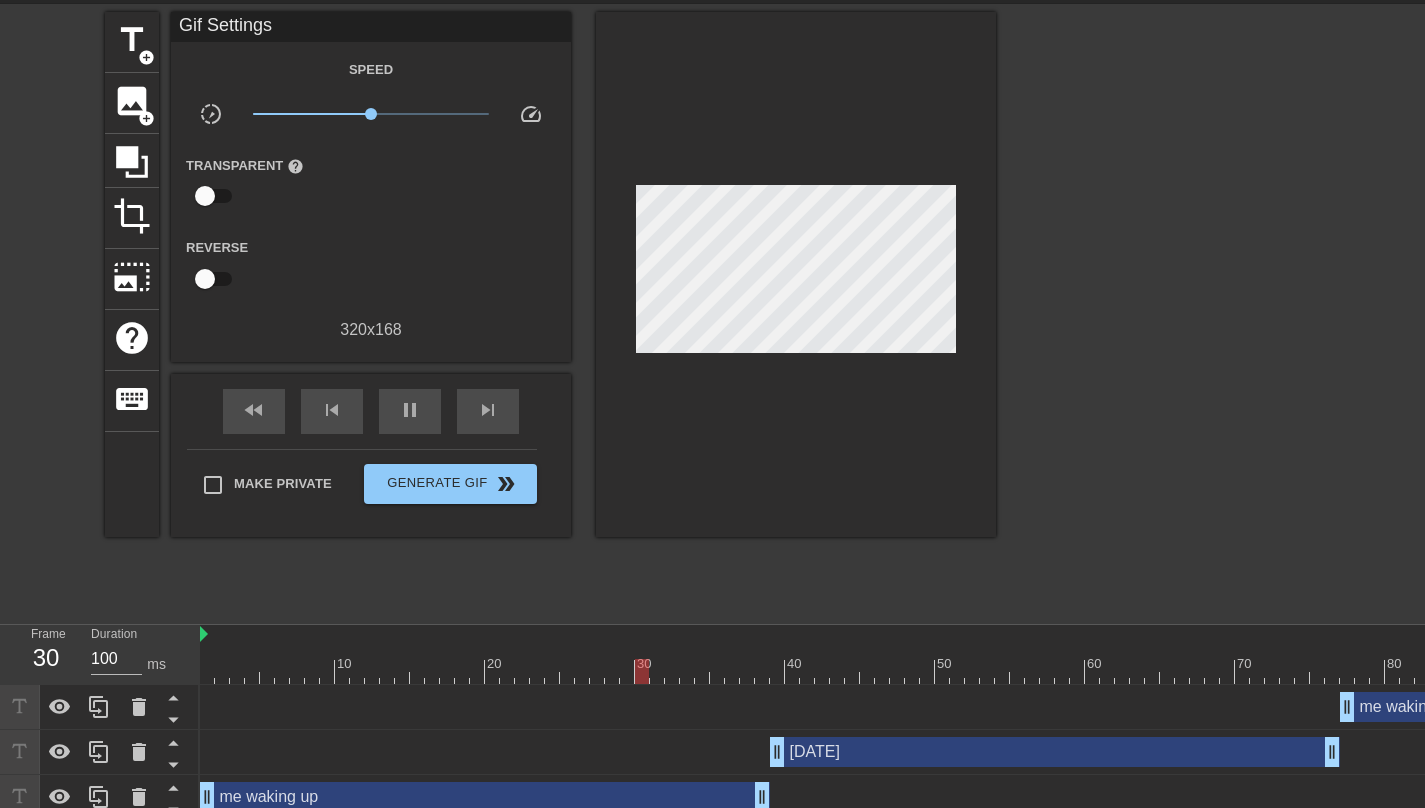 click on "me waking up drag_handle drag_handle" at bounding box center (1610, 707) 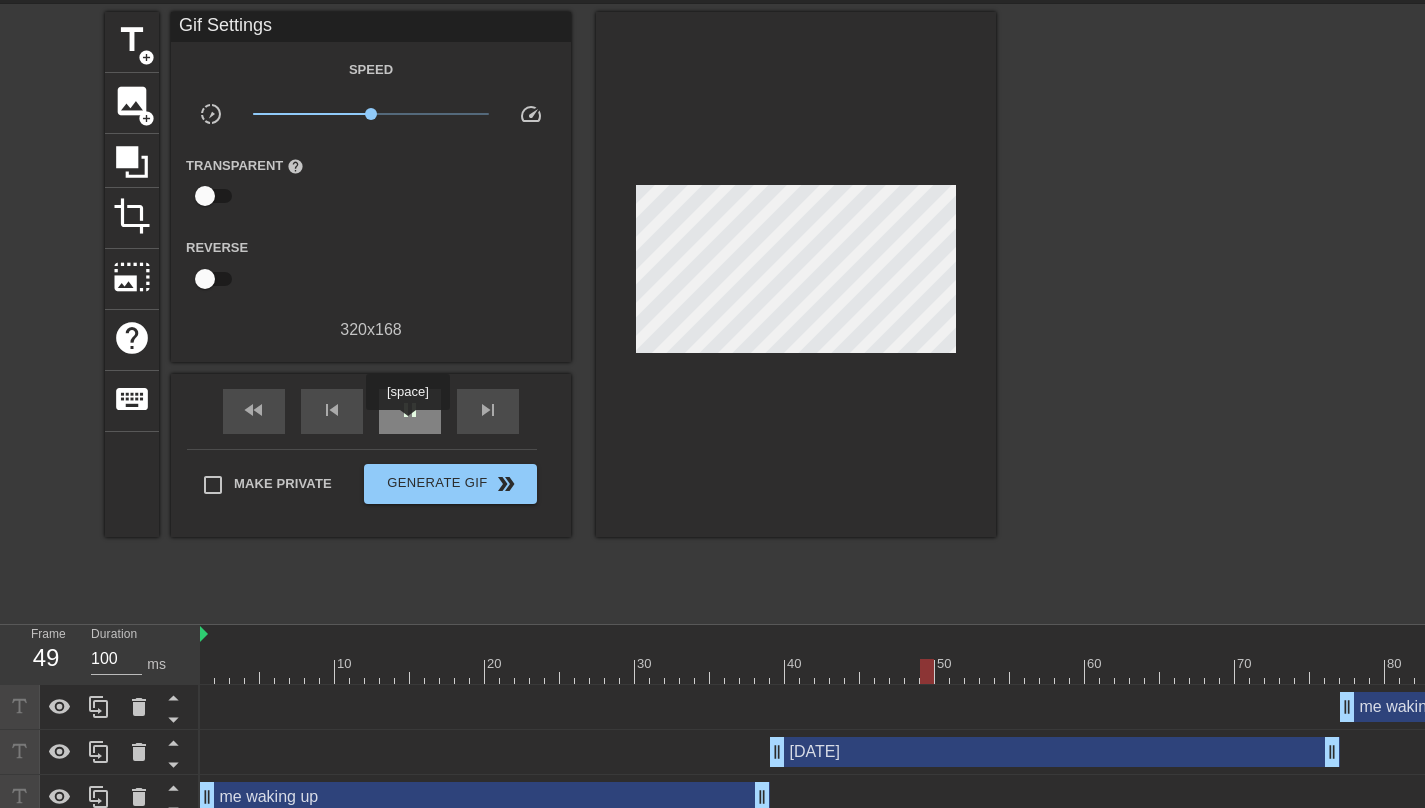 click on "pause" at bounding box center (410, 411) 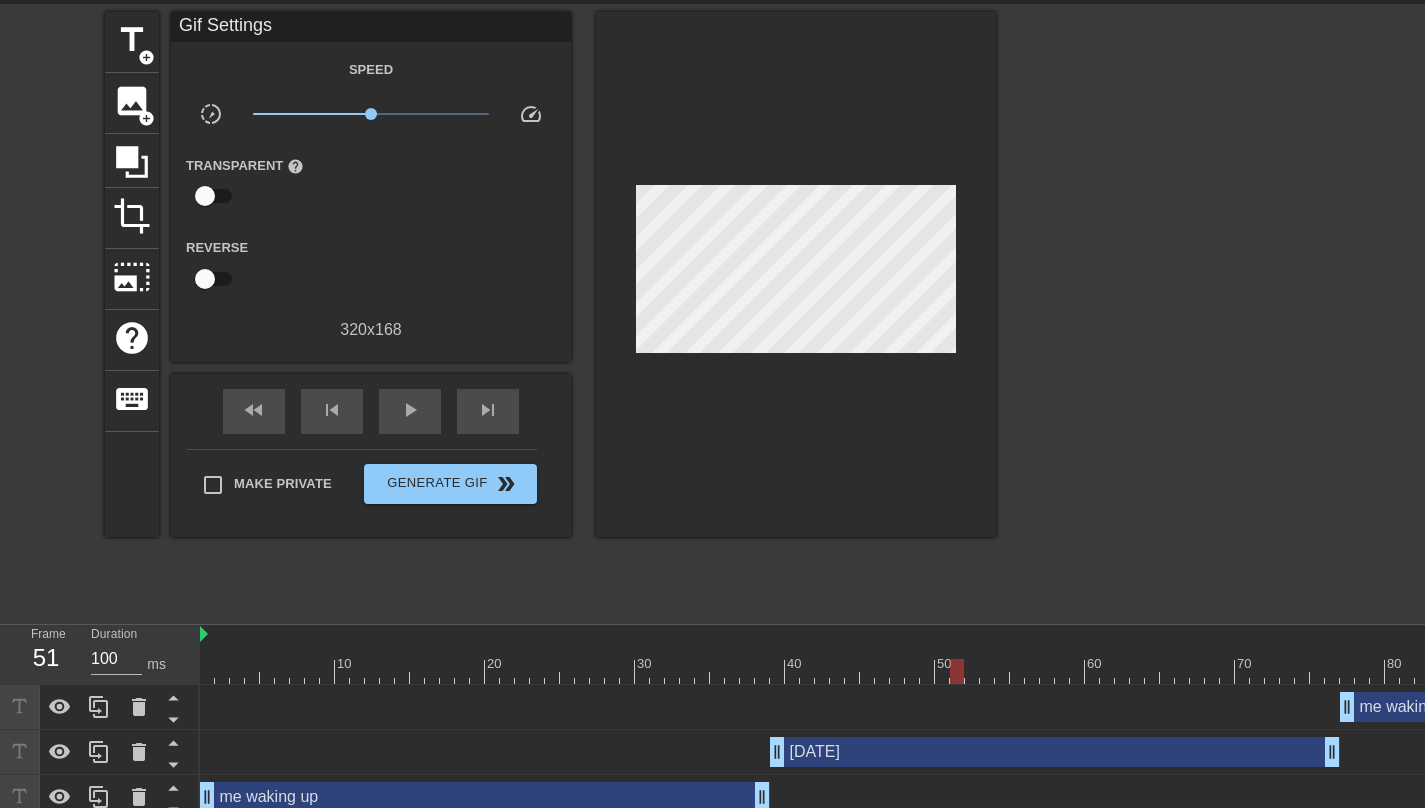 click on "fast_rewind skip_previous play_arrow skip_next" at bounding box center (371, 411) 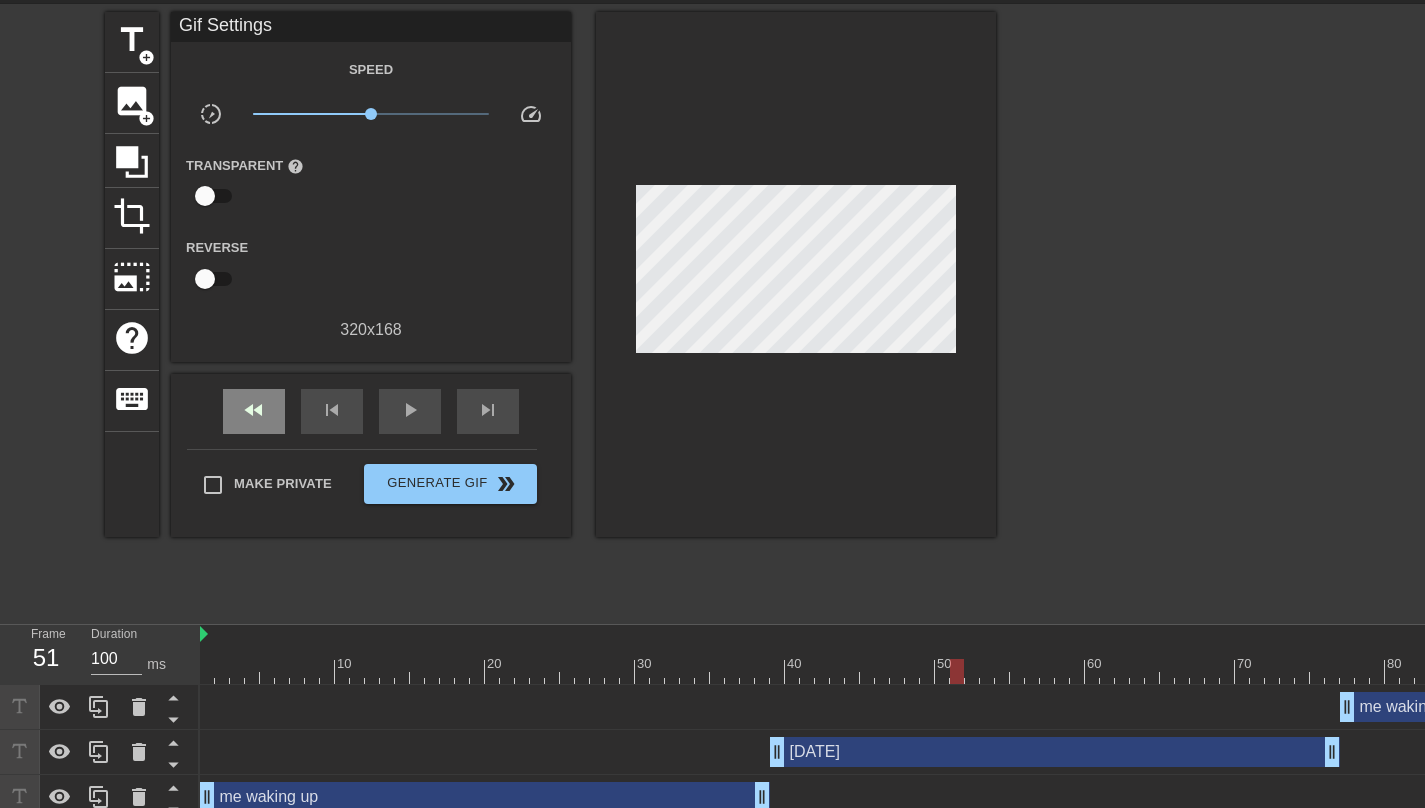 click on "fast_rewind" at bounding box center [254, 411] 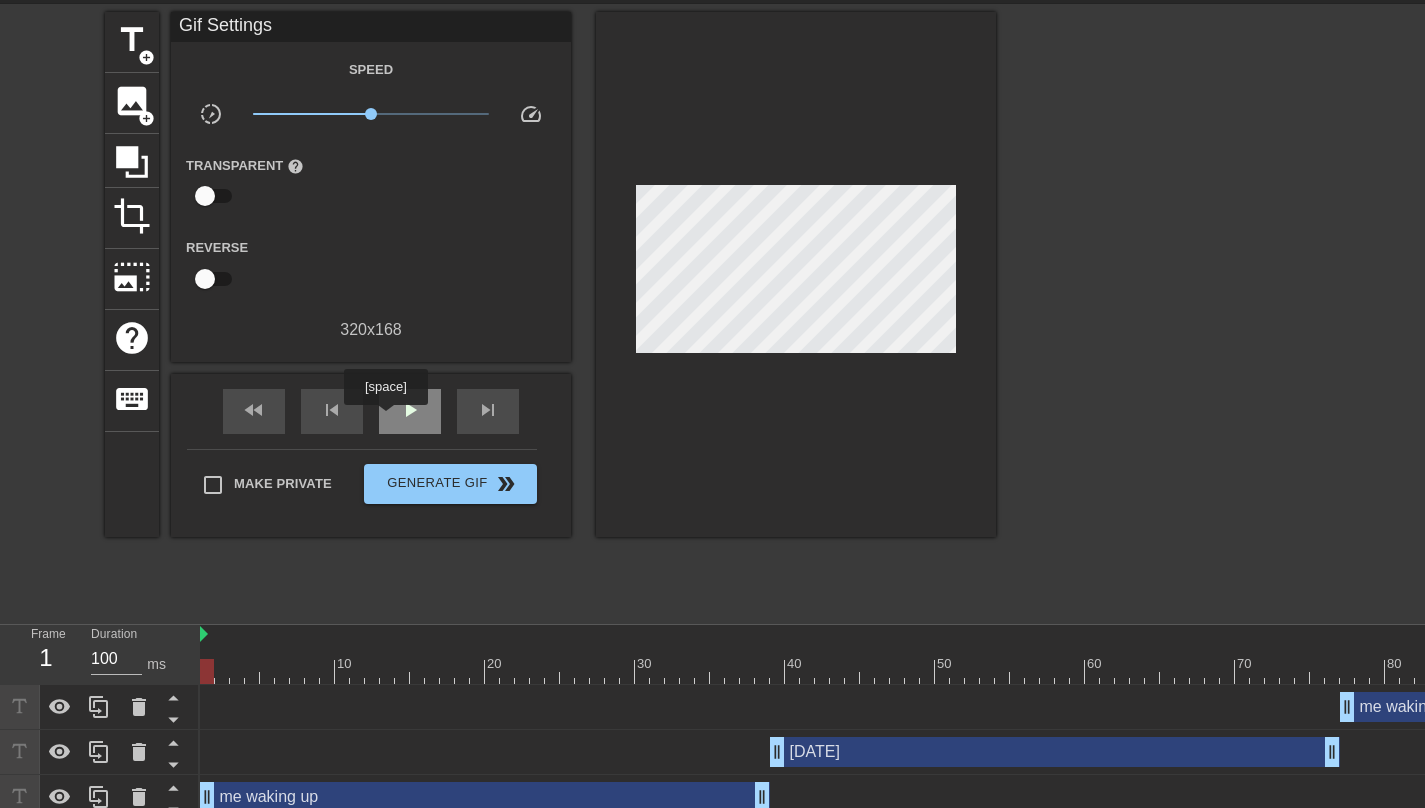 click on "play_arrow" at bounding box center (410, 411) 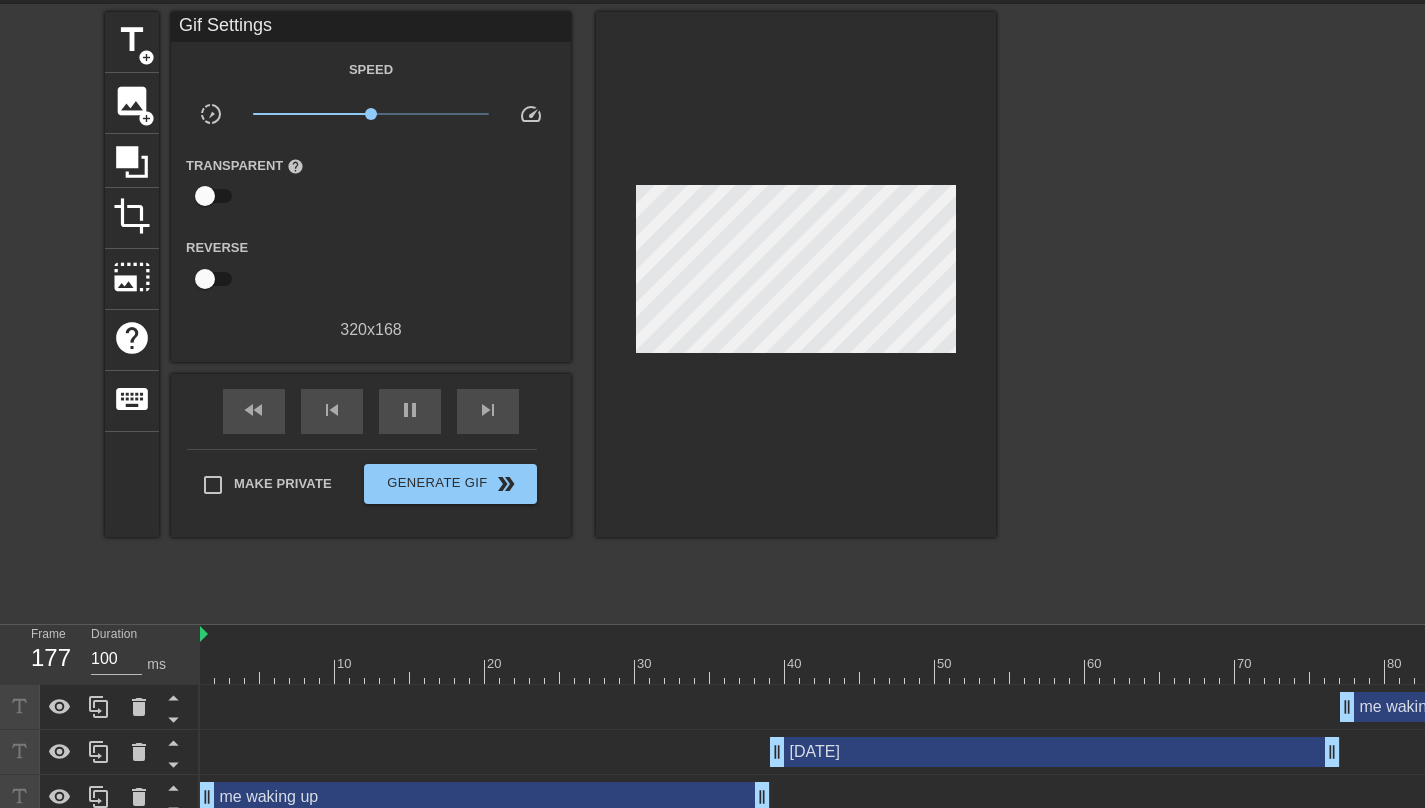 click on "me waking up drag_handle drag_handle" at bounding box center (485, 797) 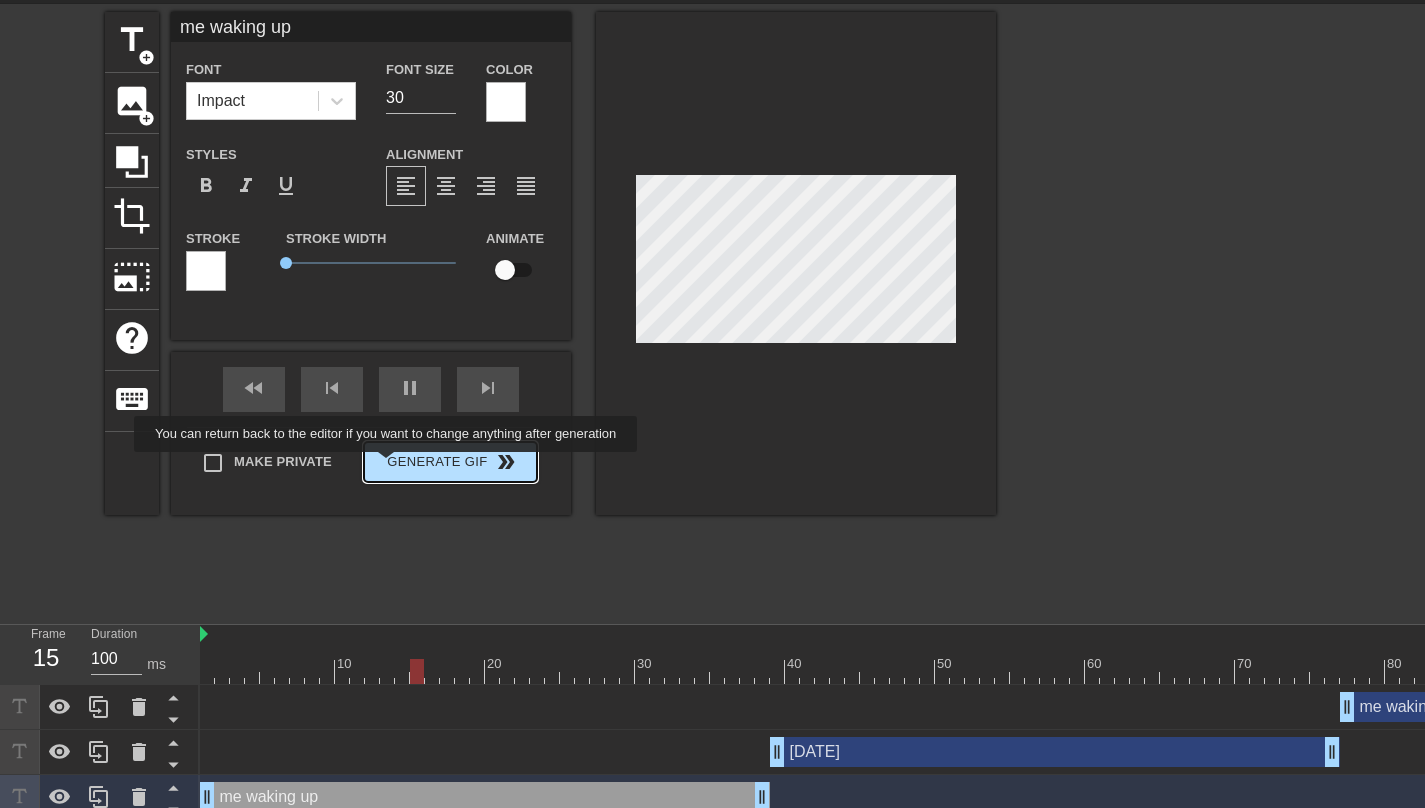 click on "Generate Gif double_arrow" at bounding box center [450, 462] 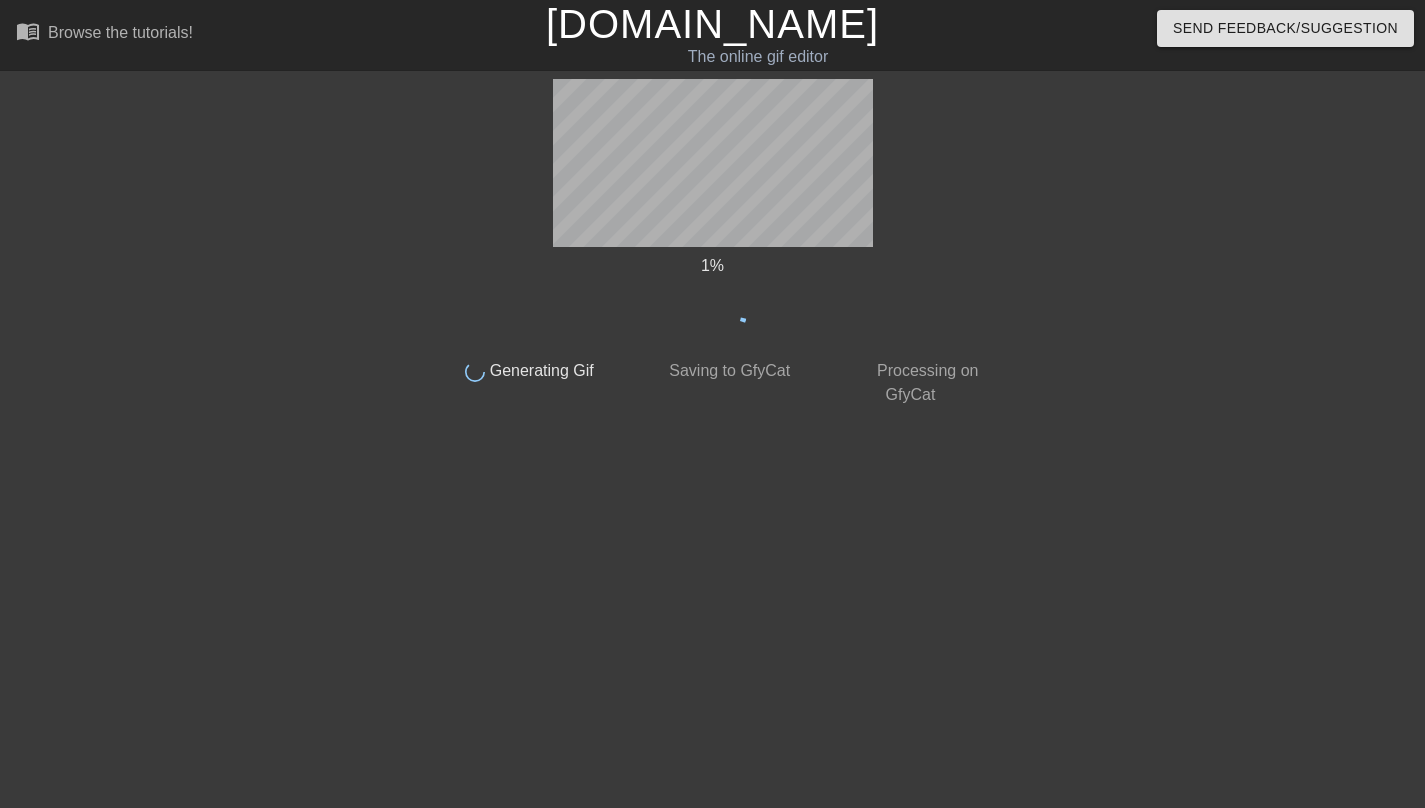 scroll, scrollTop: 0, scrollLeft: 0, axis: both 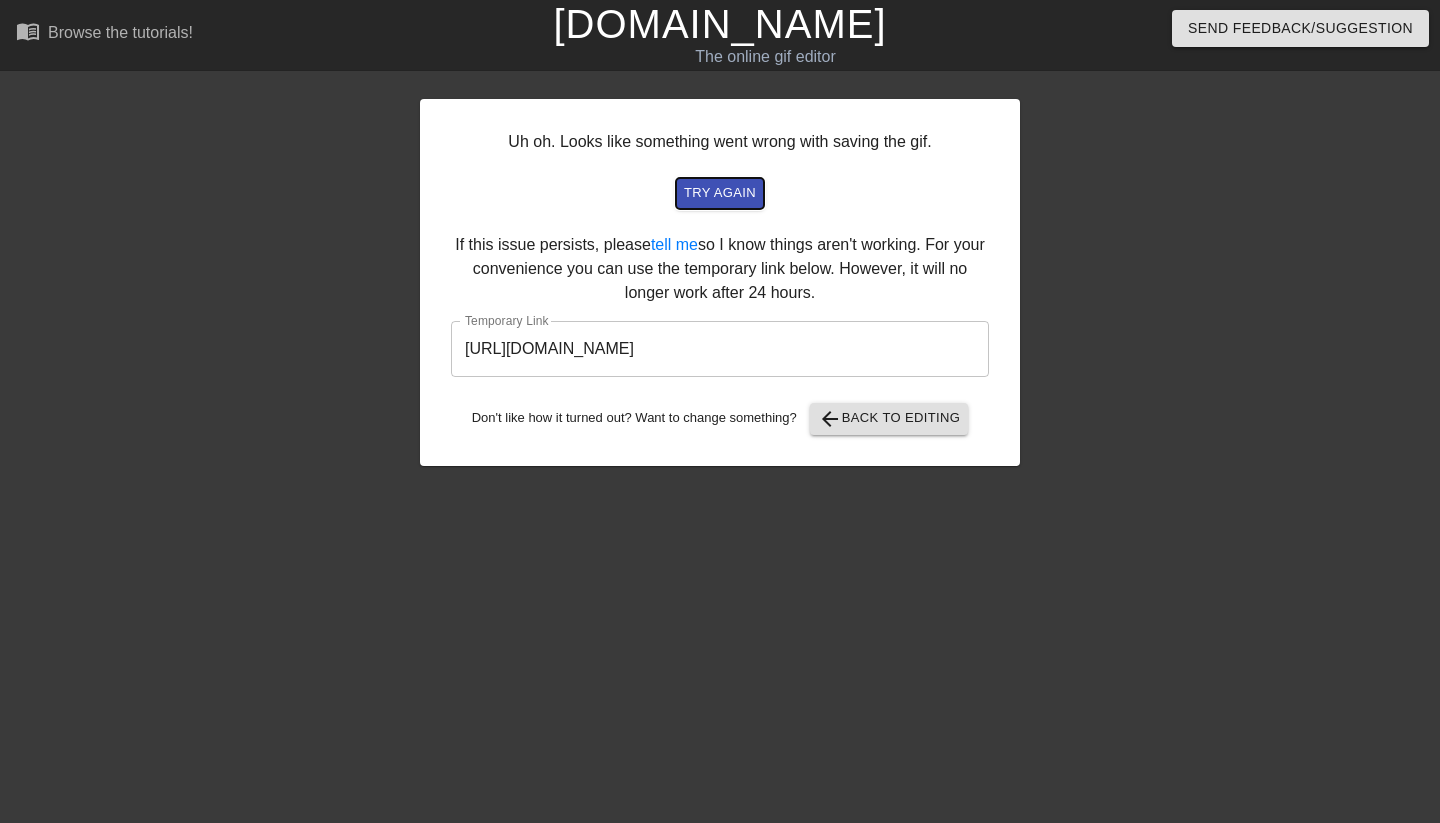 click on "try again" at bounding box center (720, 193) 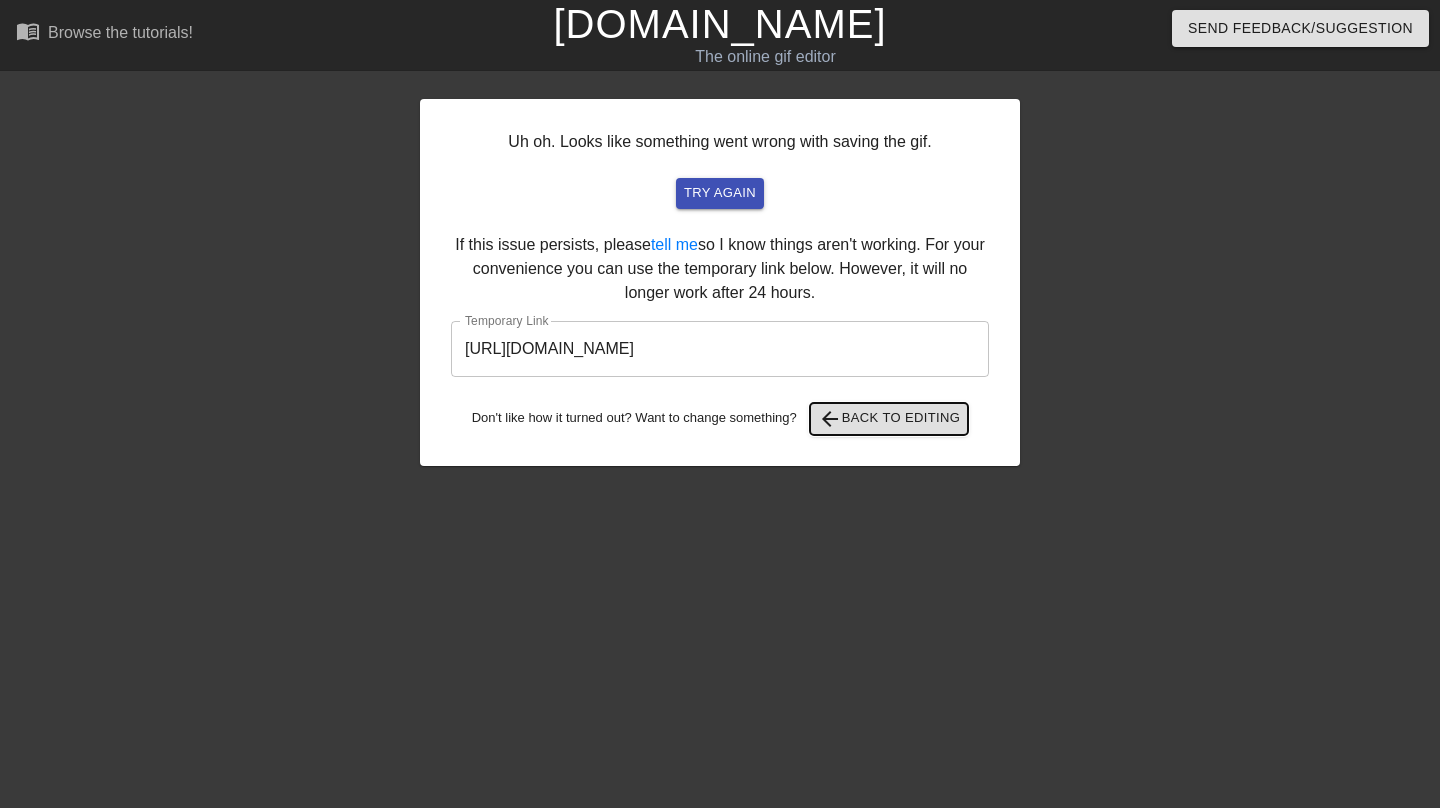 click on "arrow_back Back to Editing" at bounding box center (889, 419) 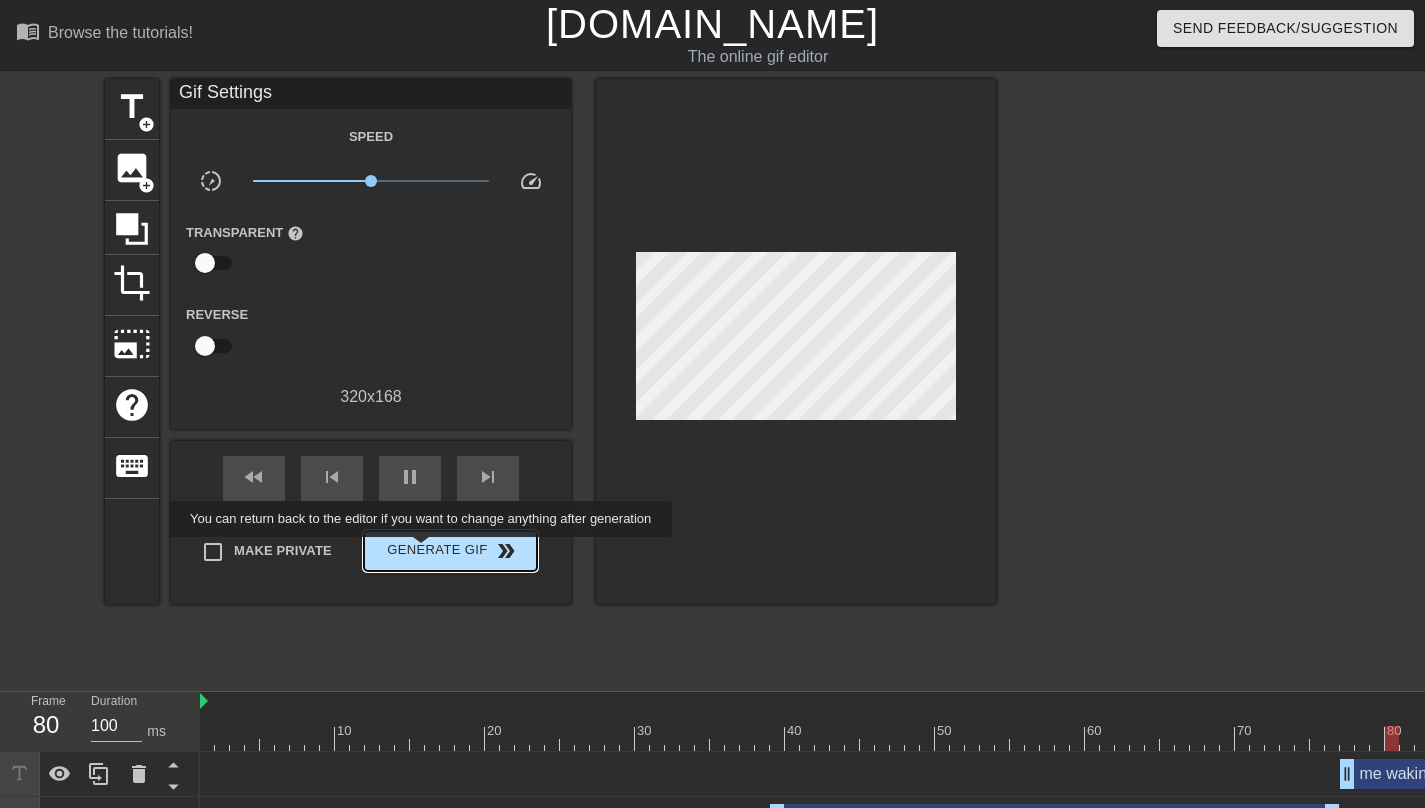 click on "Generate Gif double_arrow" at bounding box center (450, 551) 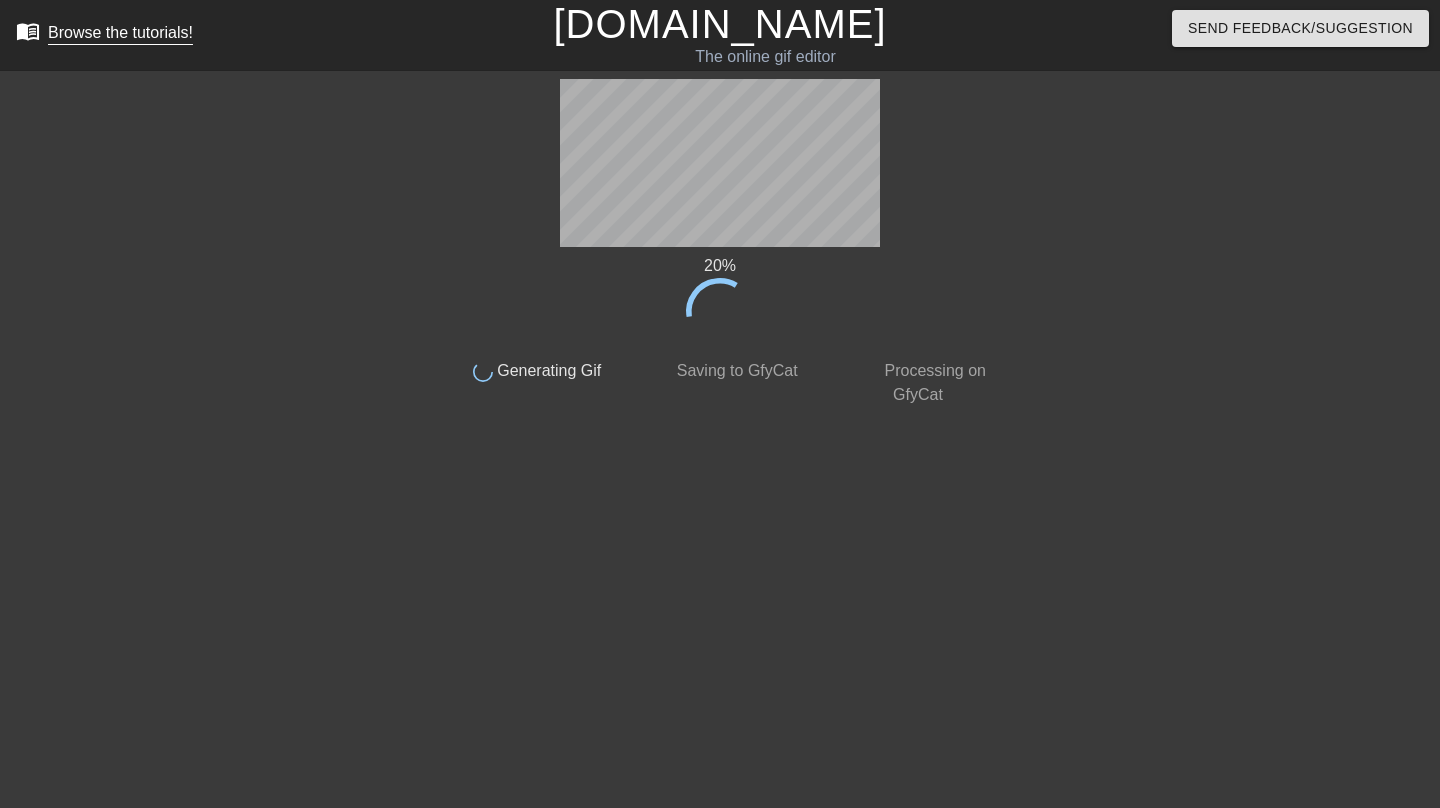 click on "Browse the tutorials!" at bounding box center (120, 32) 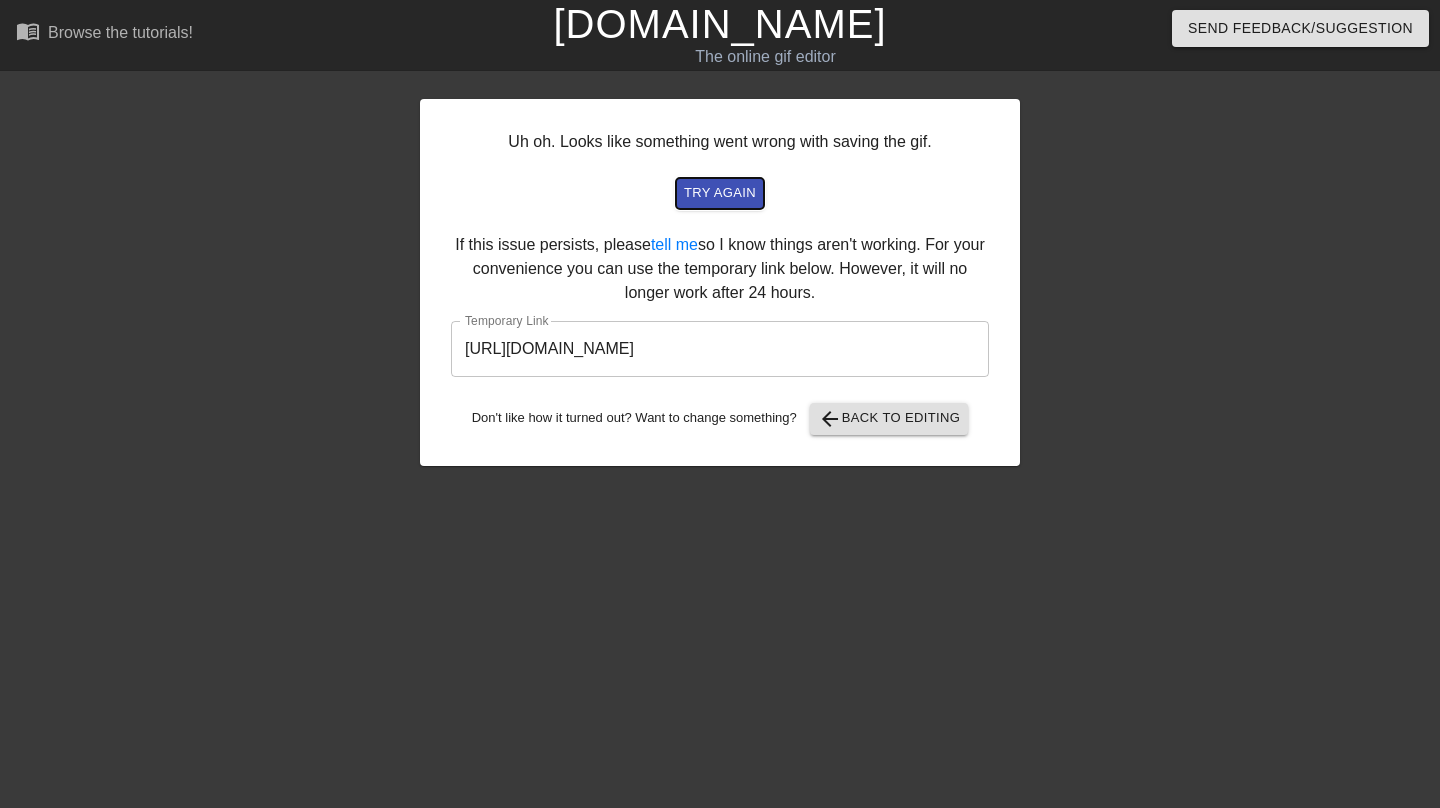 click on "try again" at bounding box center (720, 193) 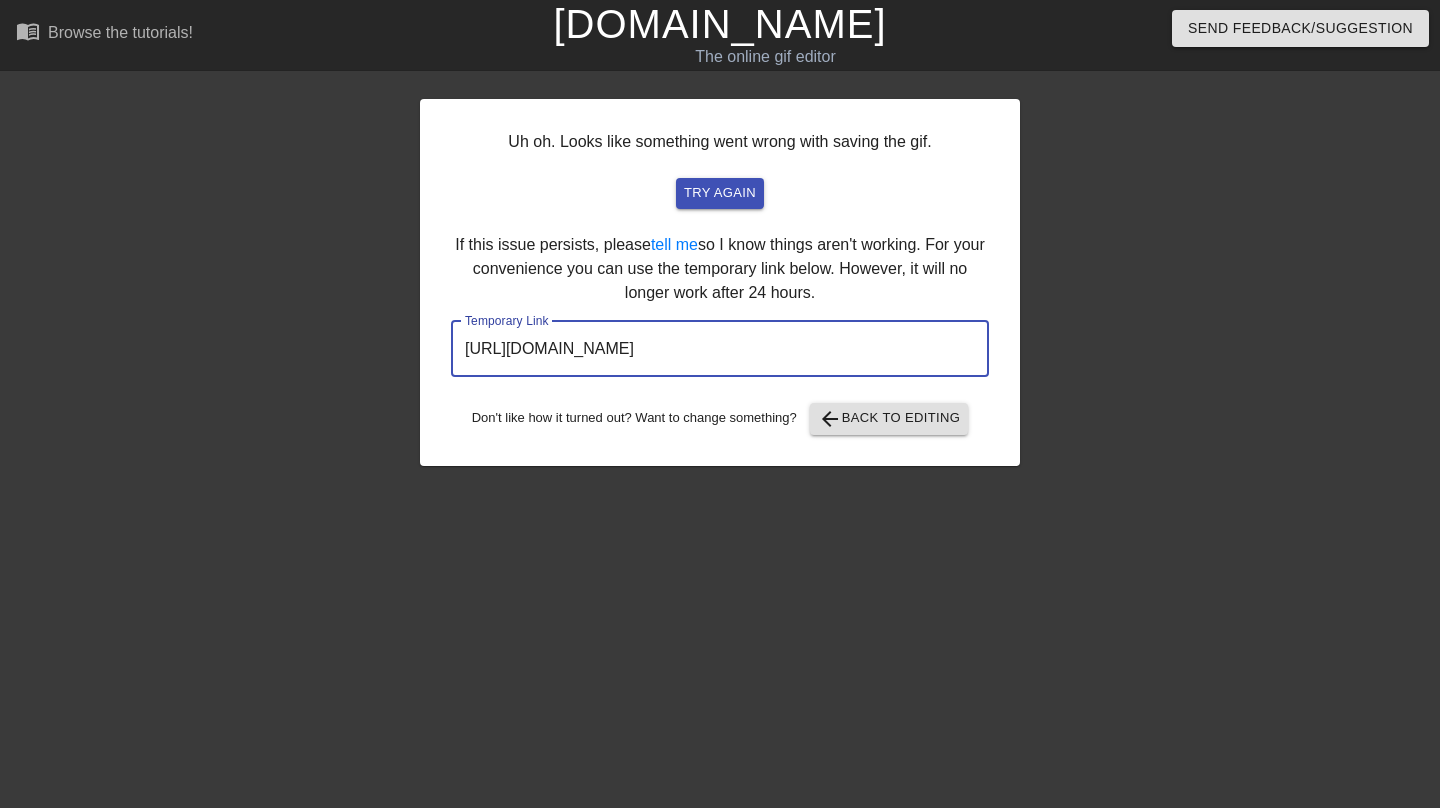 click on "[URL][DOMAIN_NAME]" at bounding box center (720, 349) 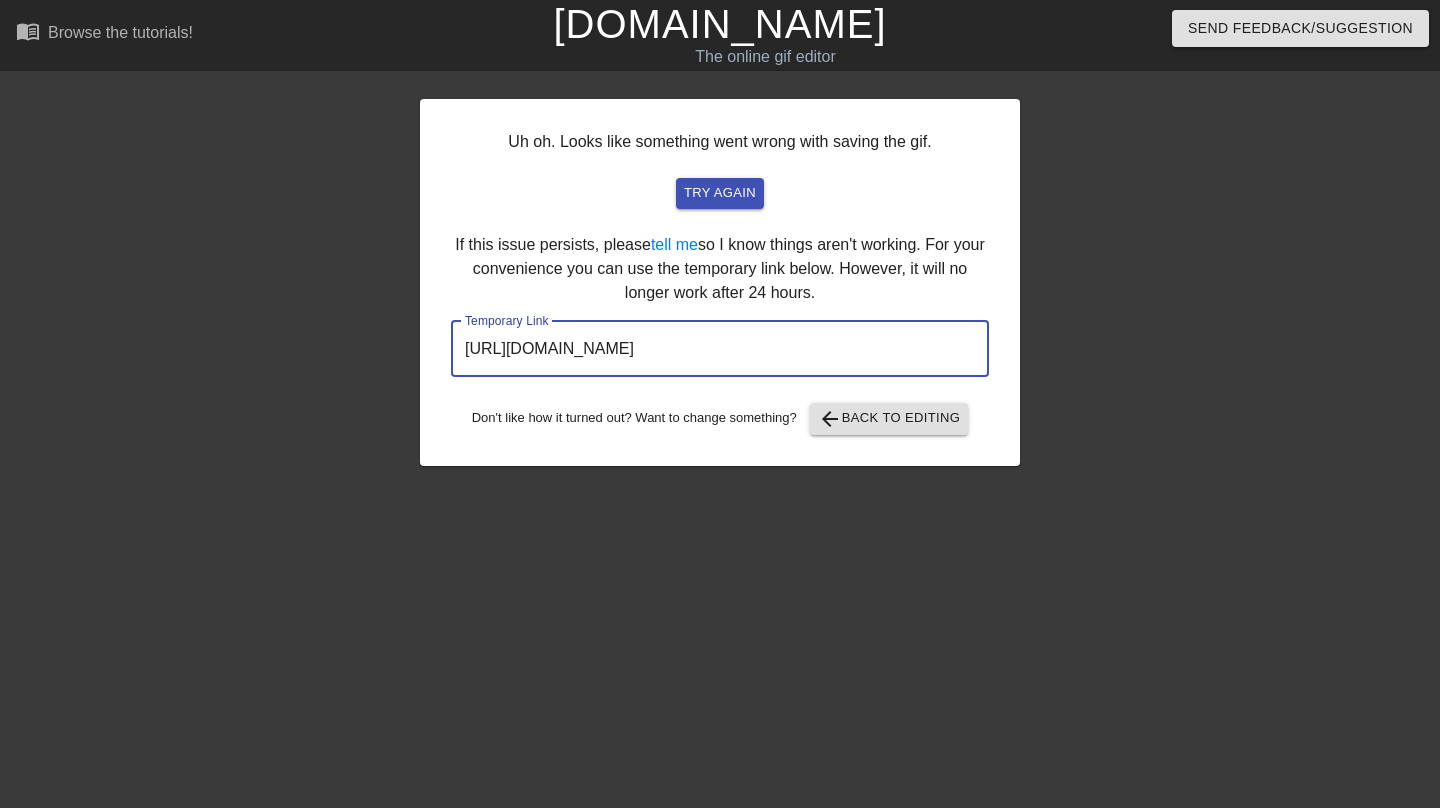 drag, startPoint x: 871, startPoint y: 346, endPoint x: 622, endPoint y: 356, distance: 249.20073 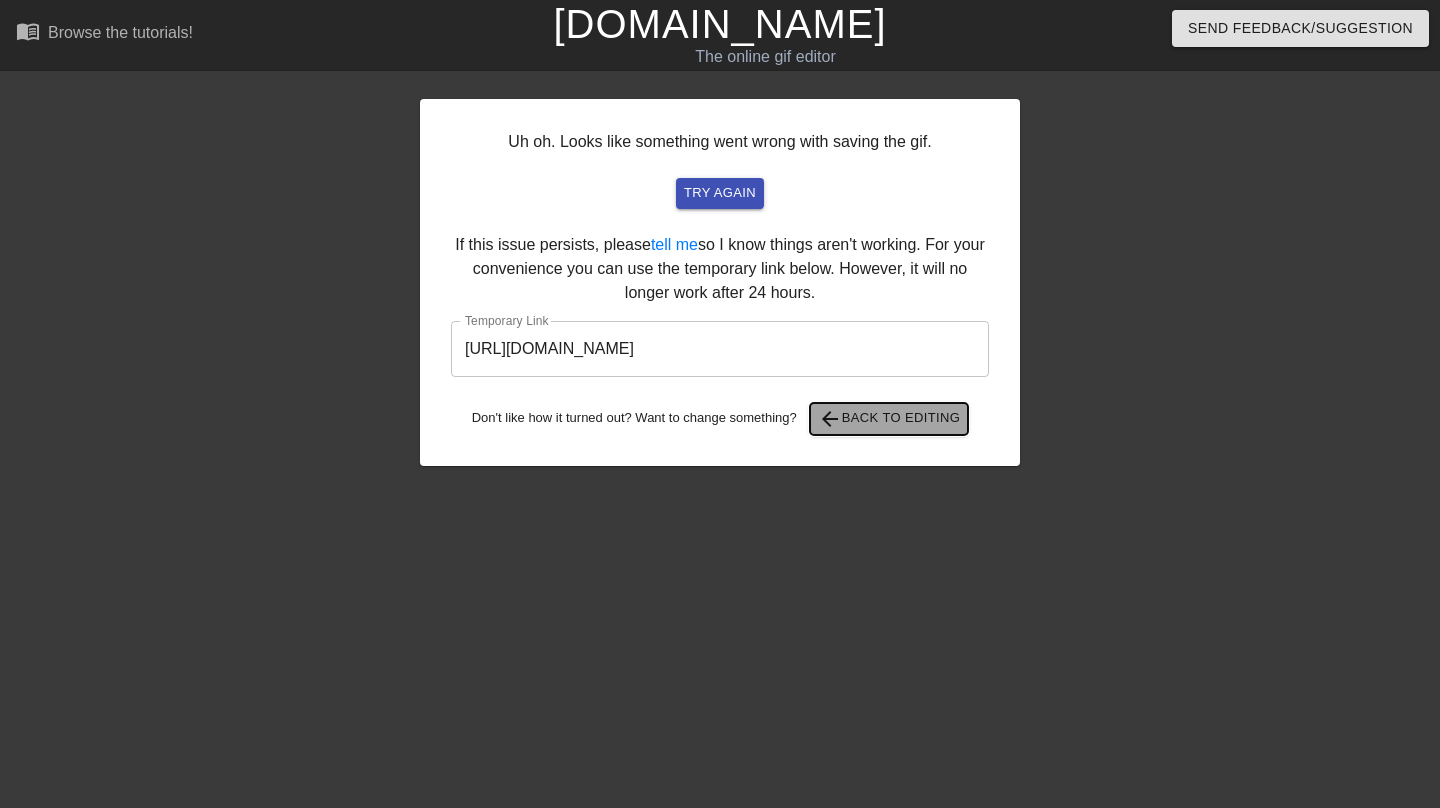 click on "arrow_back Back to Editing" at bounding box center [889, 419] 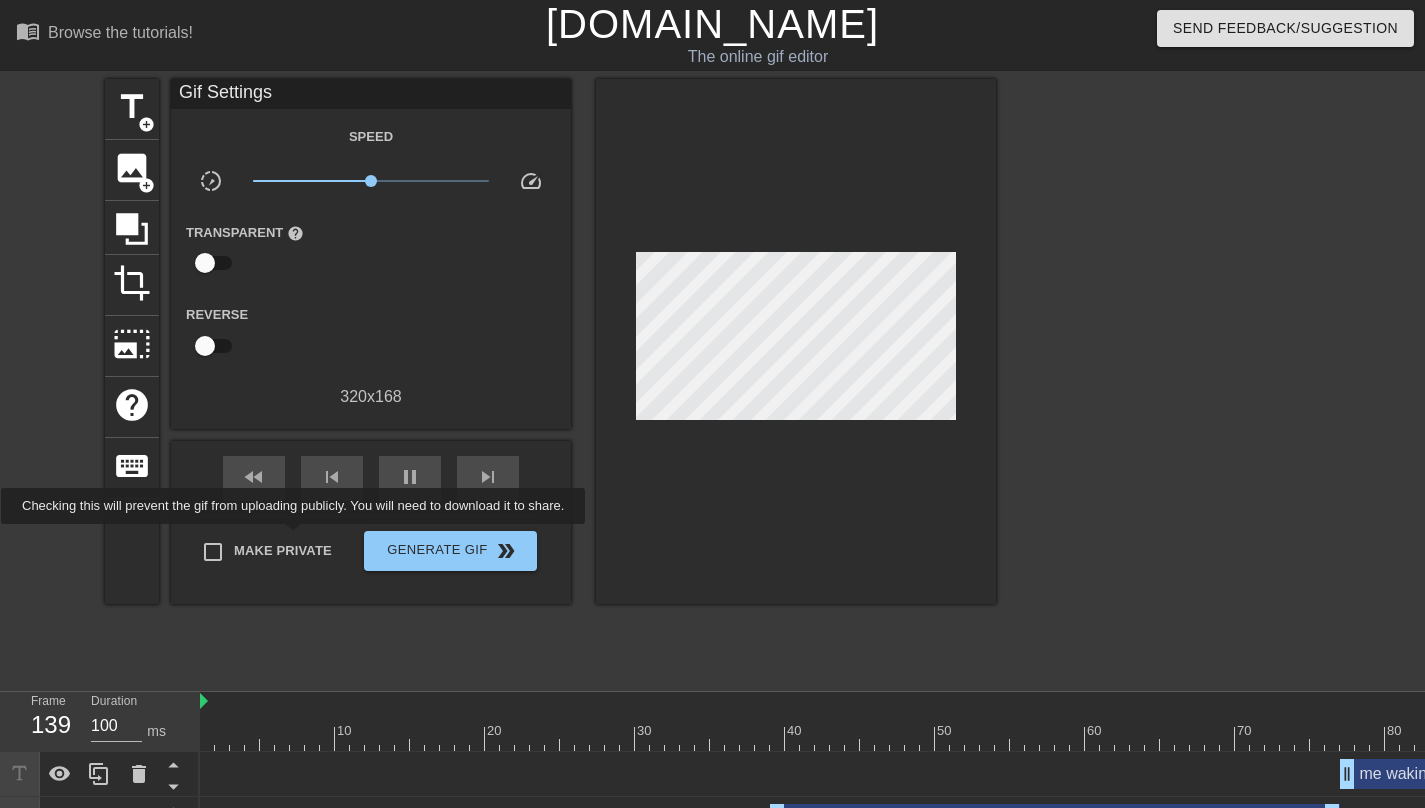 click on "Make Private" at bounding box center (262, 552) 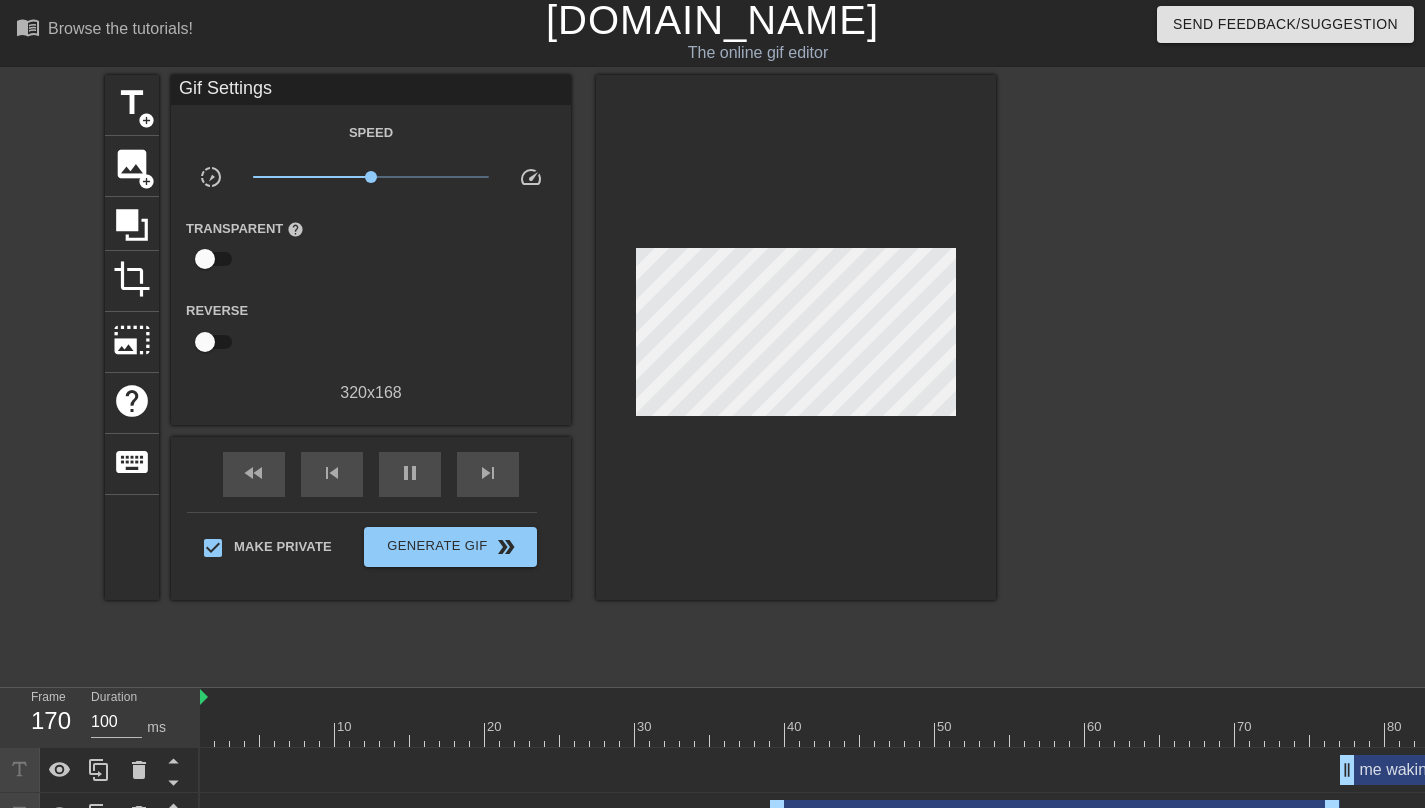 scroll, scrollTop: 8, scrollLeft: 0, axis: vertical 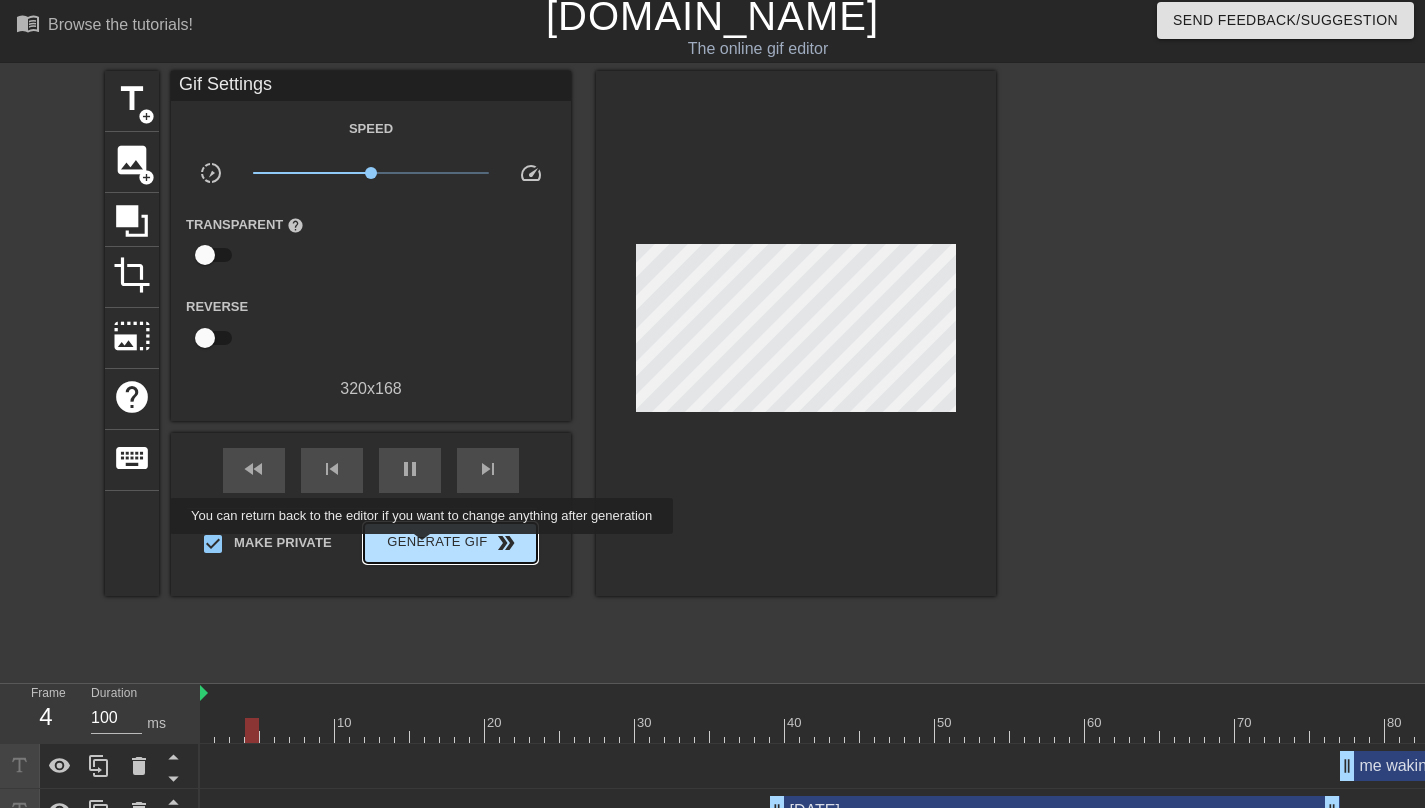 click on "Generate Gif double_arrow" at bounding box center (450, 543) 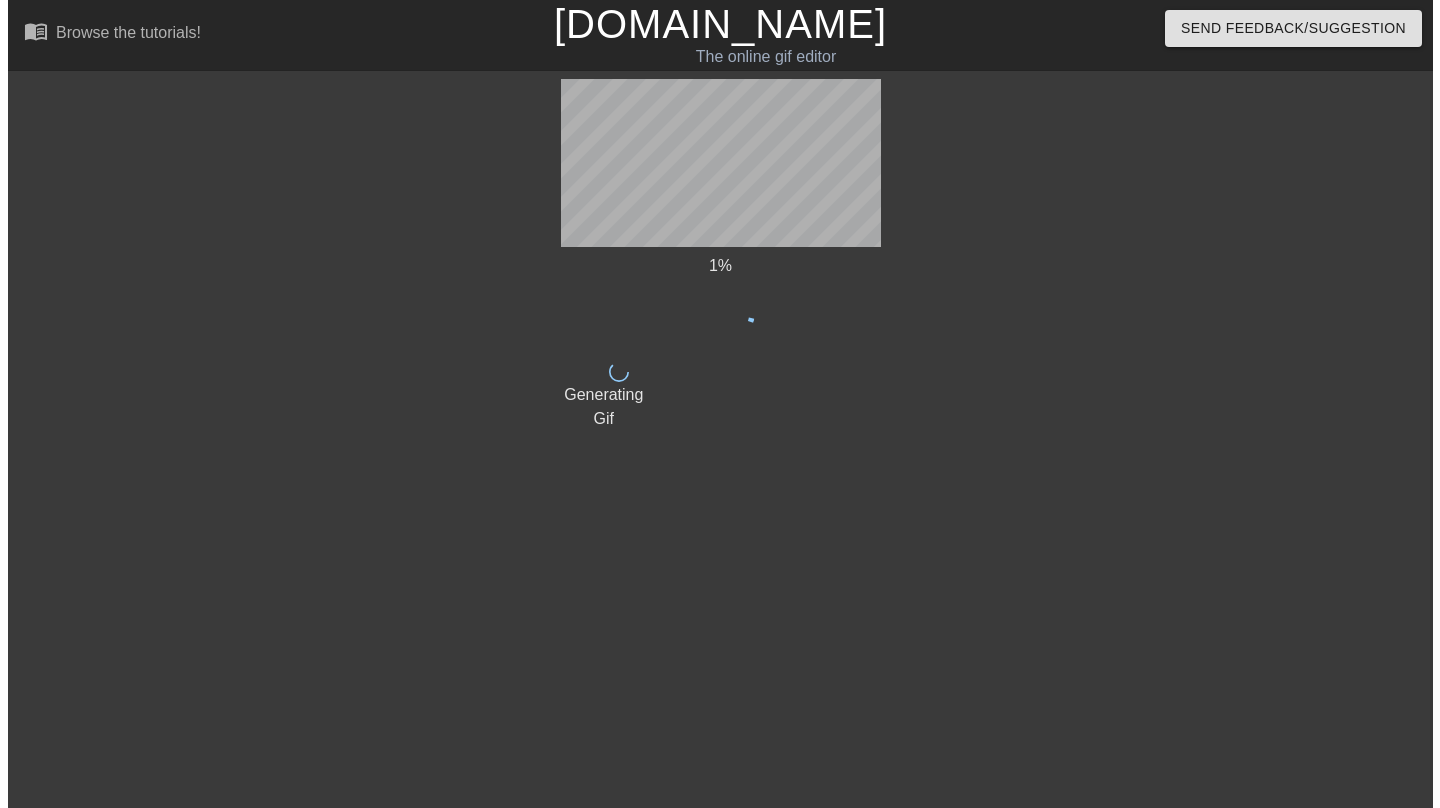 scroll, scrollTop: 0, scrollLeft: 0, axis: both 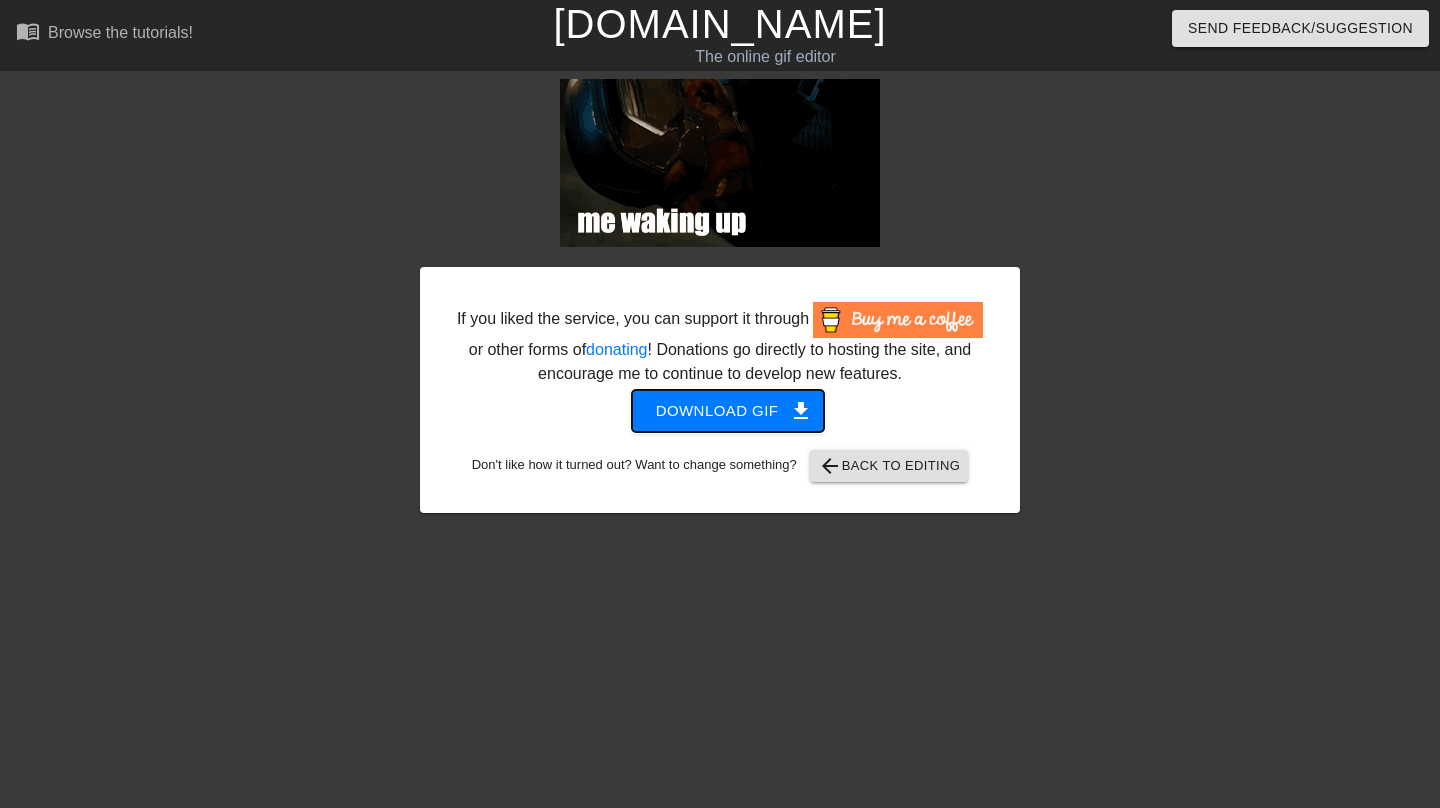 click on "Download gif get_app" at bounding box center [728, 411] 